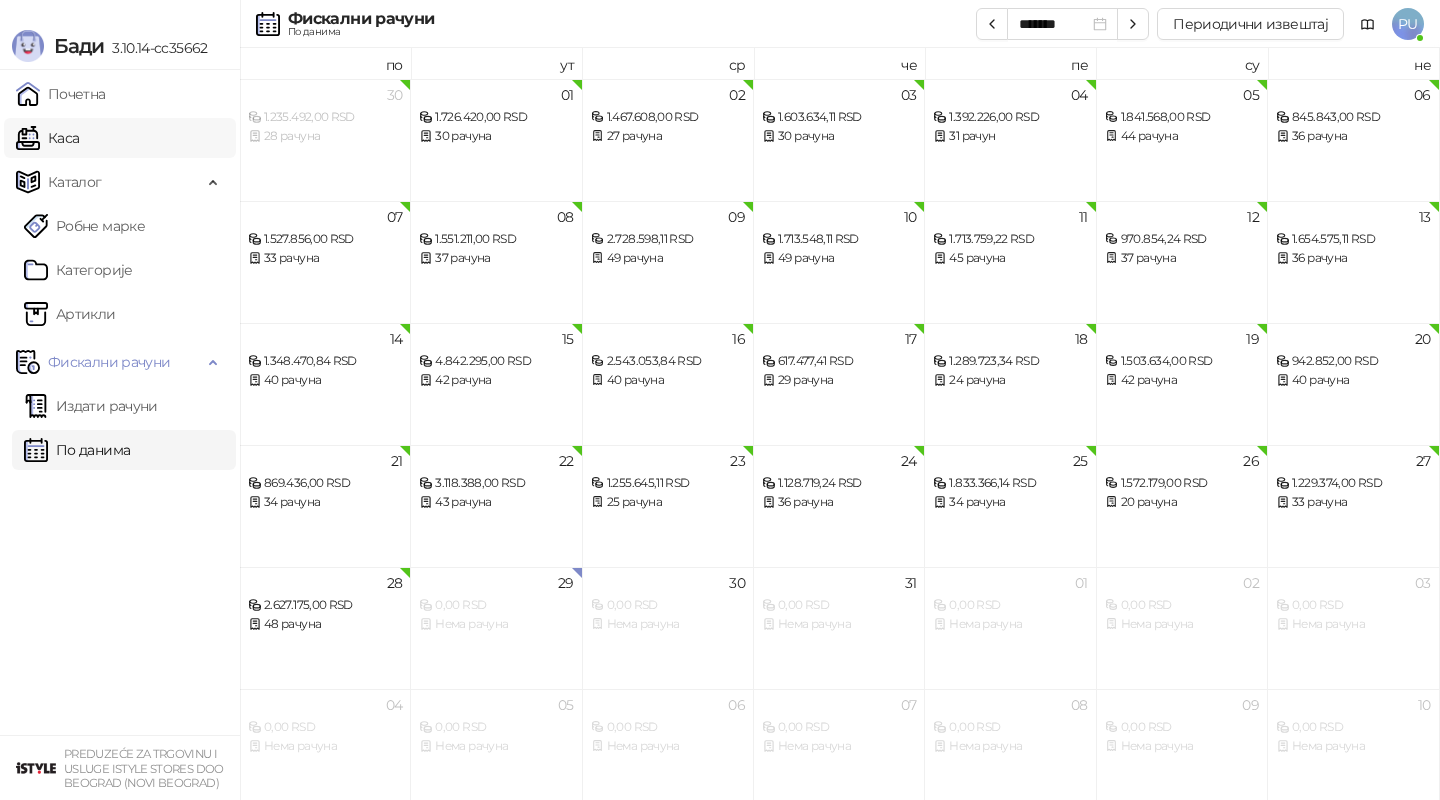 scroll, scrollTop: 0, scrollLeft: 0, axis: both 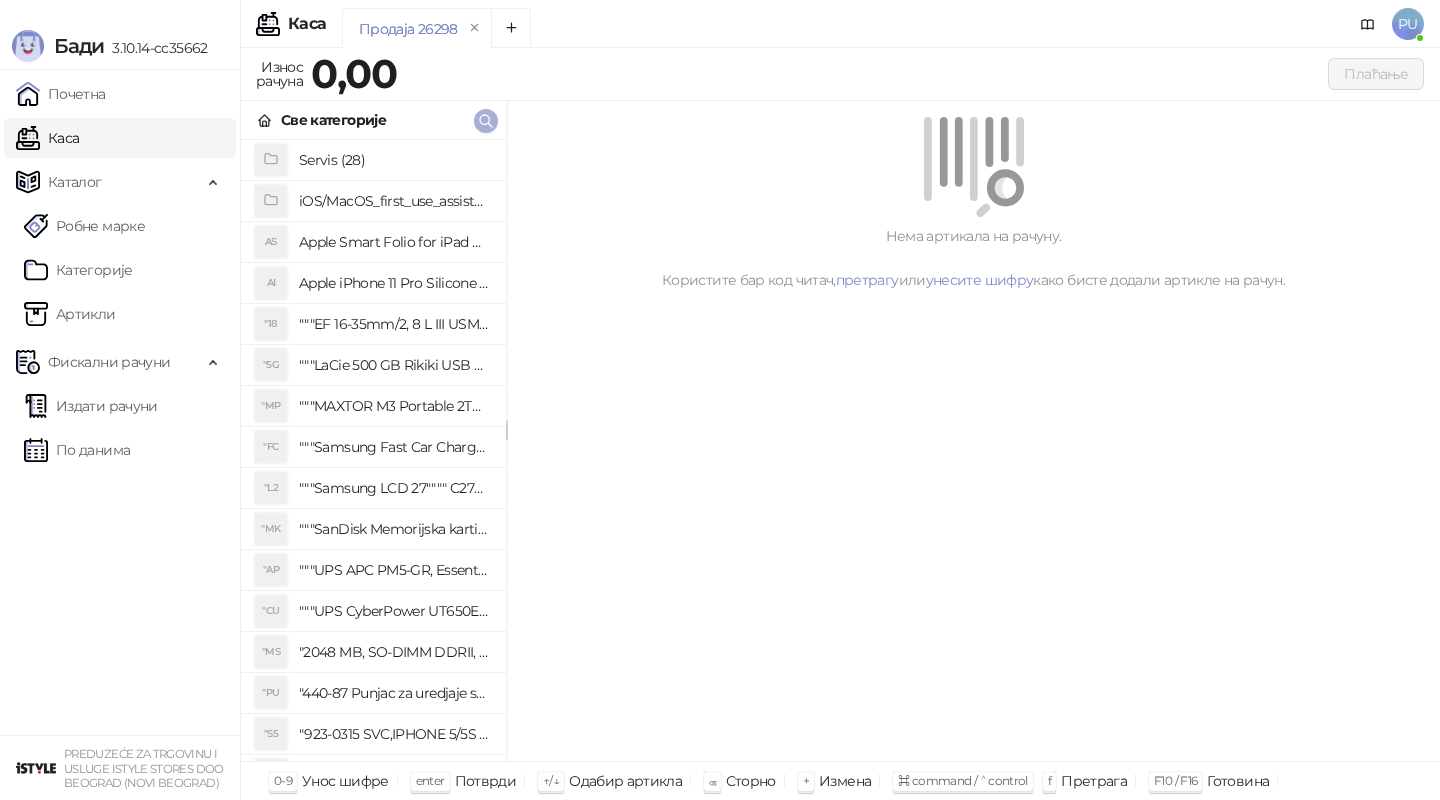 click 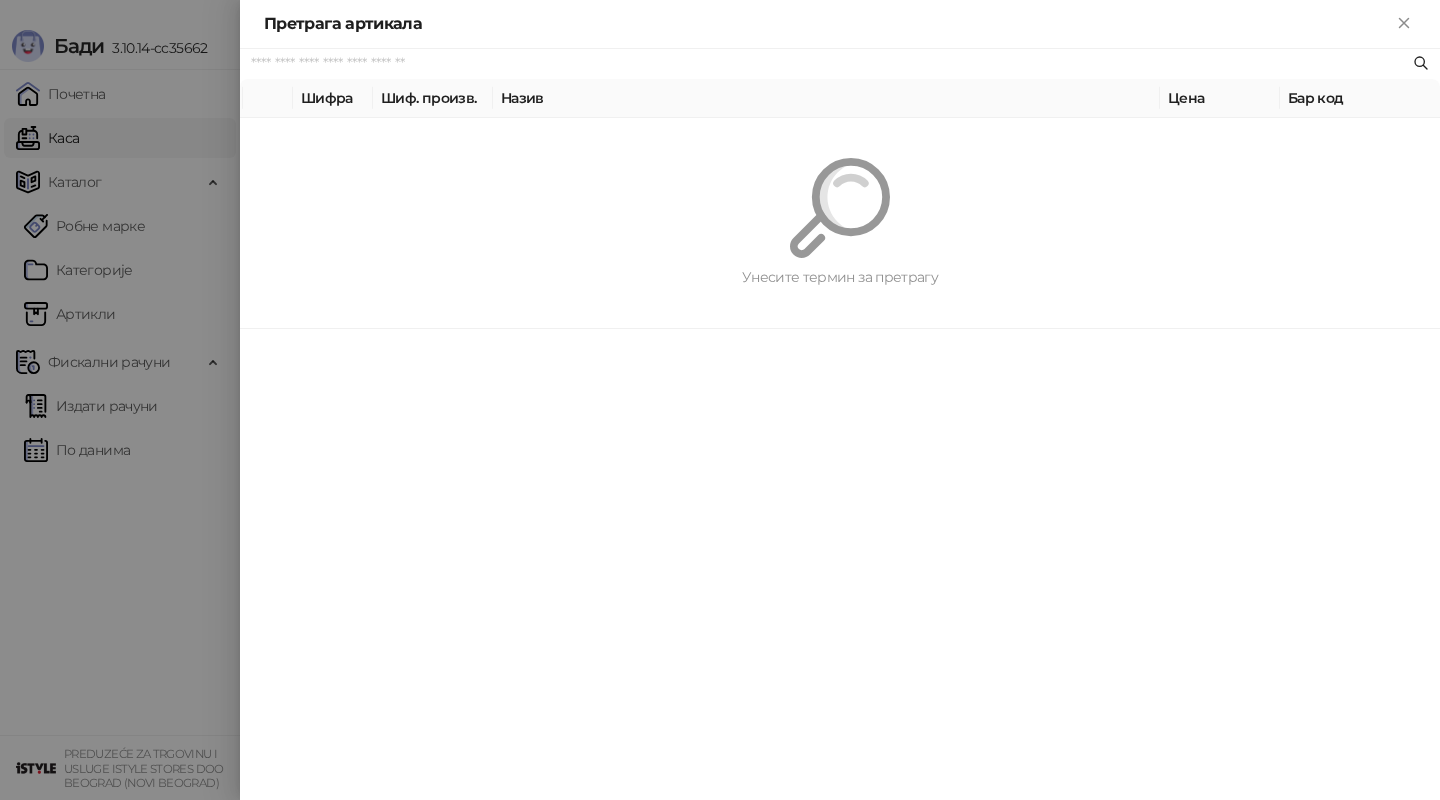 paste on "*********" 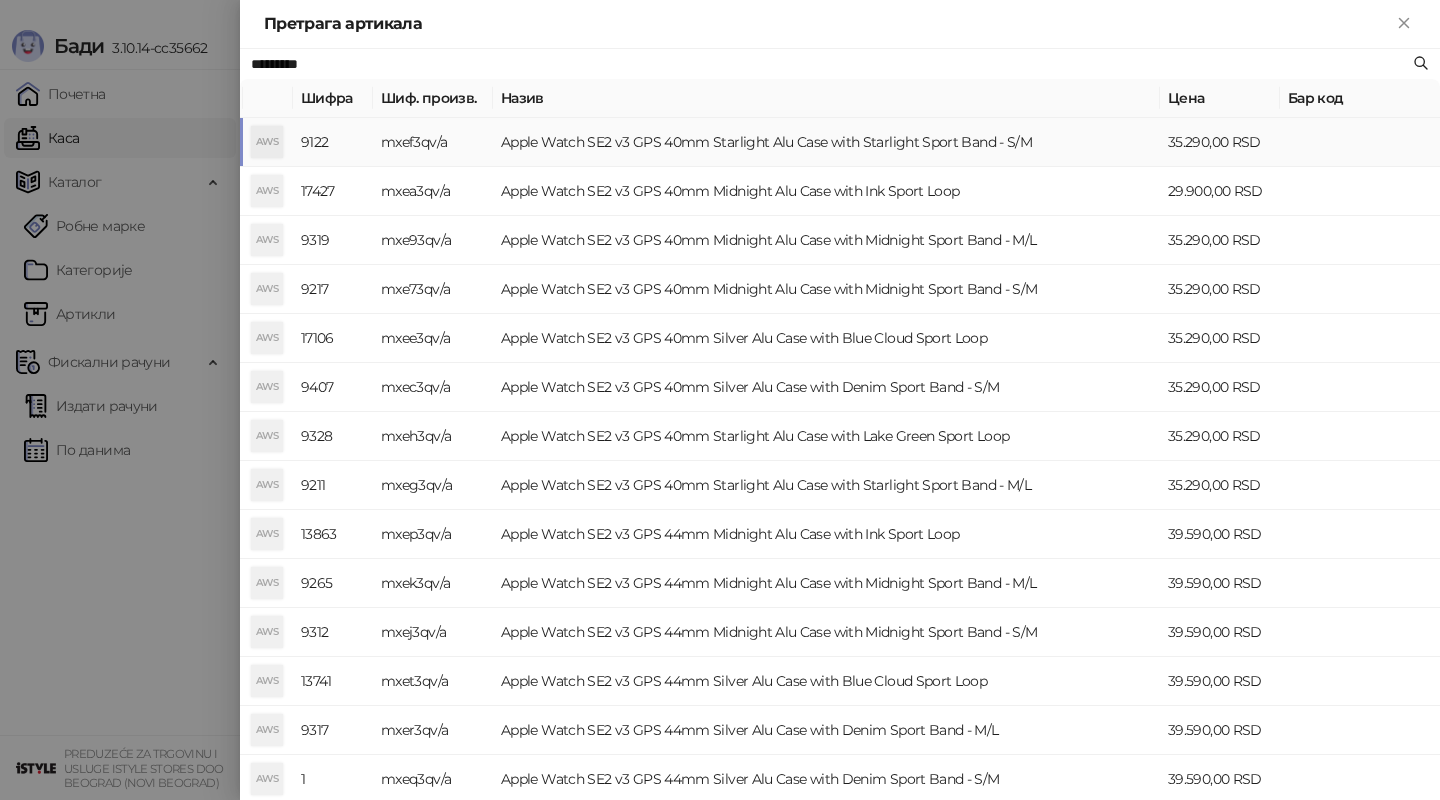 type on "*********" 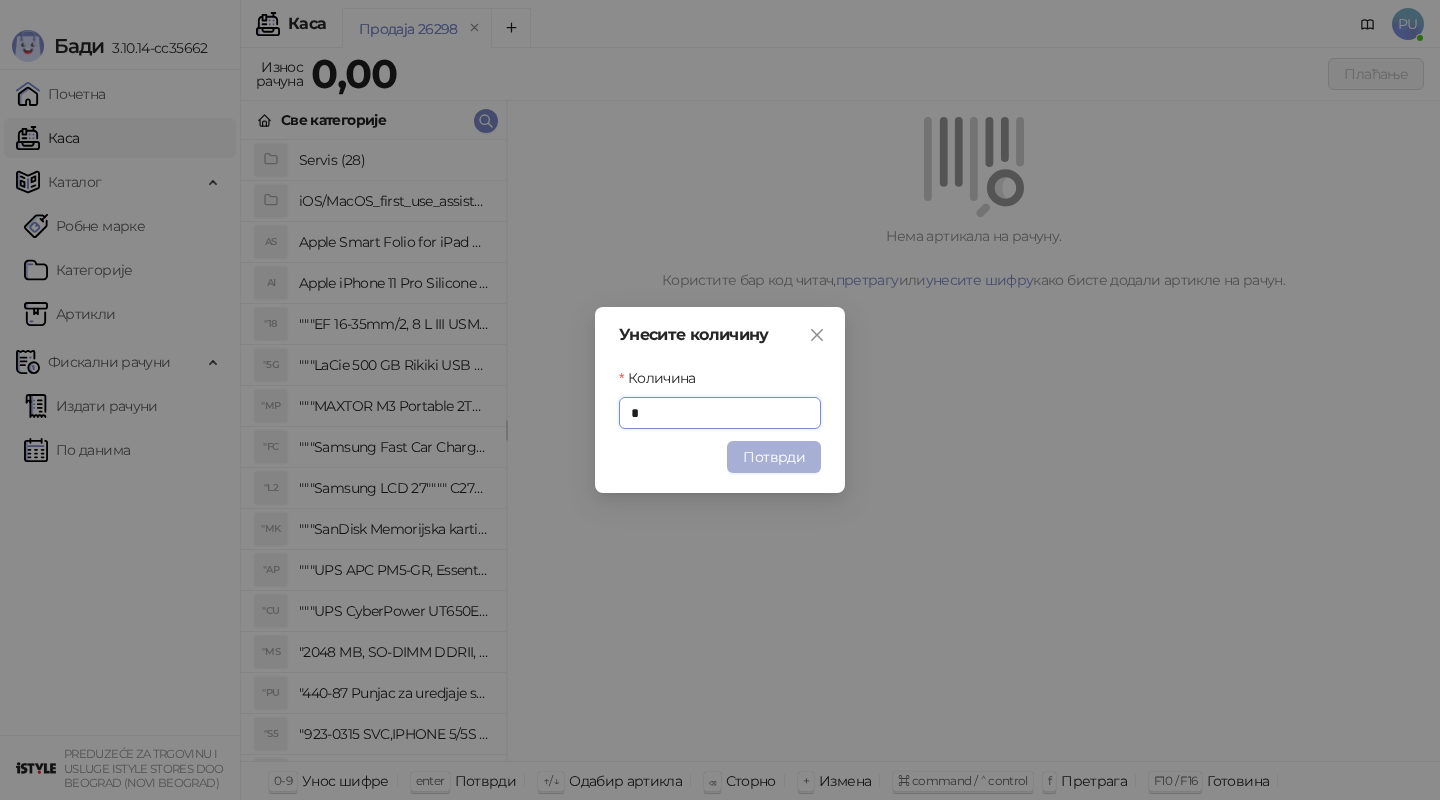 click on "Потврди" at bounding box center [774, 457] 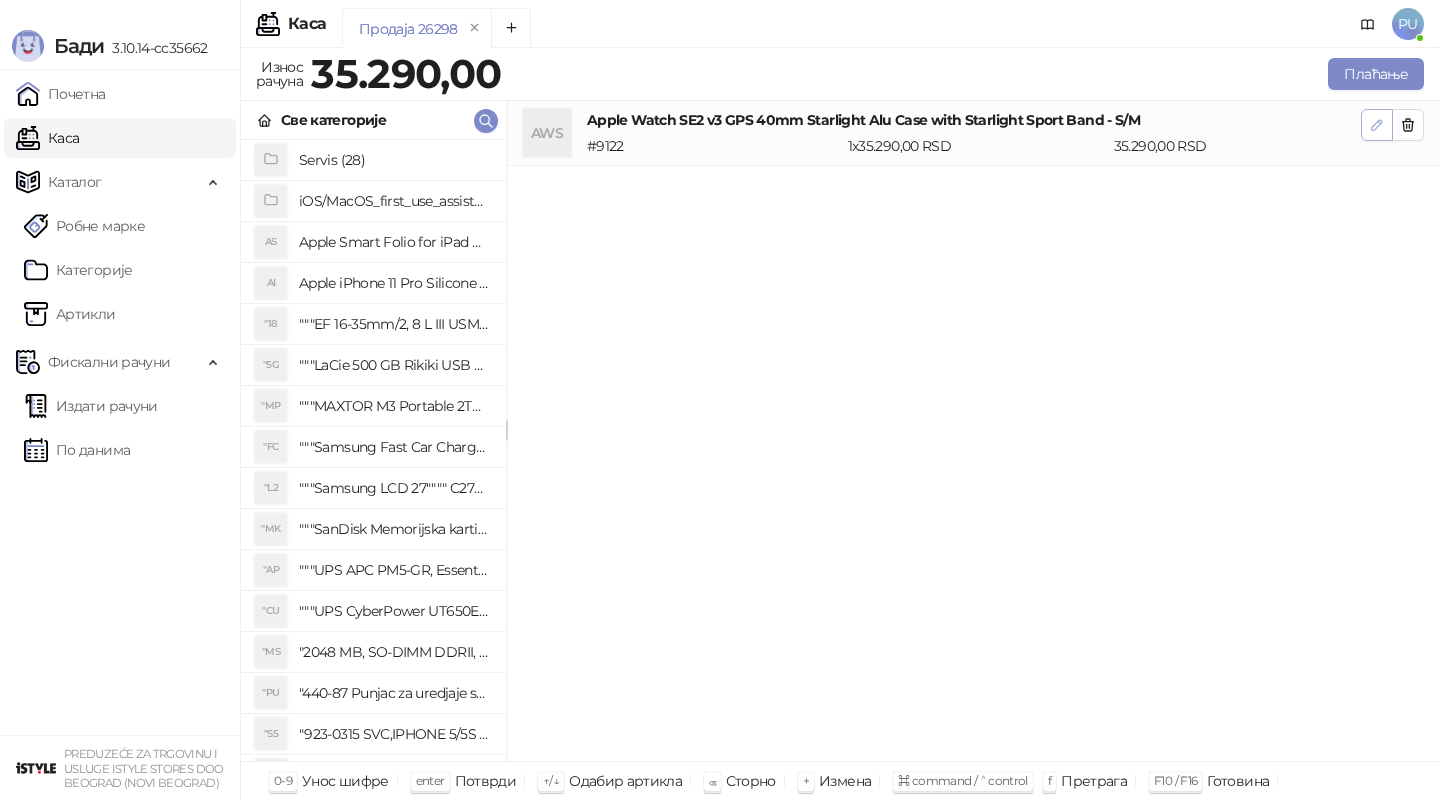 click 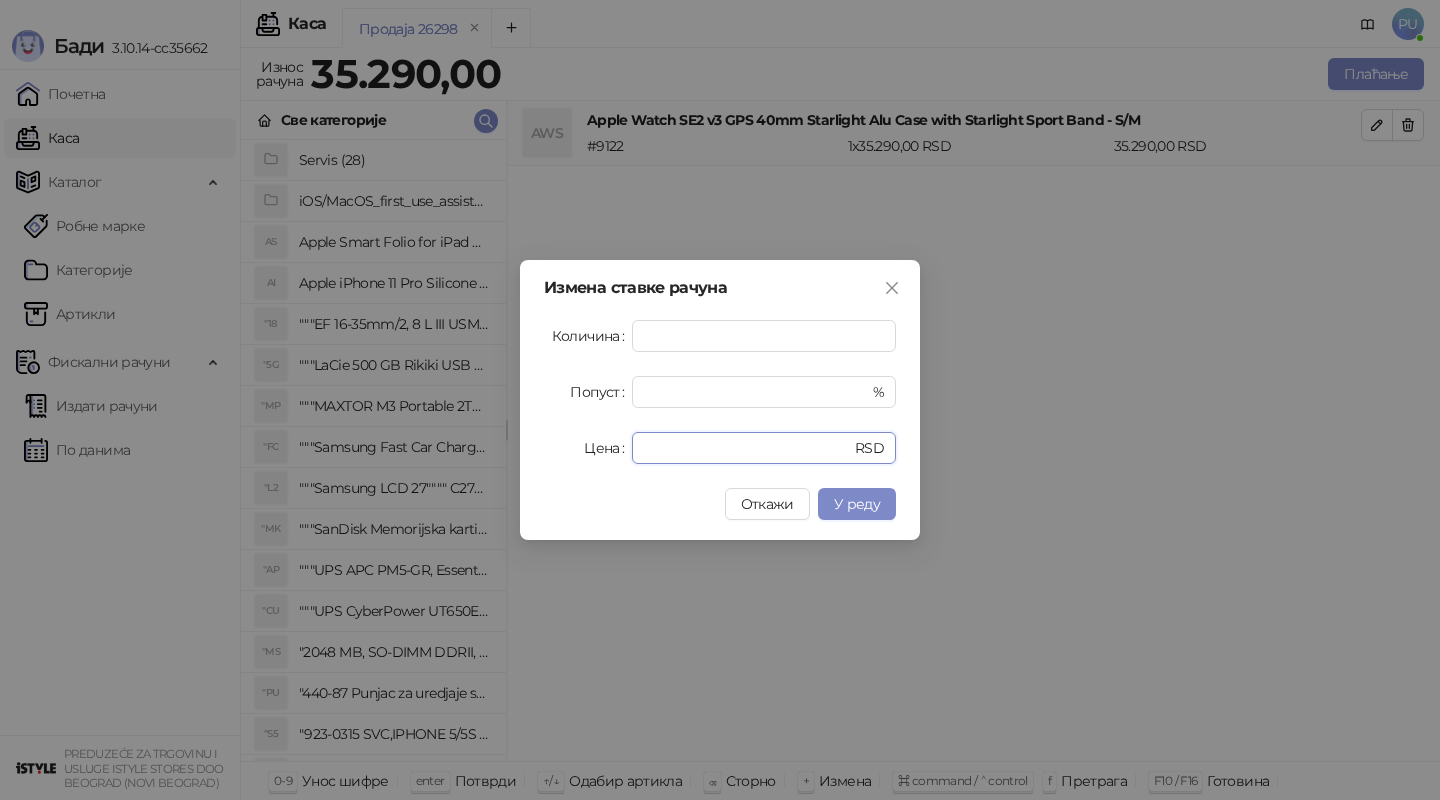 drag, startPoint x: 711, startPoint y: 443, endPoint x: 612, endPoint y: 443, distance: 99 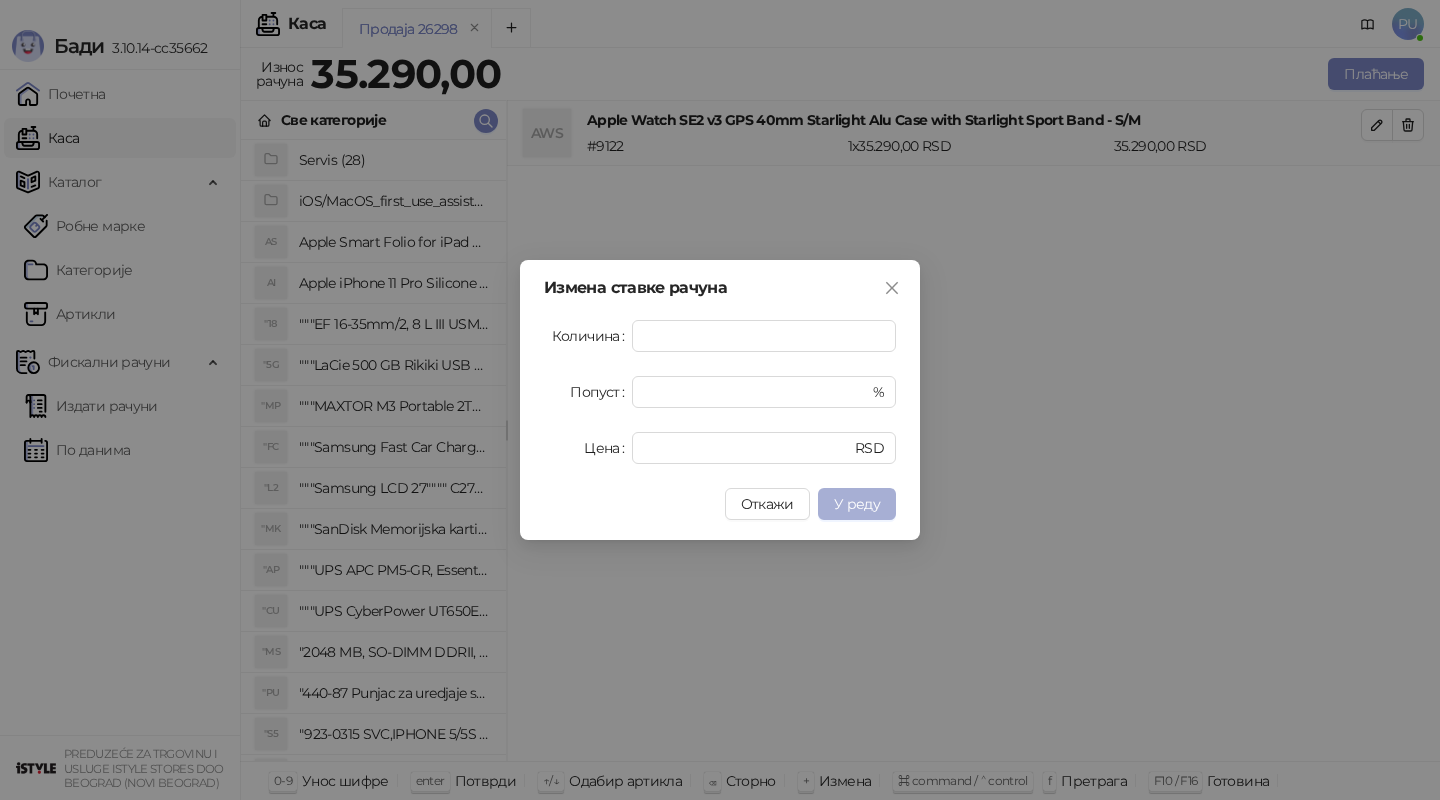 type on "*****" 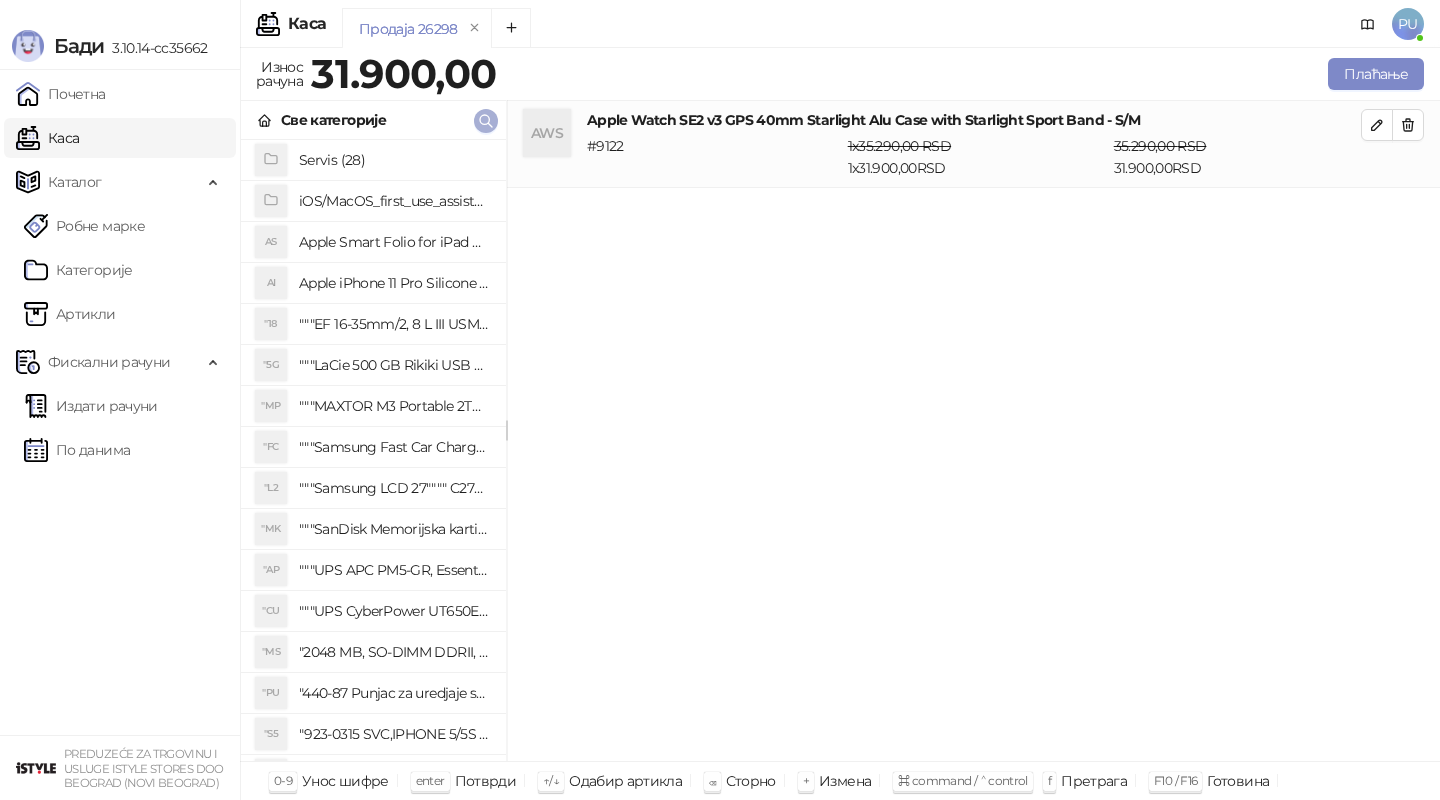click 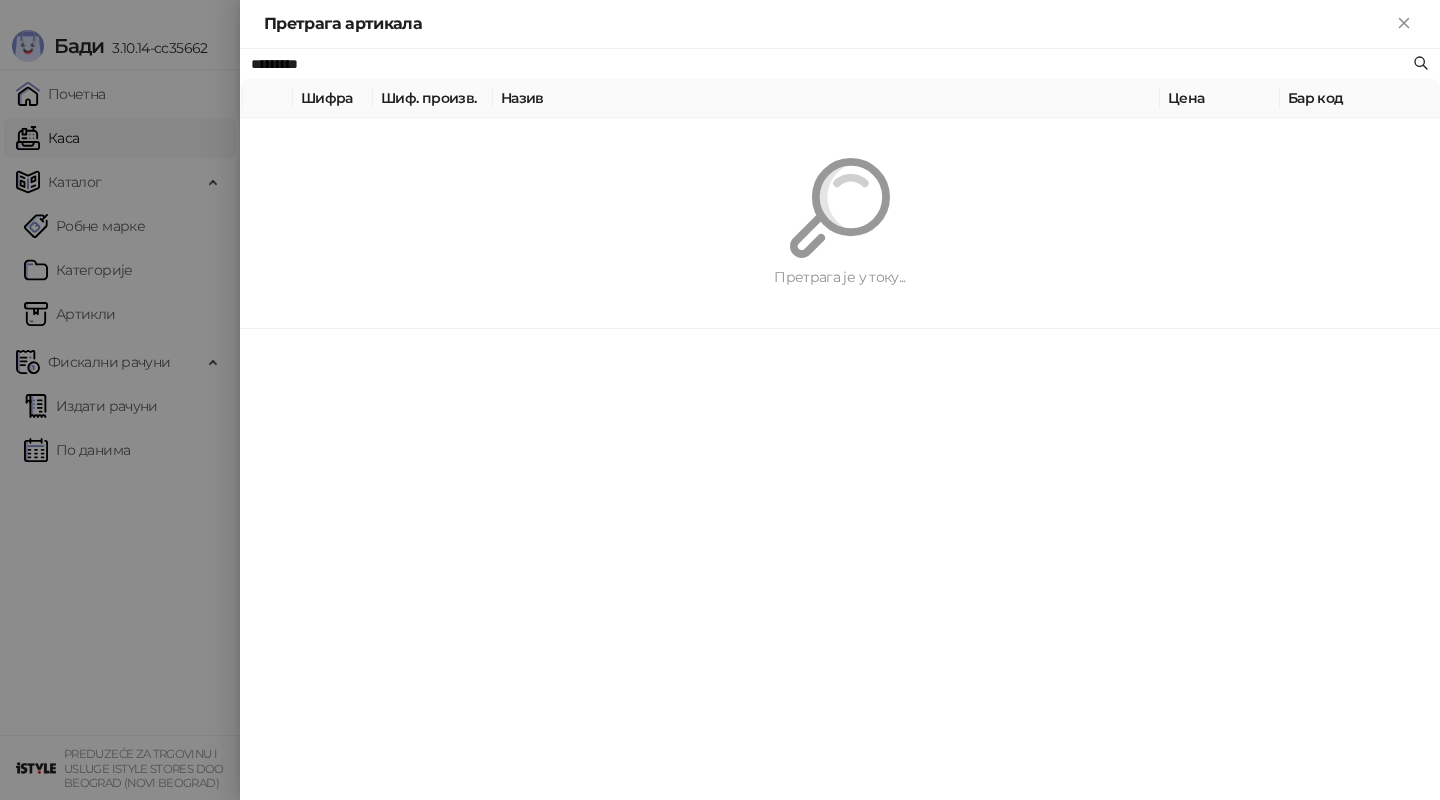 paste on "**********" 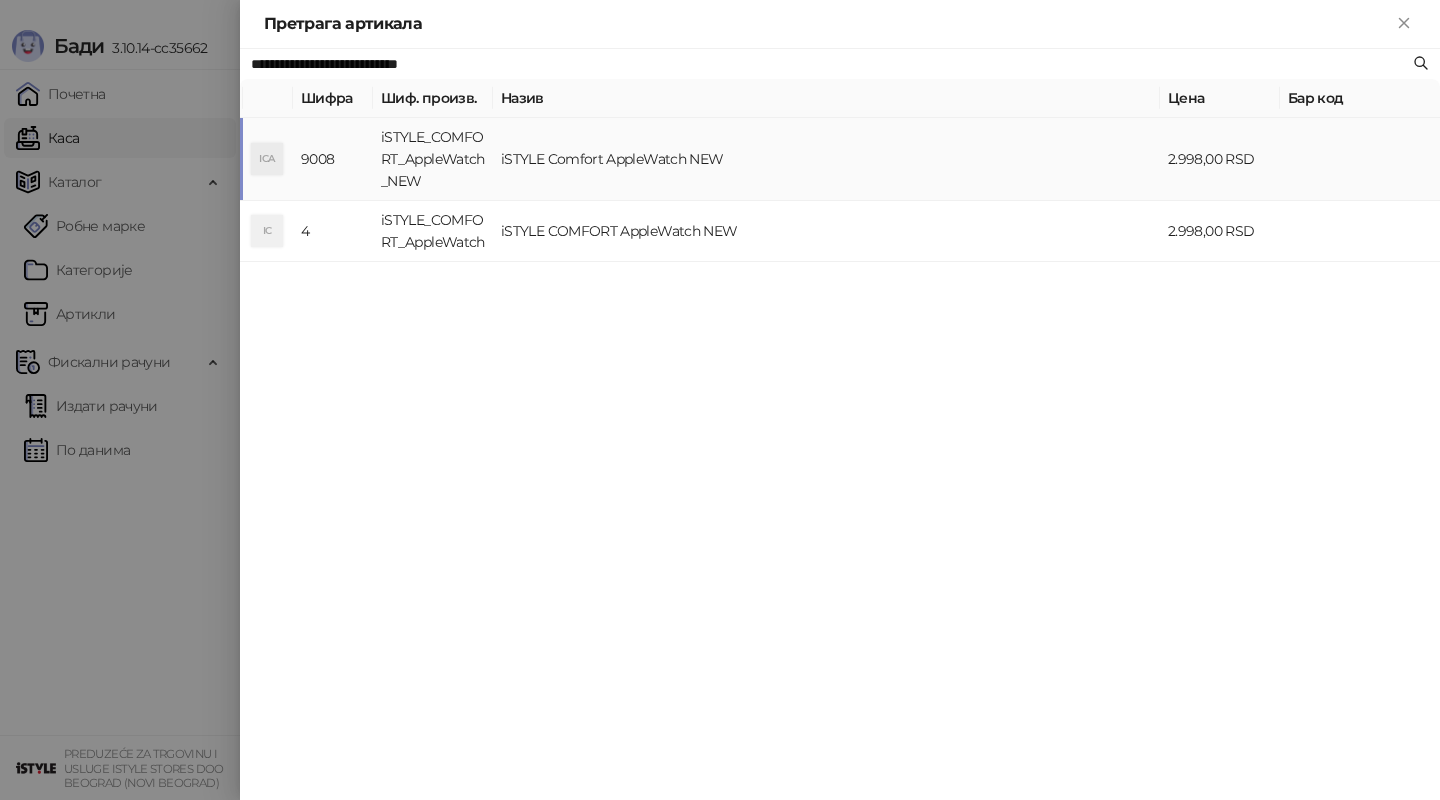 click on "iSTYLE Comfort AppleWatch NEW" at bounding box center (826, 159) 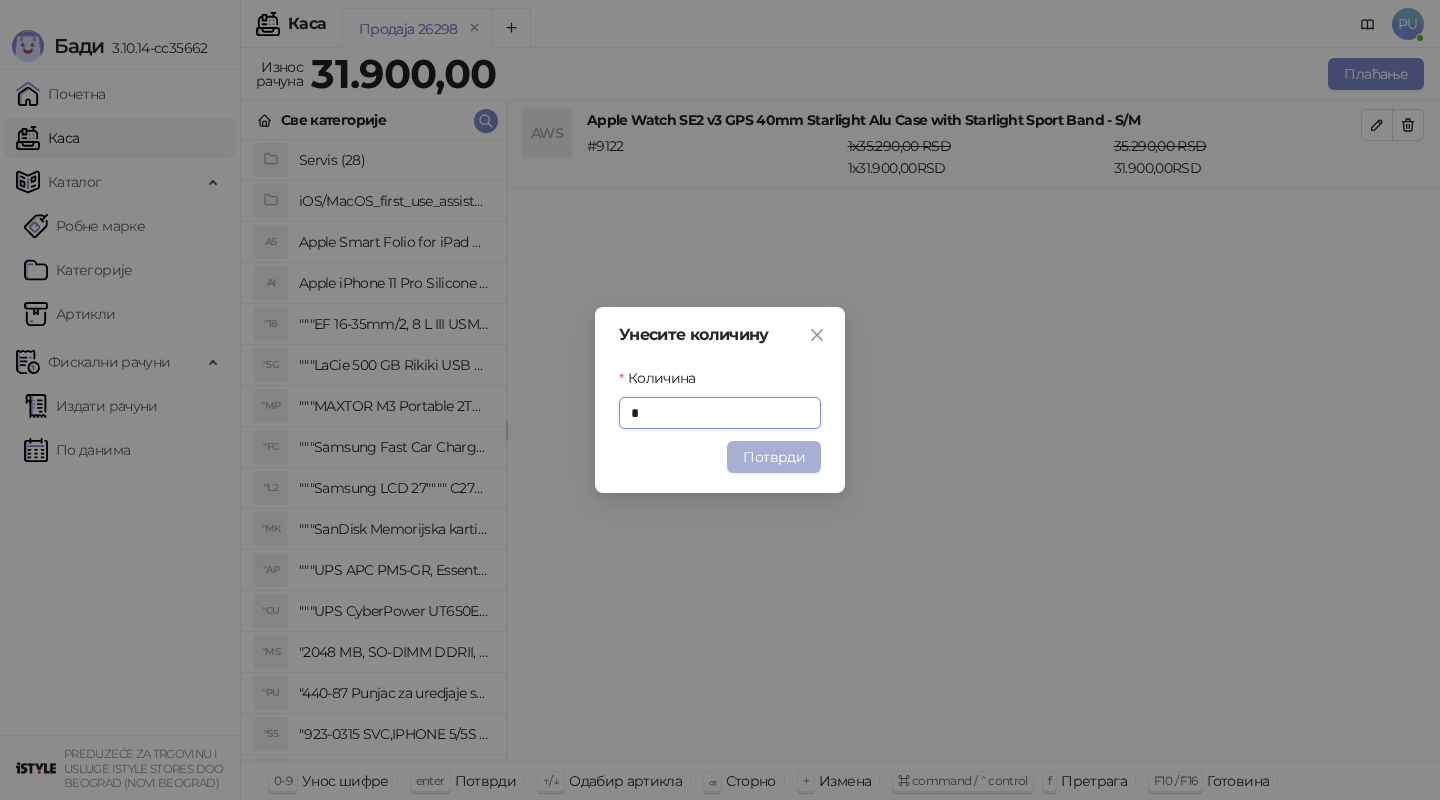 click on "Потврди" at bounding box center [774, 457] 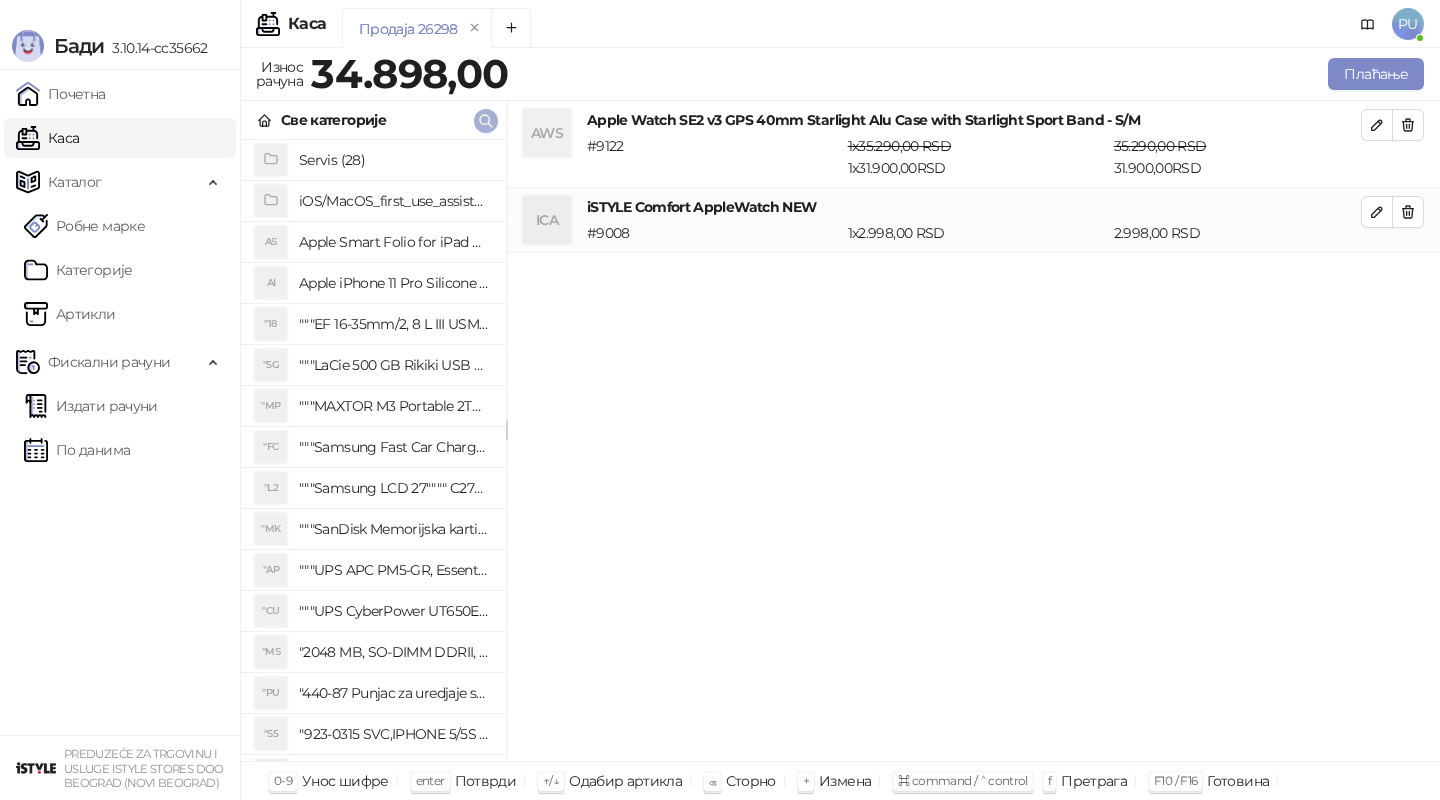 click 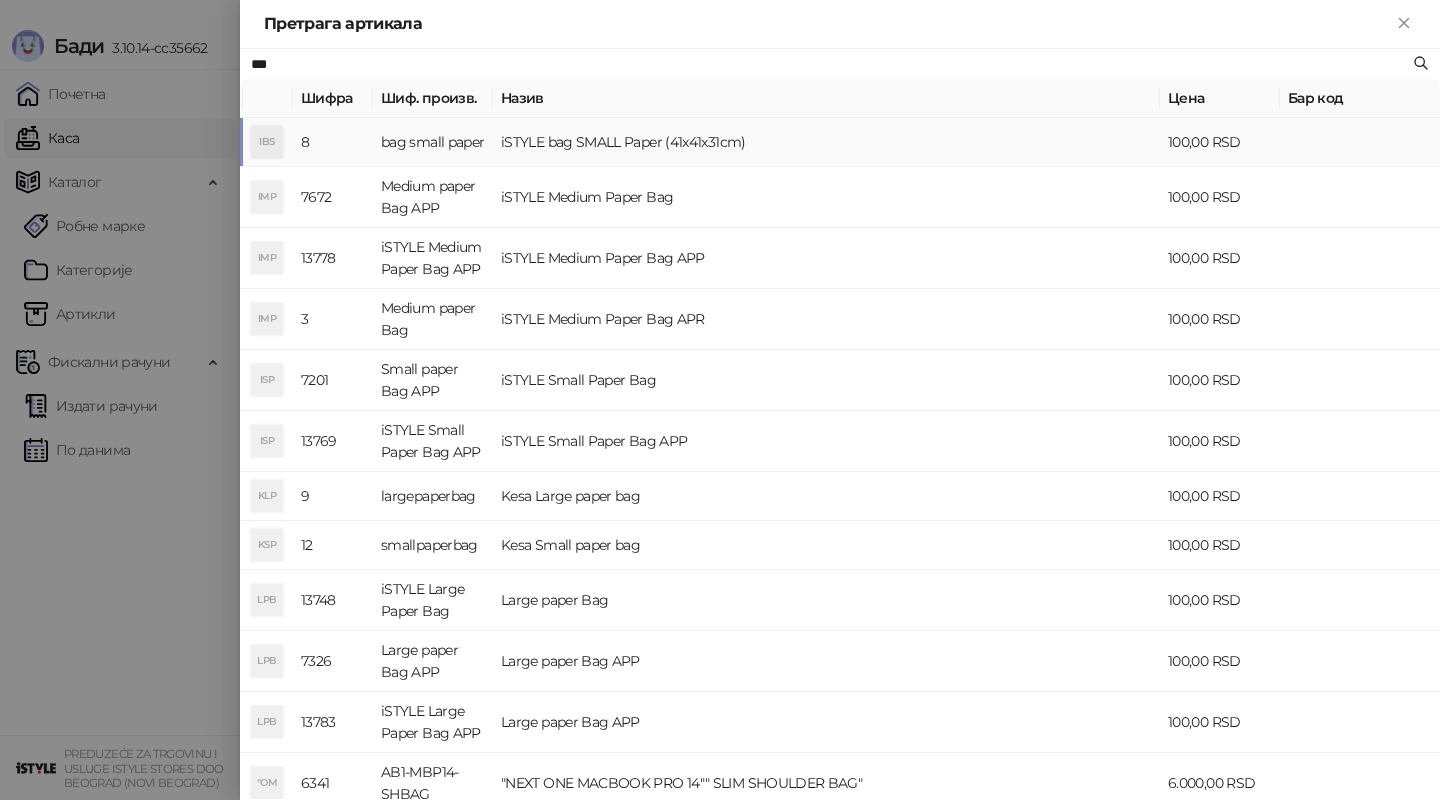 type on "***" 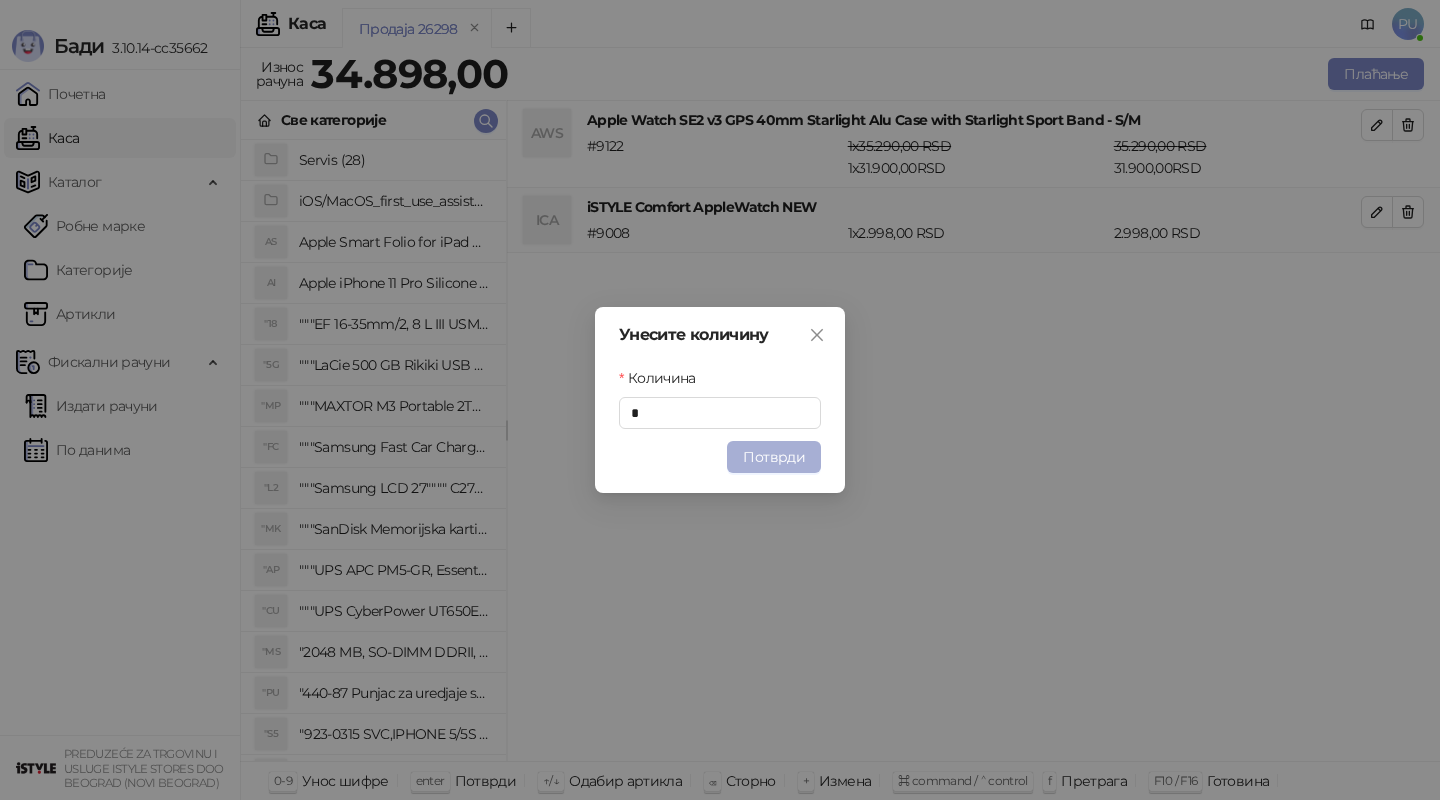 click on "Потврди" at bounding box center (774, 457) 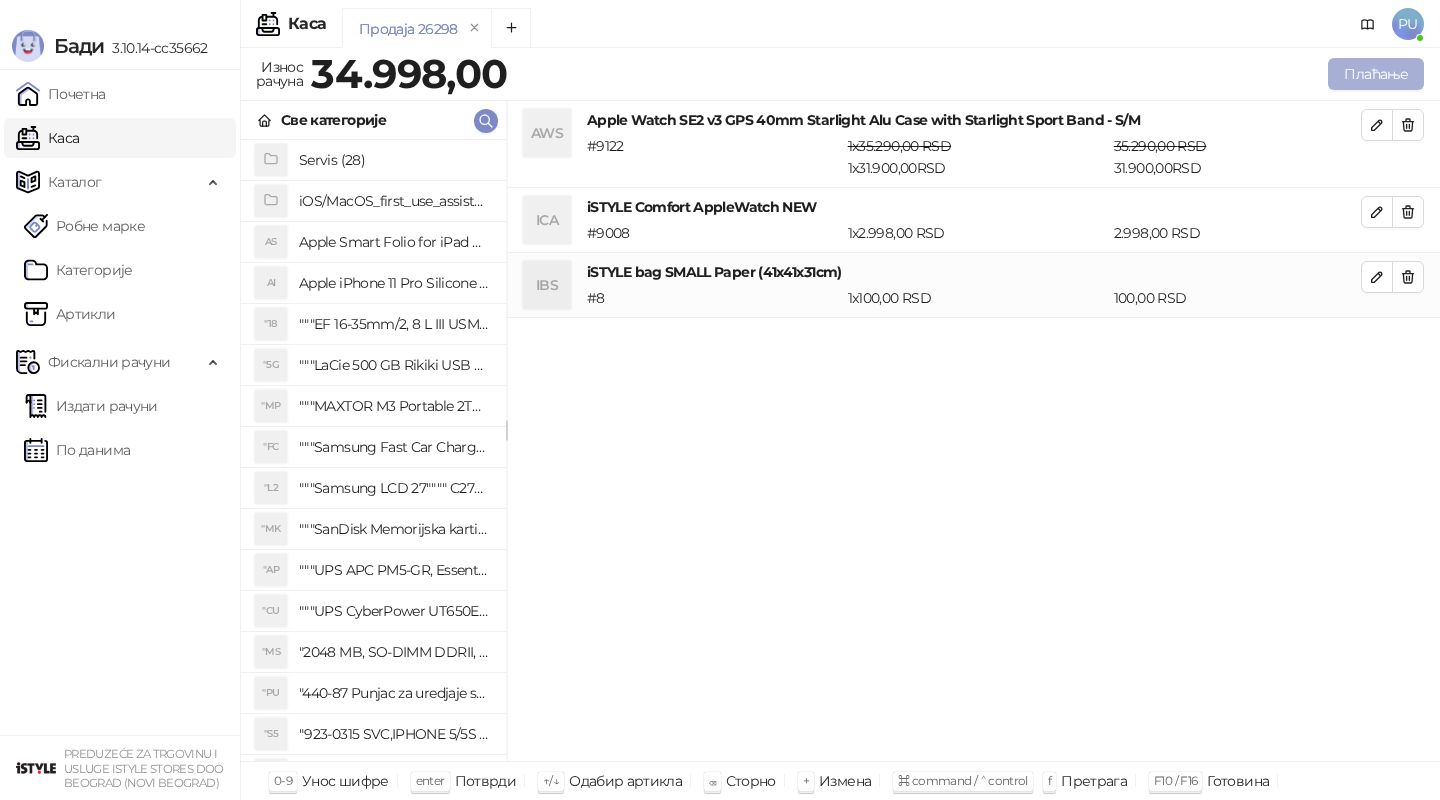 click on "Плаћање" at bounding box center (1376, 74) 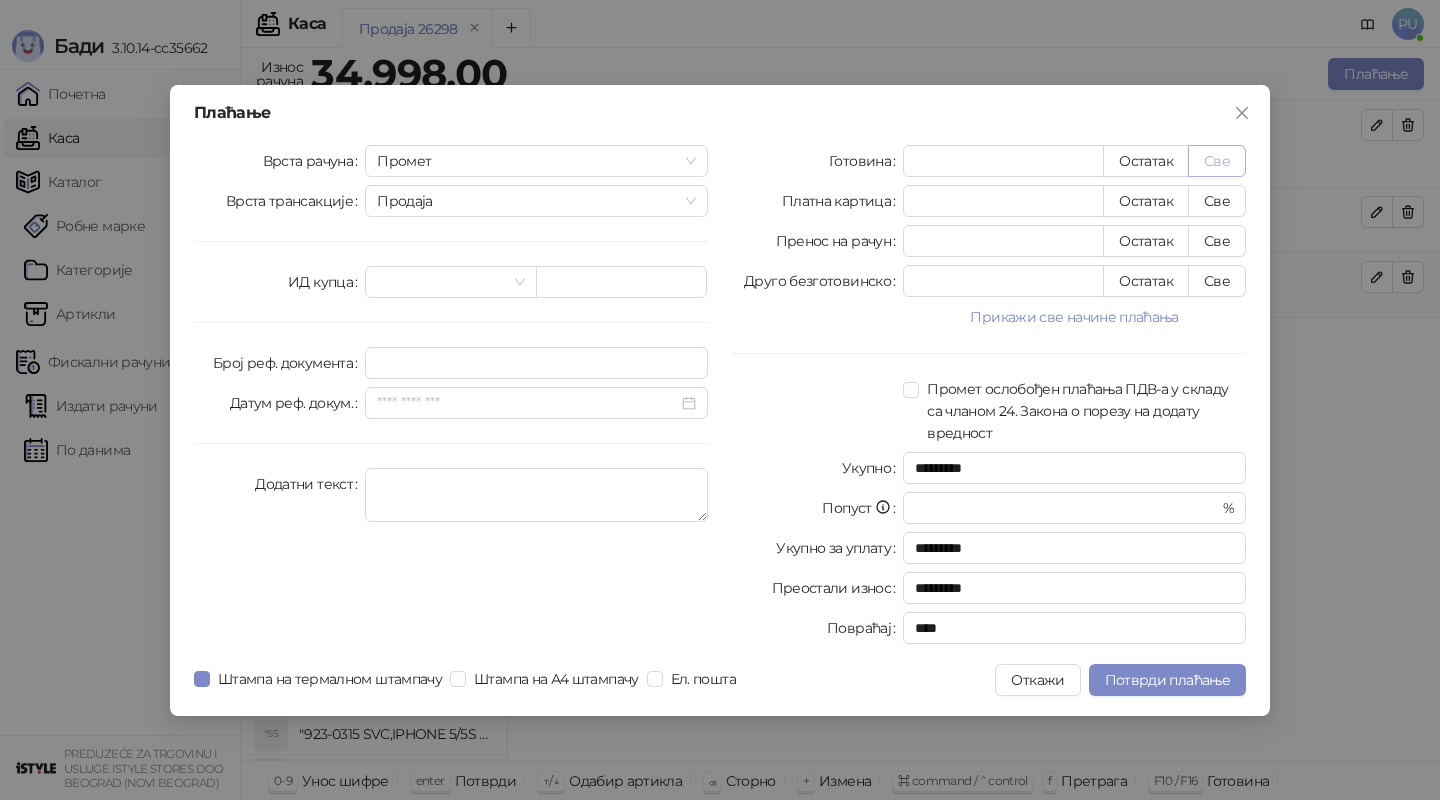 click on "Све" at bounding box center [1217, 161] 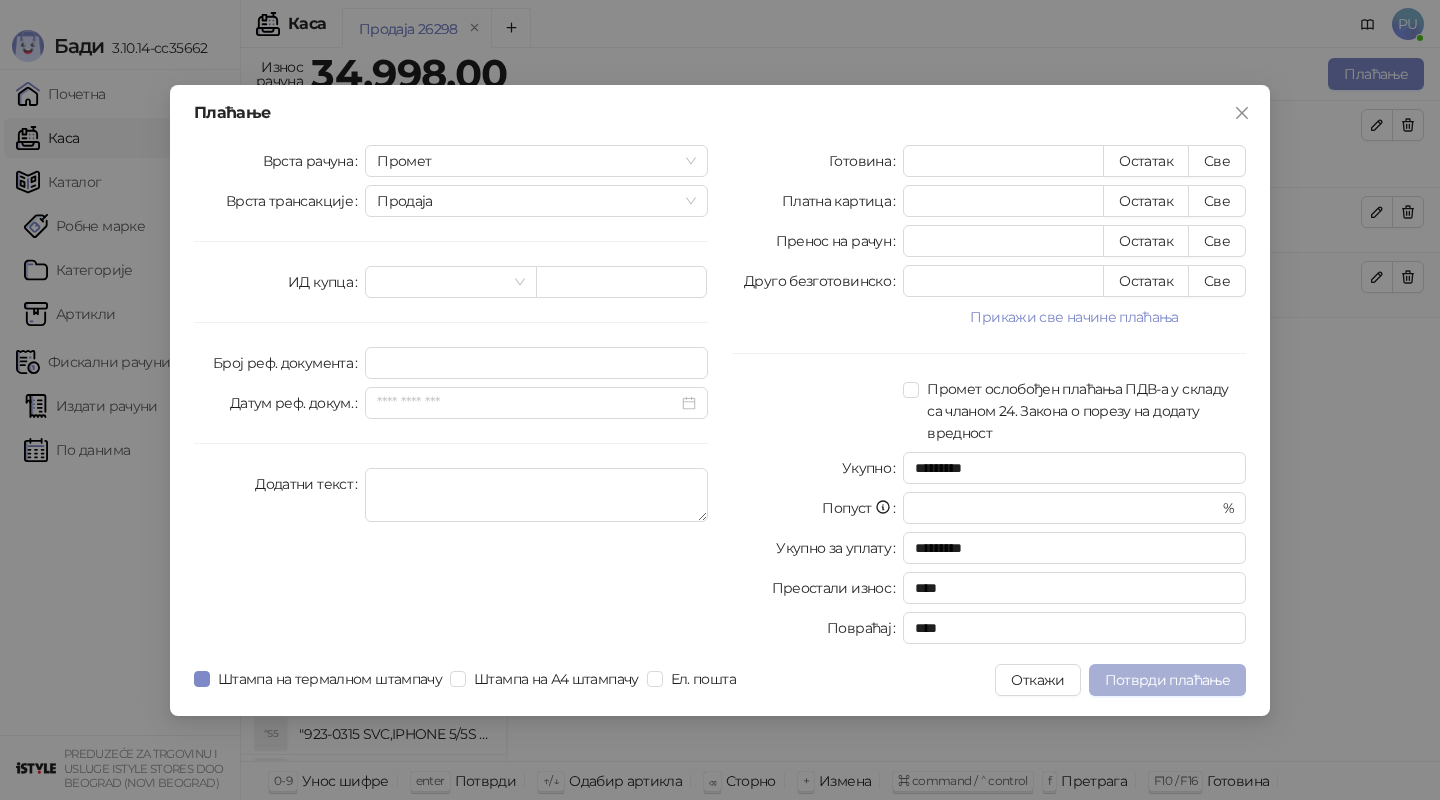 click on "Потврди плаћање" at bounding box center (1167, 680) 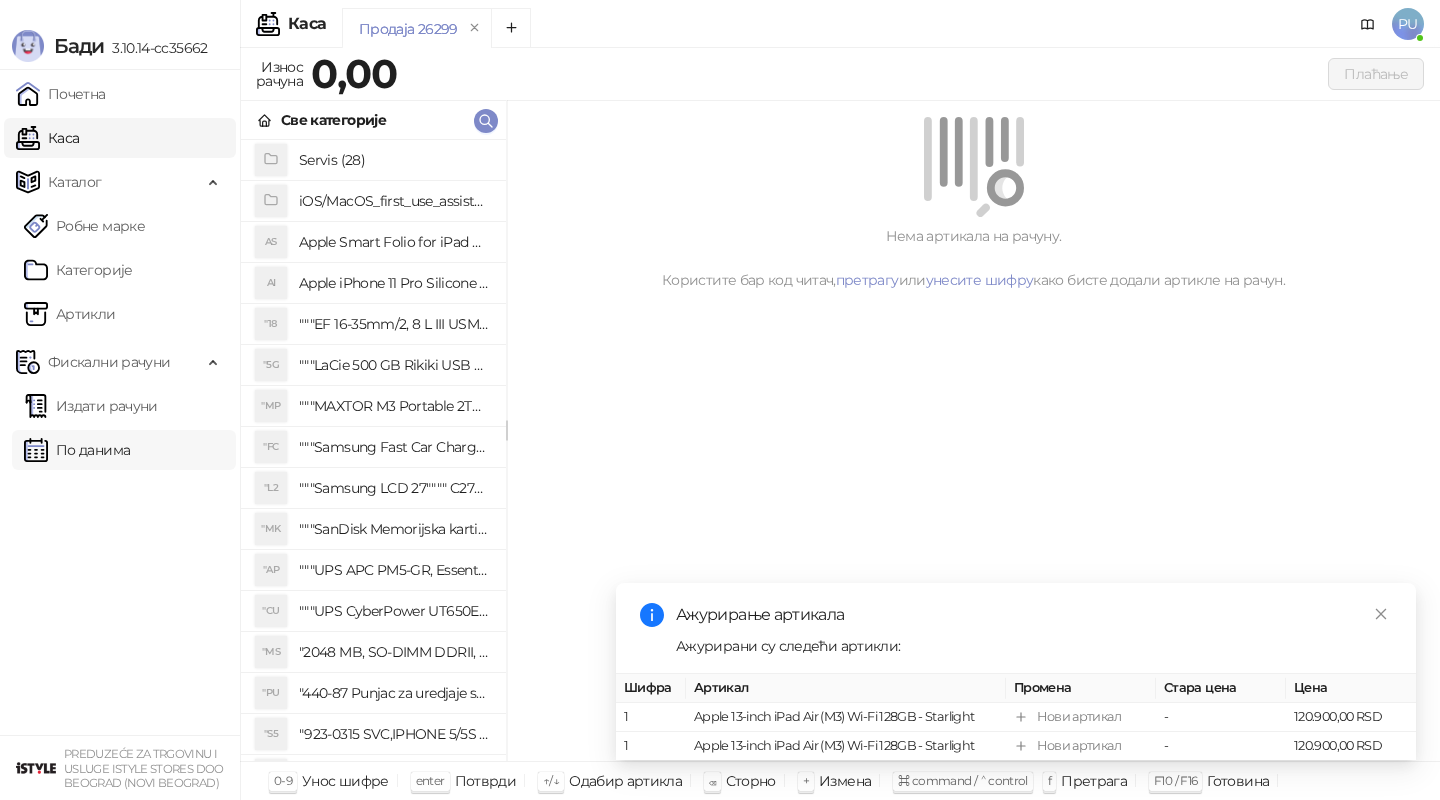 click on "По данима" at bounding box center [77, 450] 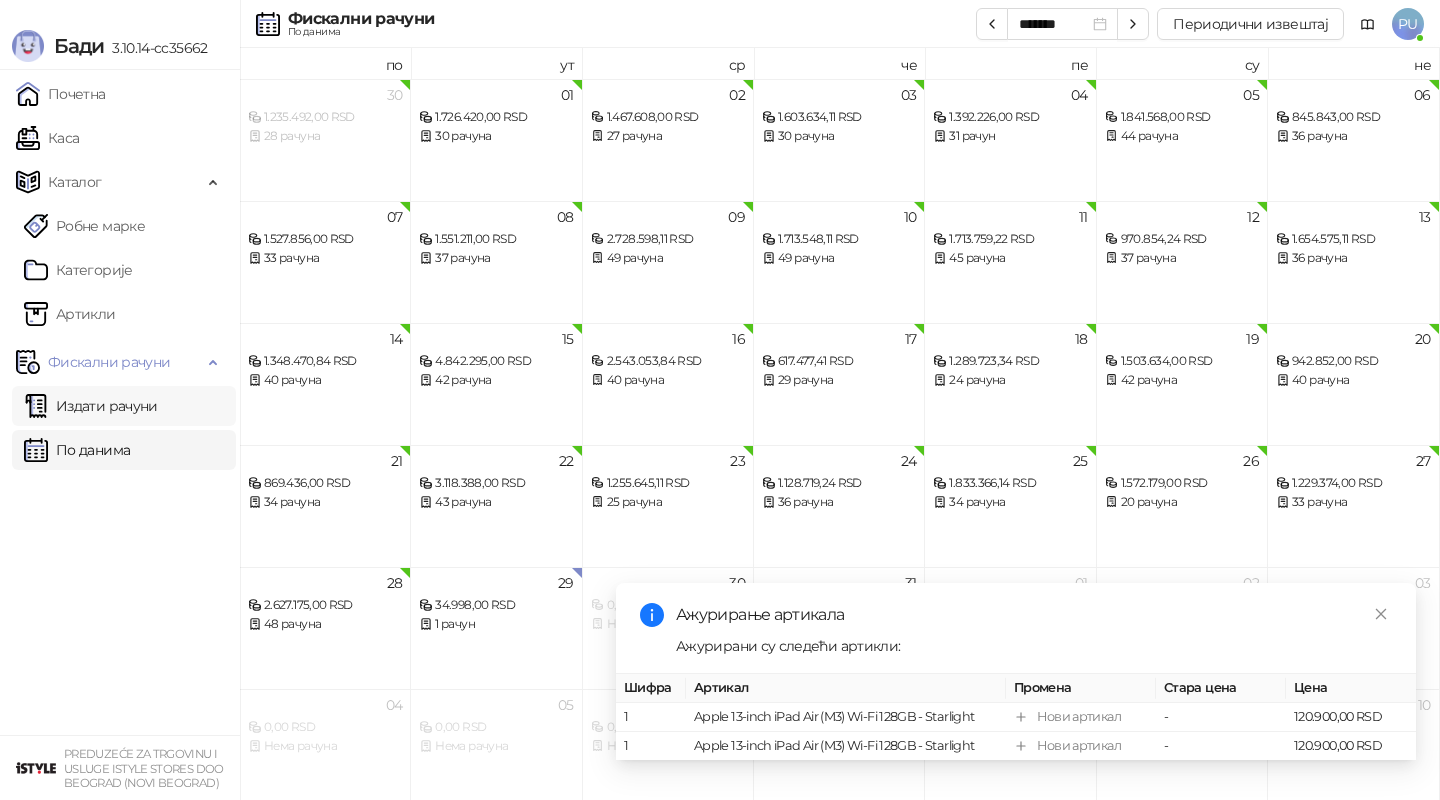 click on "Издати рачуни" at bounding box center (91, 406) 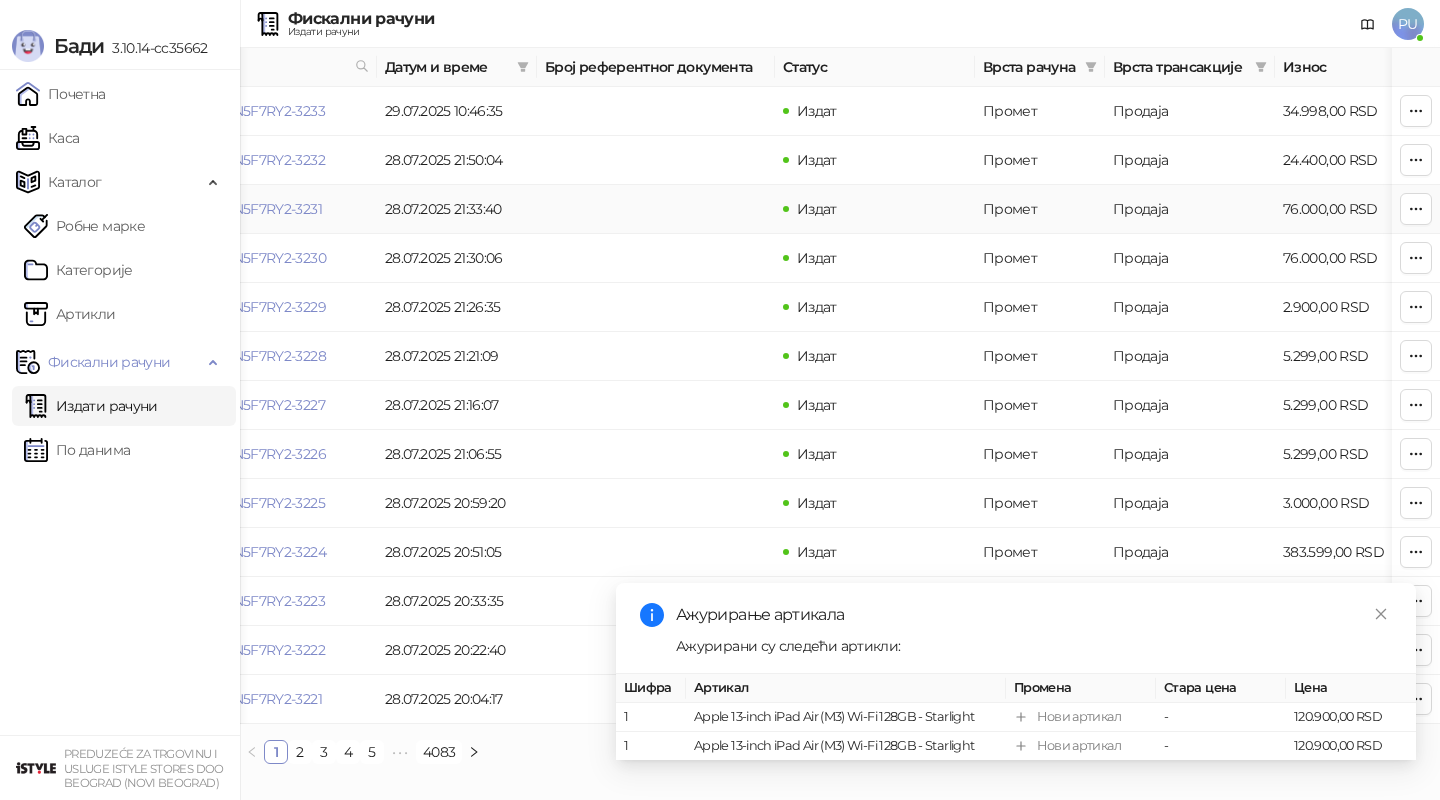 scroll, scrollTop: 0, scrollLeft: 0, axis: both 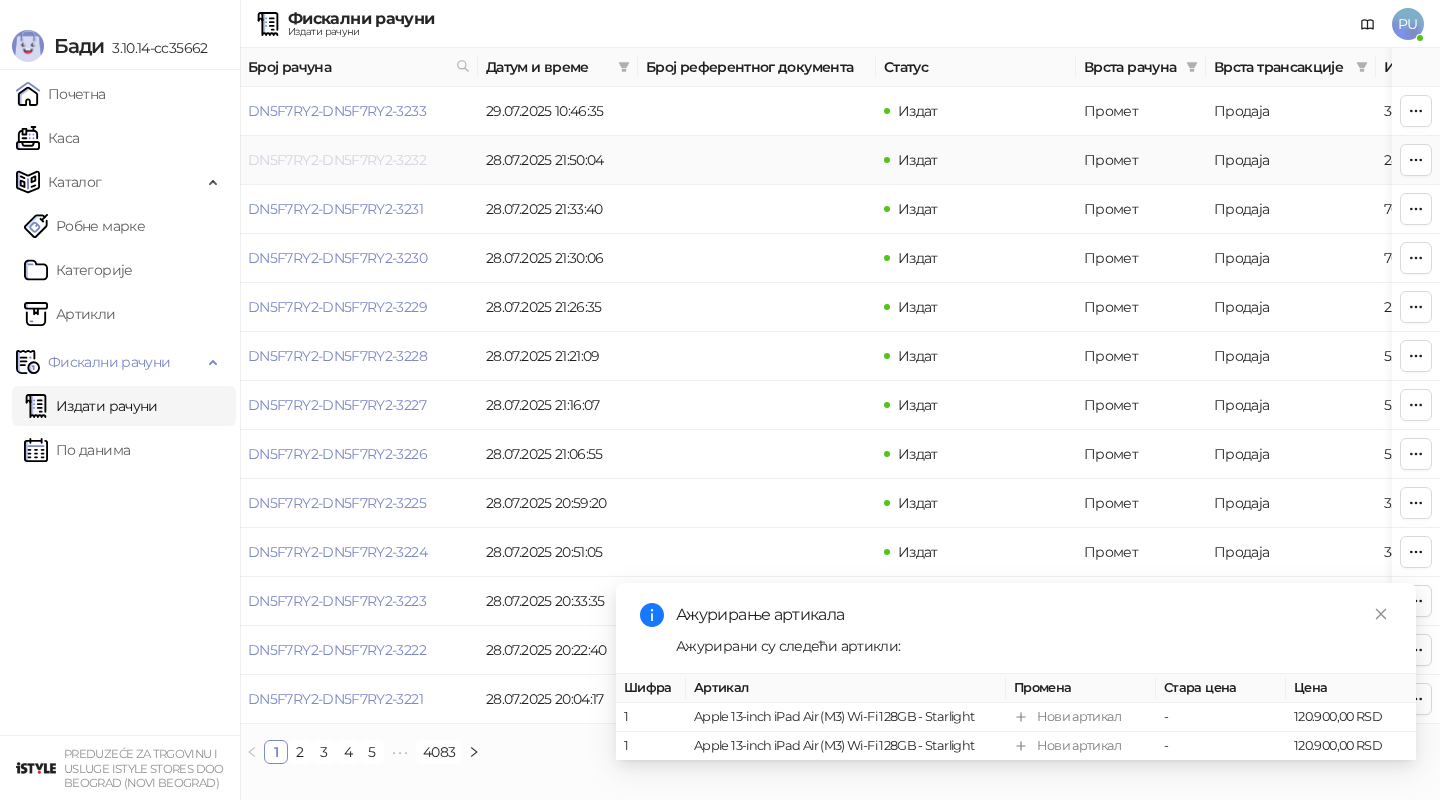 click on "DN5F7RY2-DN5F7RY2-3232" at bounding box center [337, 160] 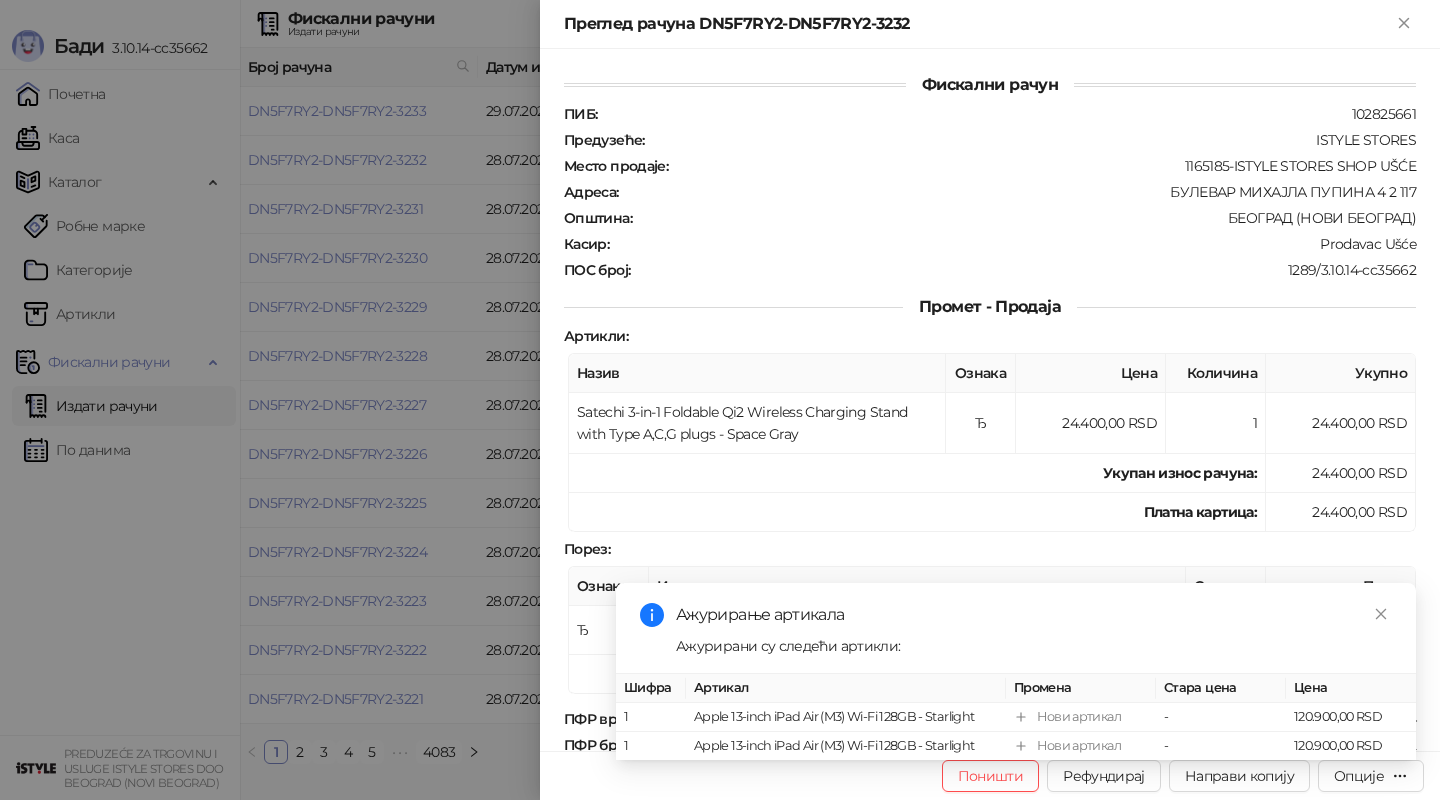 click at bounding box center [720, 400] 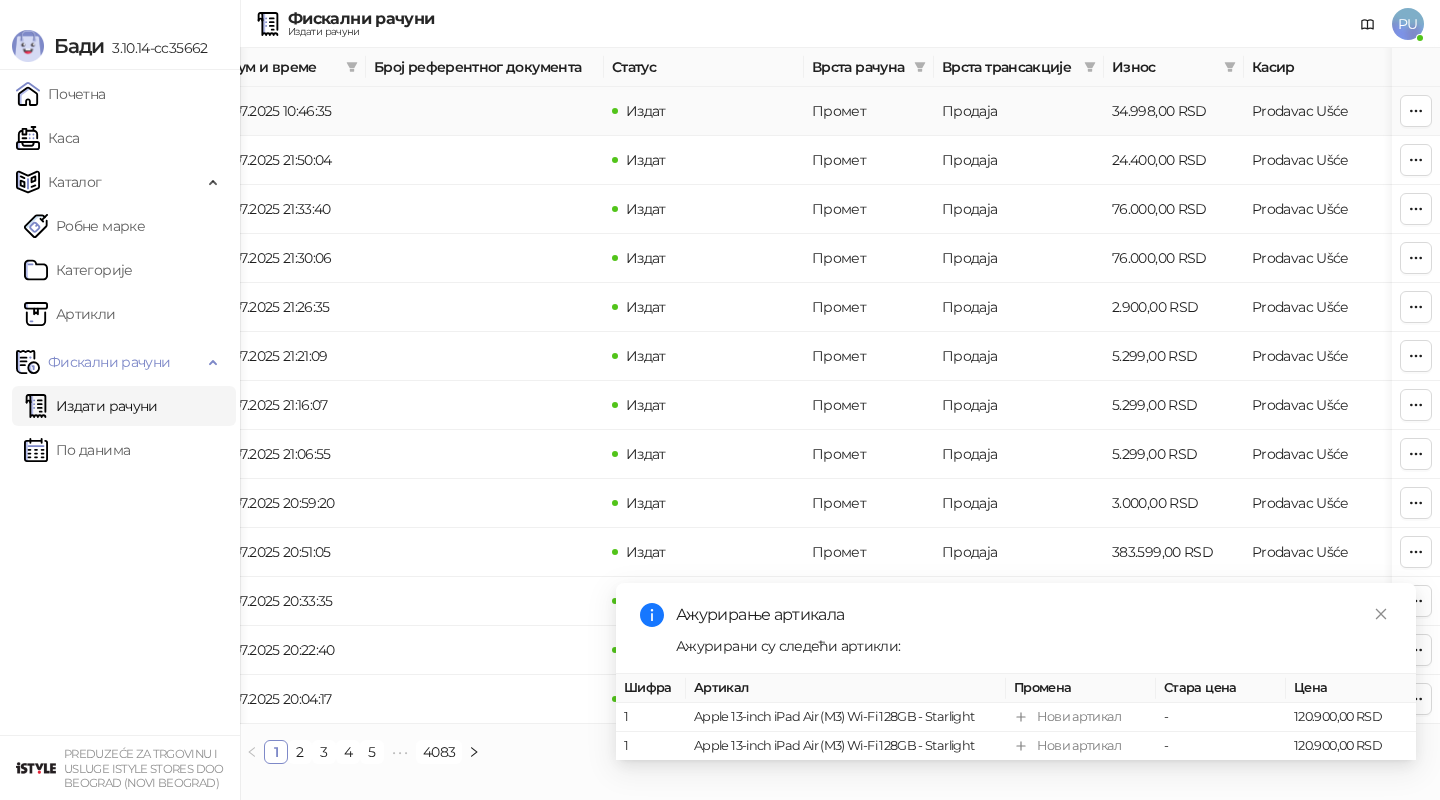 scroll, scrollTop: 0, scrollLeft: 0, axis: both 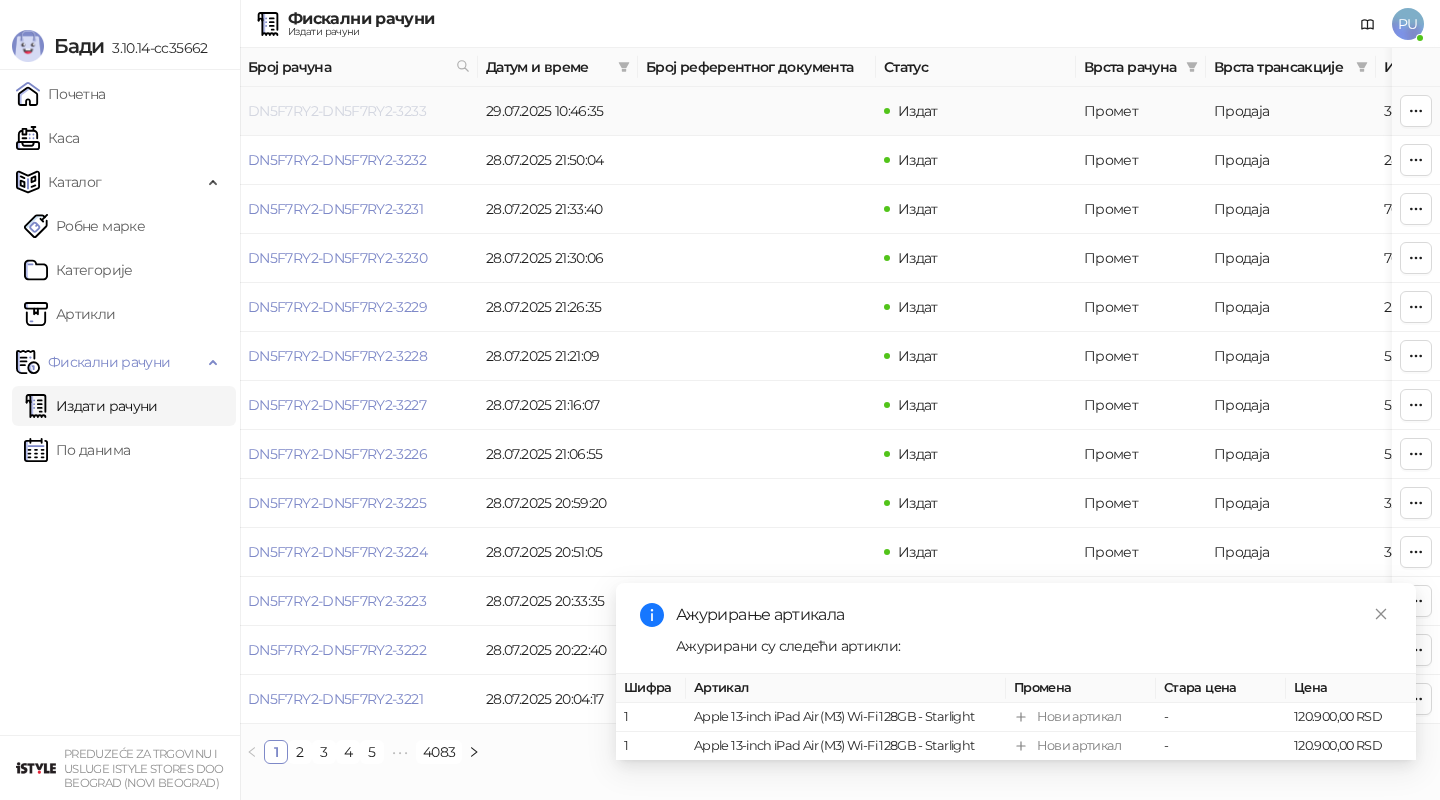 click on "DN5F7RY2-DN5F7RY2-3233" at bounding box center (337, 111) 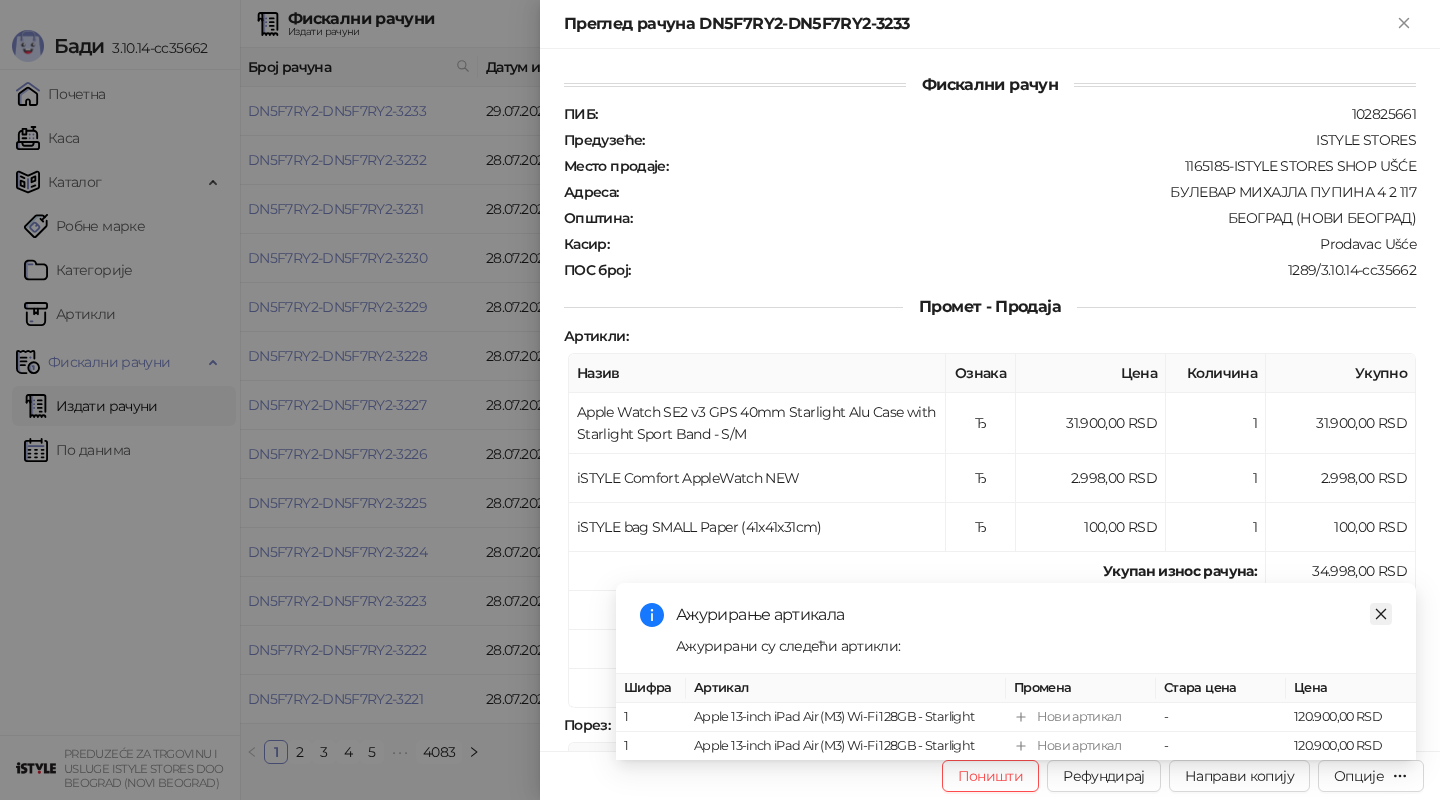 click 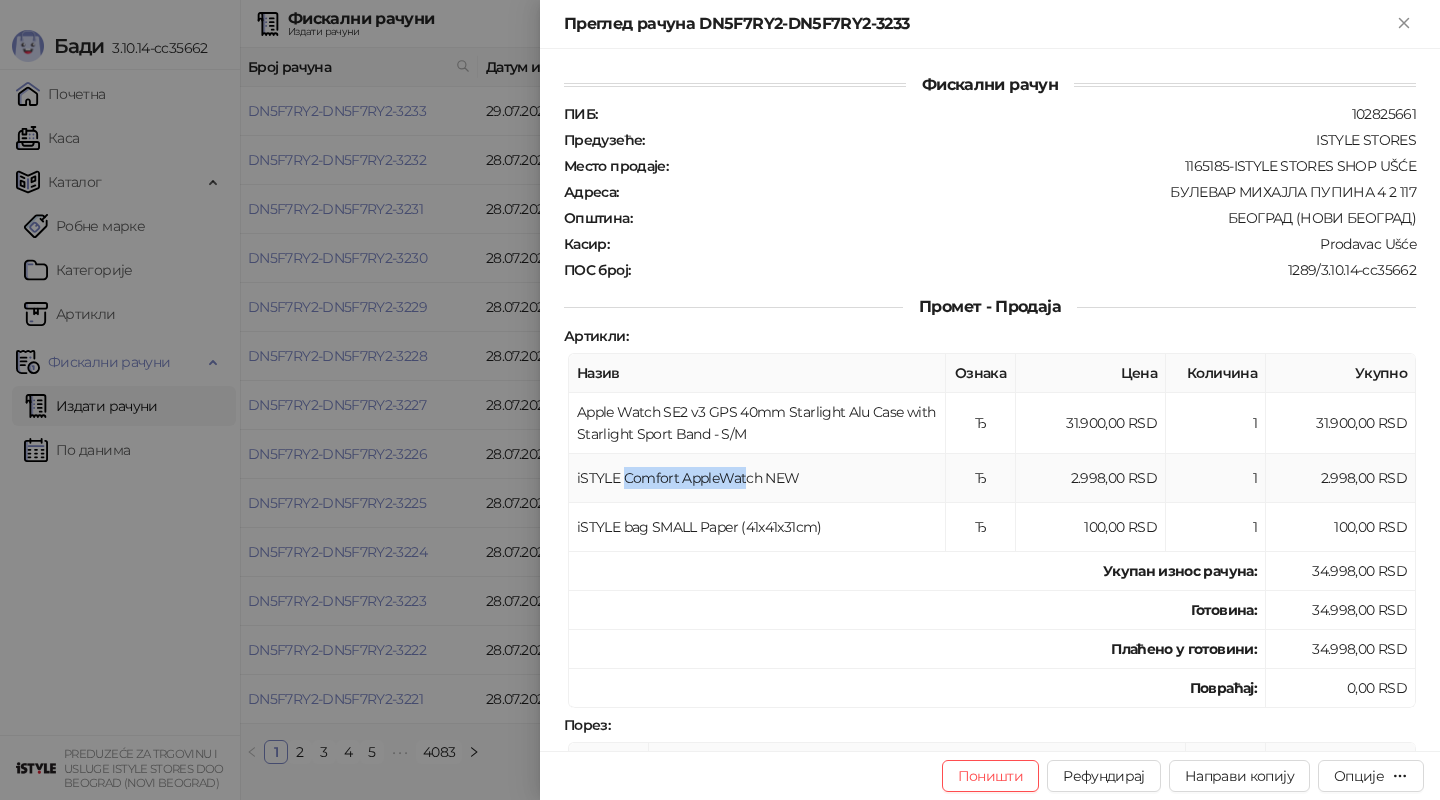drag, startPoint x: 627, startPoint y: 466, endPoint x: 748, endPoint y: 466, distance: 121 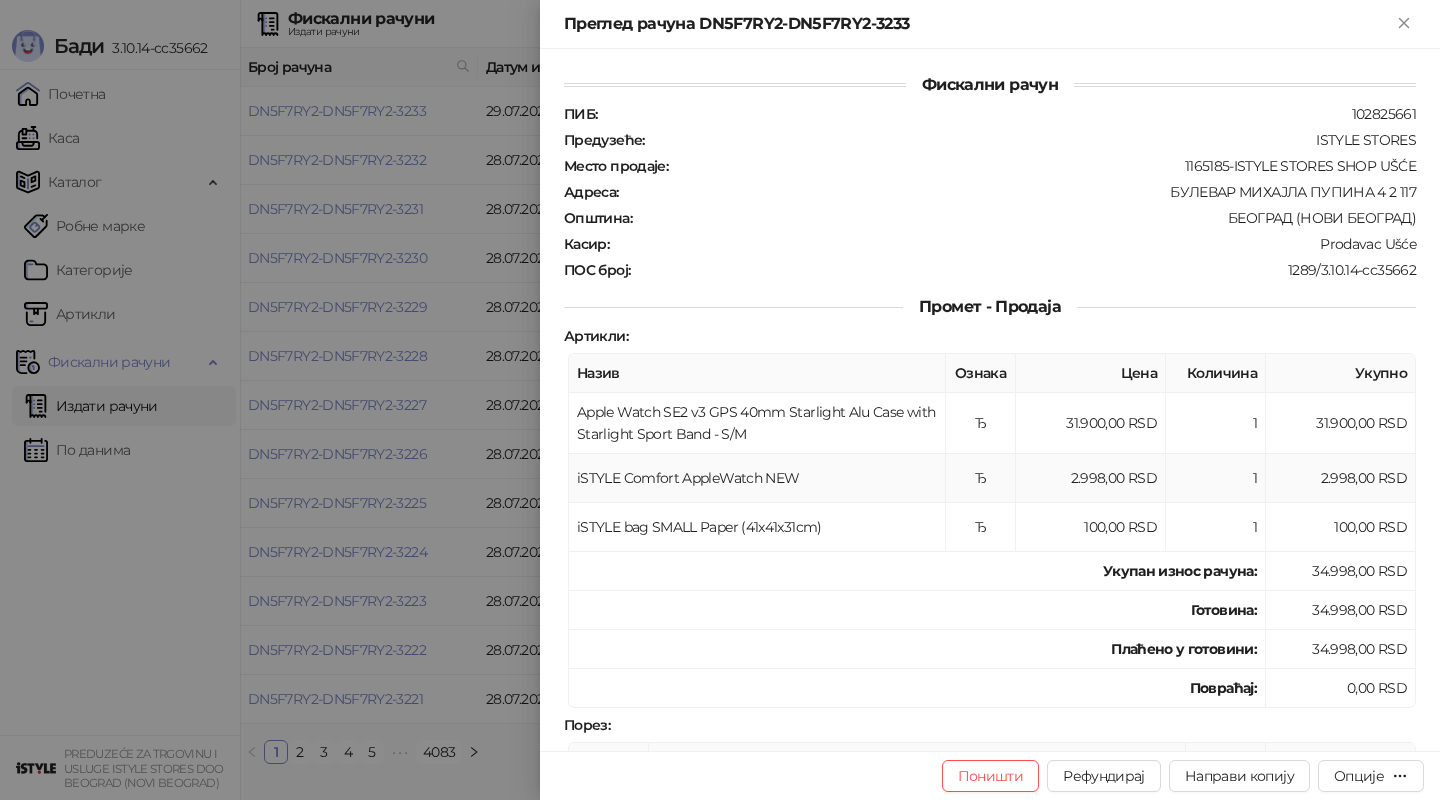 click on "iSTYLE Comfort AppleWatch NEW" at bounding box center (757, 478) 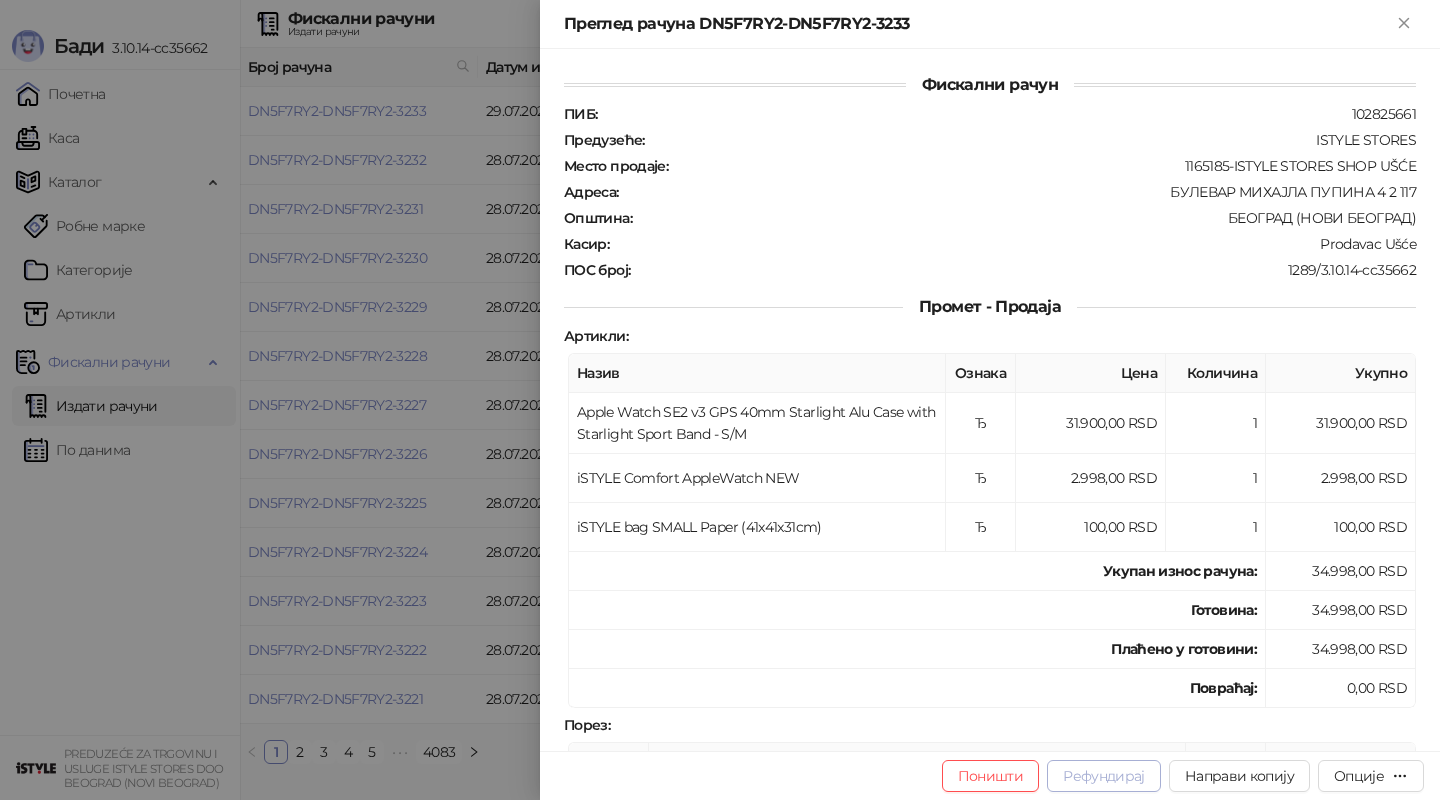 click on "Рефундирај" at bounding box center (1104, 776) 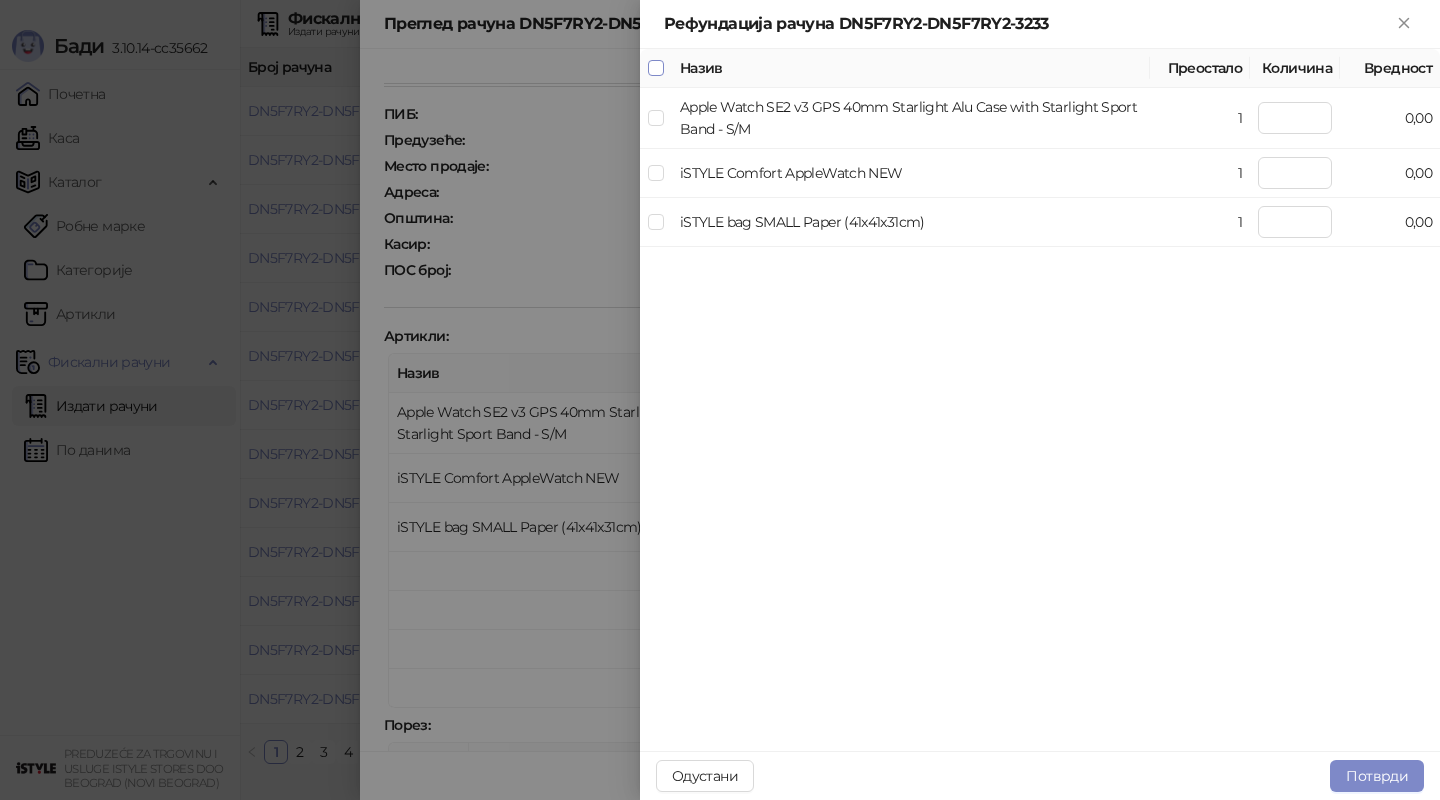 type on "*" 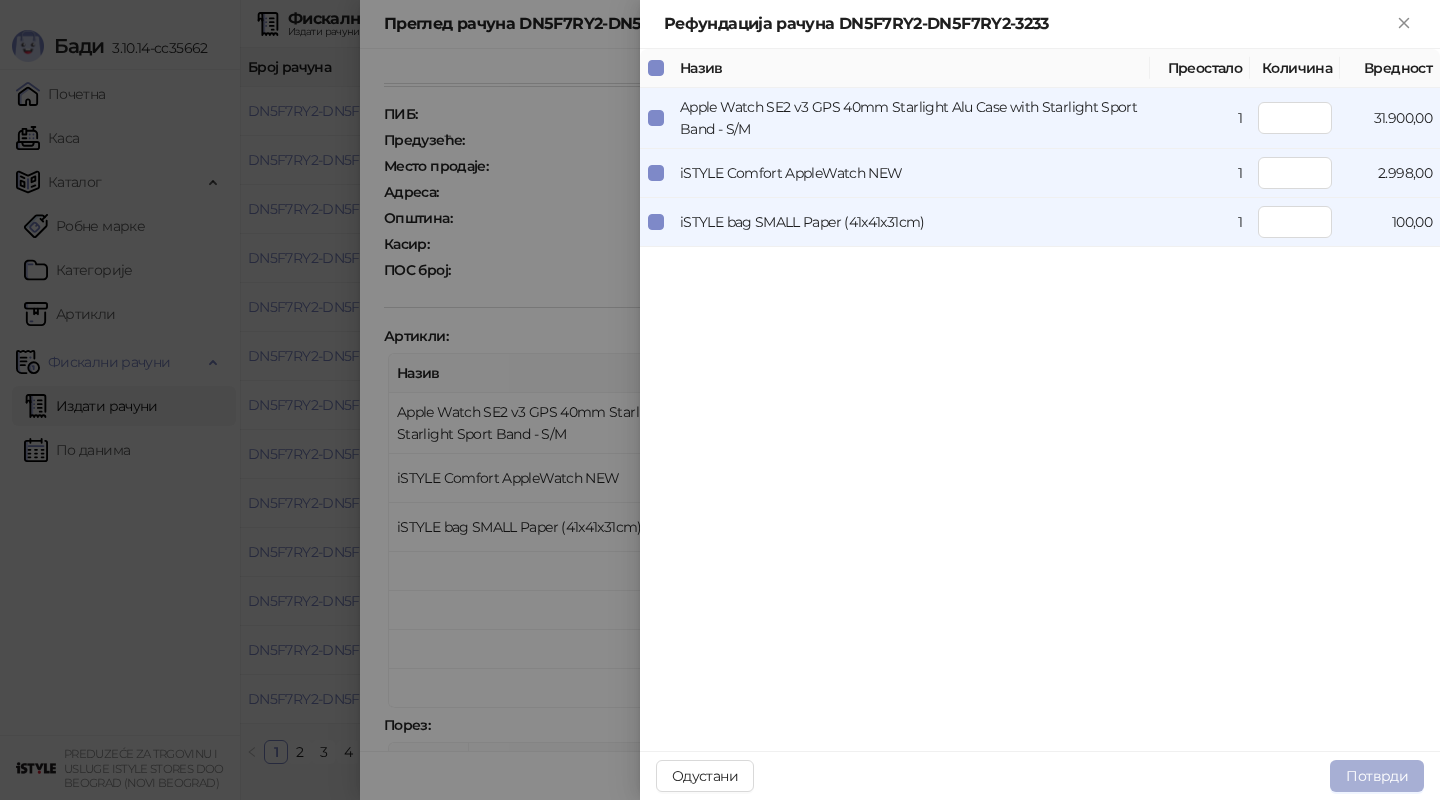 click on "Потврди" at bounding box center (1377, 776) 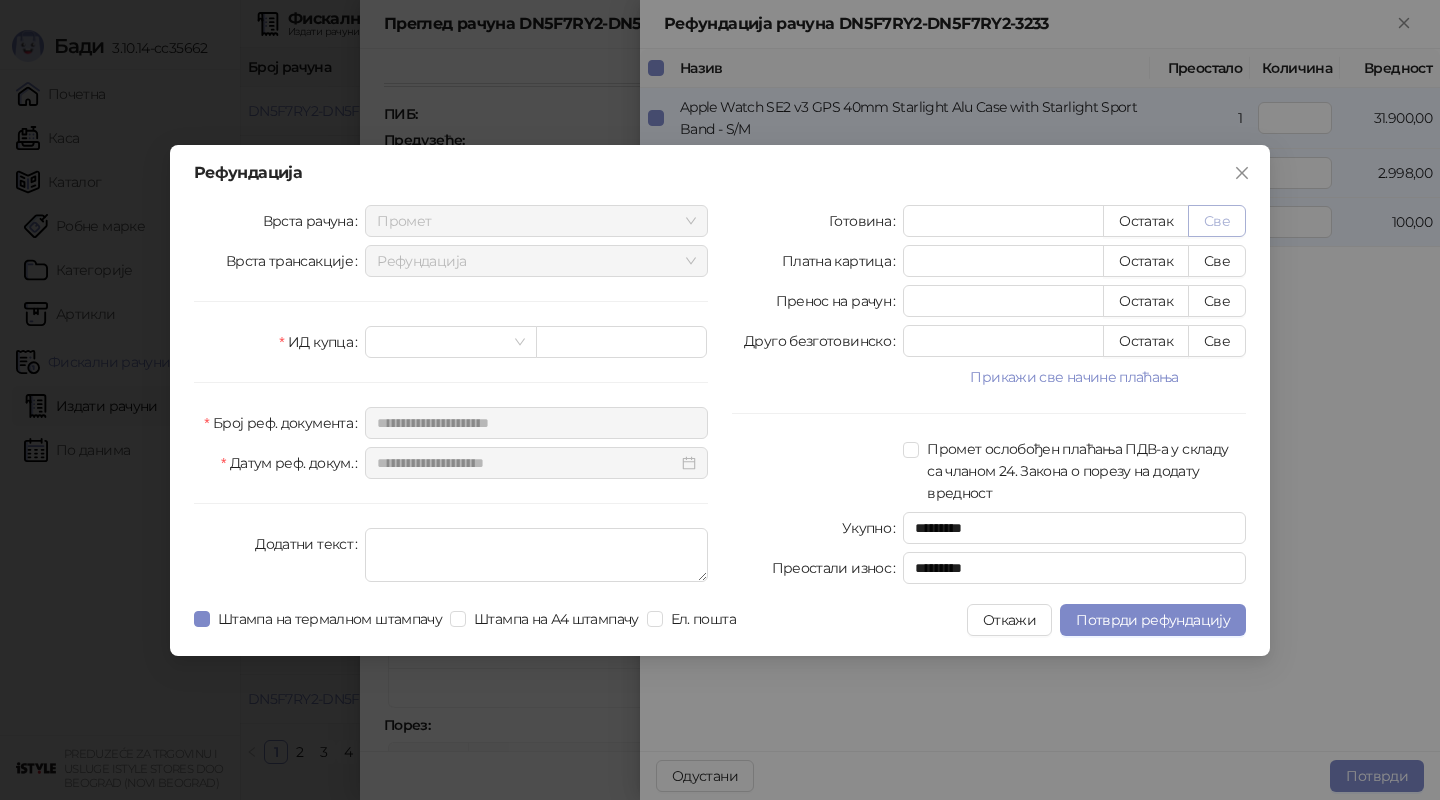 click on "Све" at bounding box center (1217, 221) 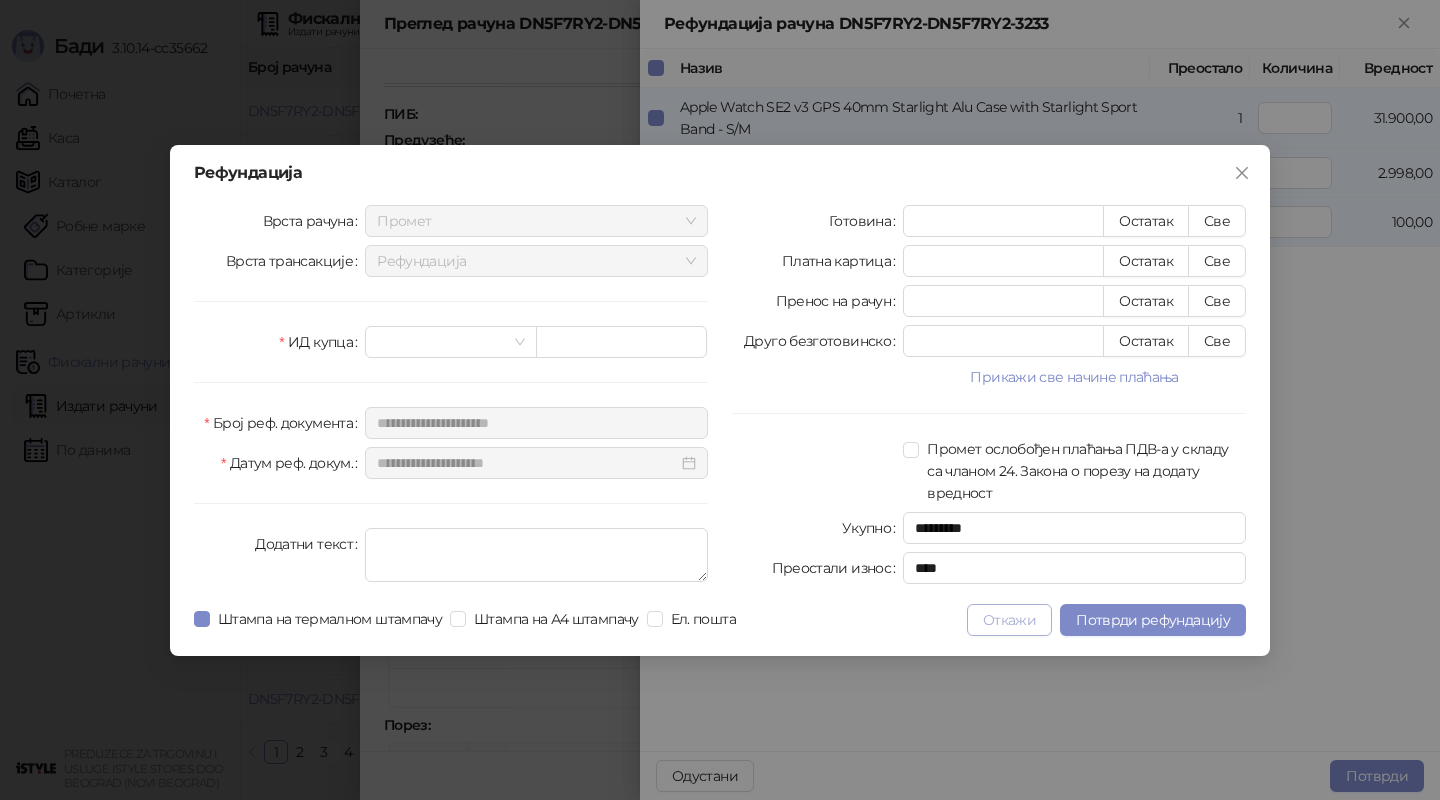 click on "Откажи" at bounding box center (1009, 620) 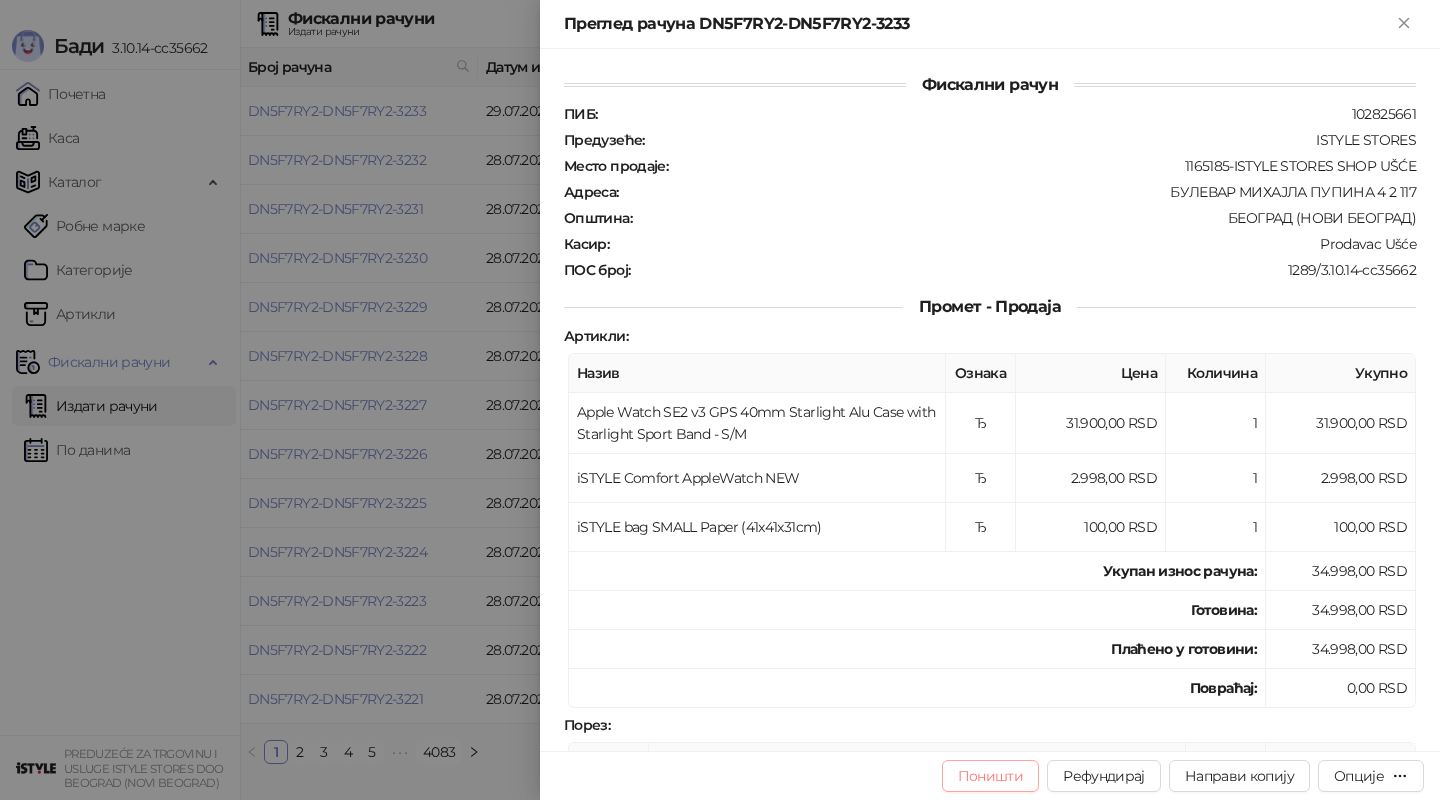 click on "Поништи" at bounding box center [991, 776] 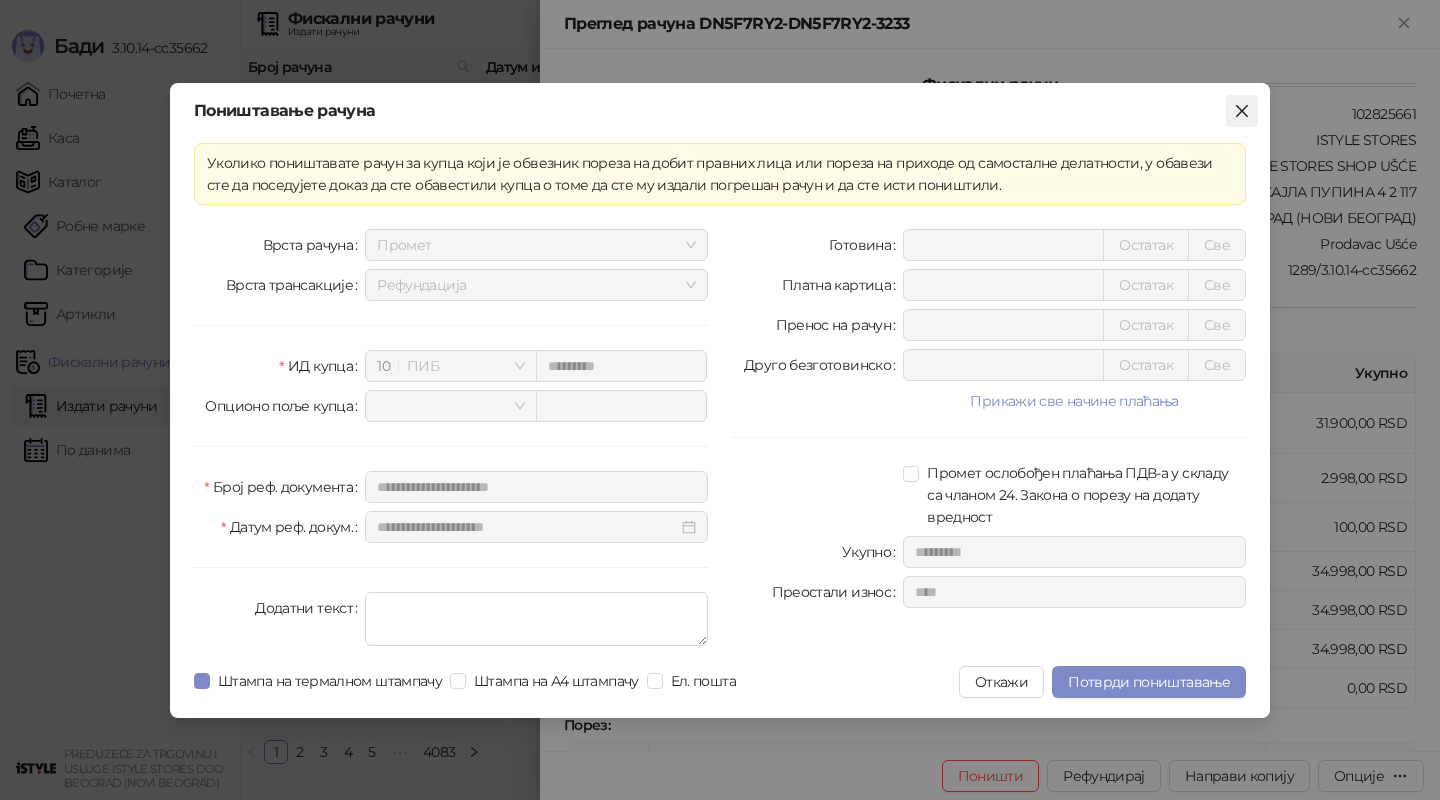 click 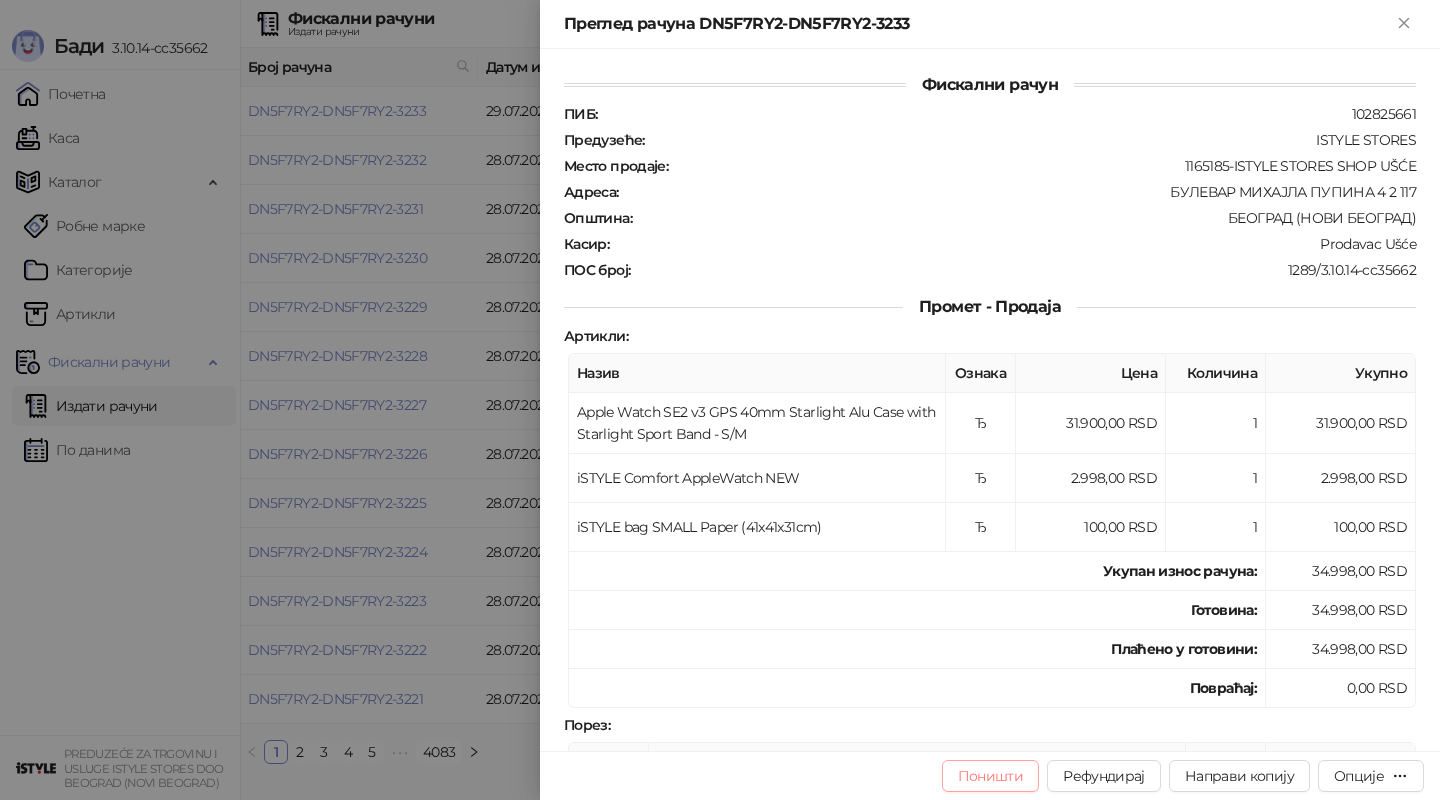 click on "Поништи" at bounding box center (991, 776) 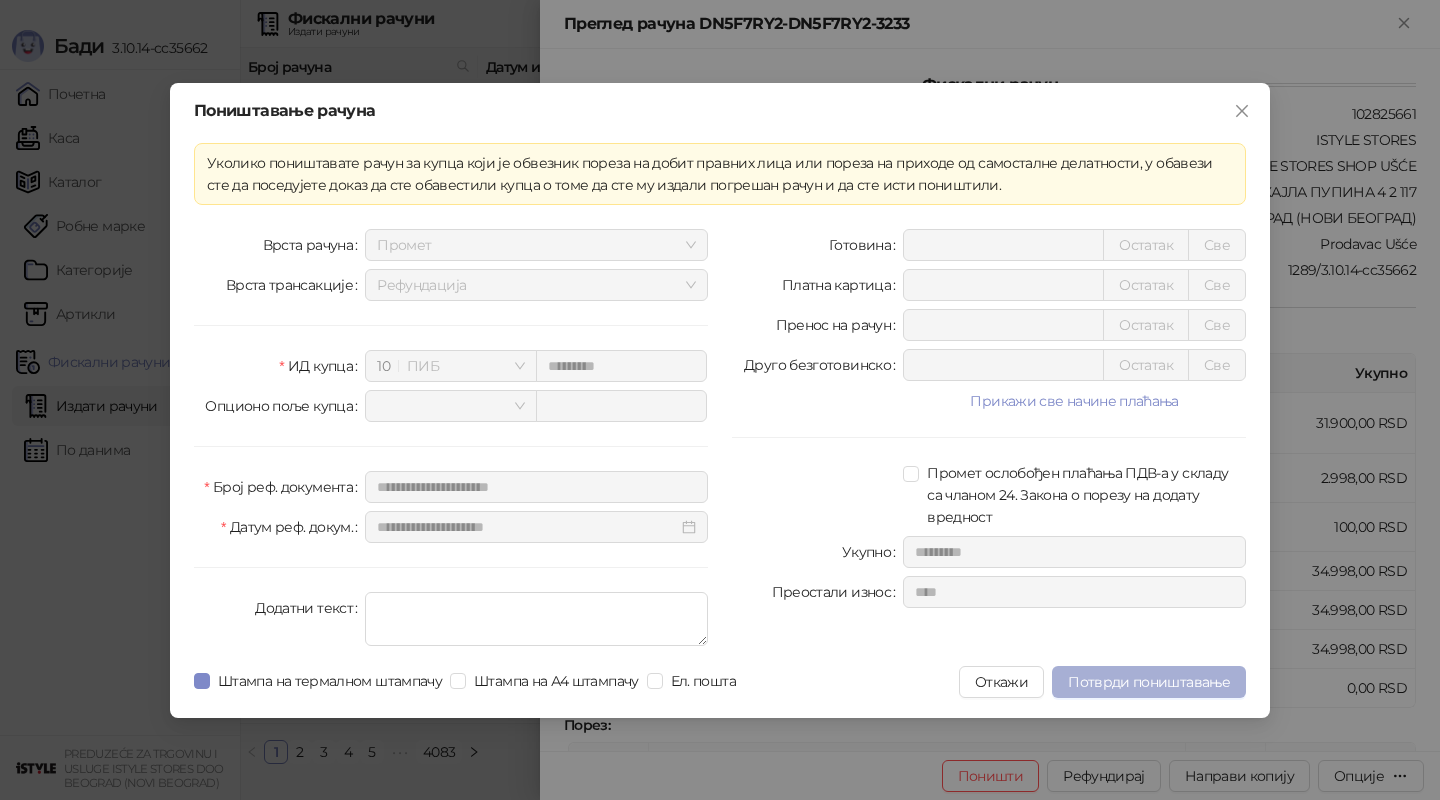click on "Потврди поништавање" at bounding box center (1149, 682) 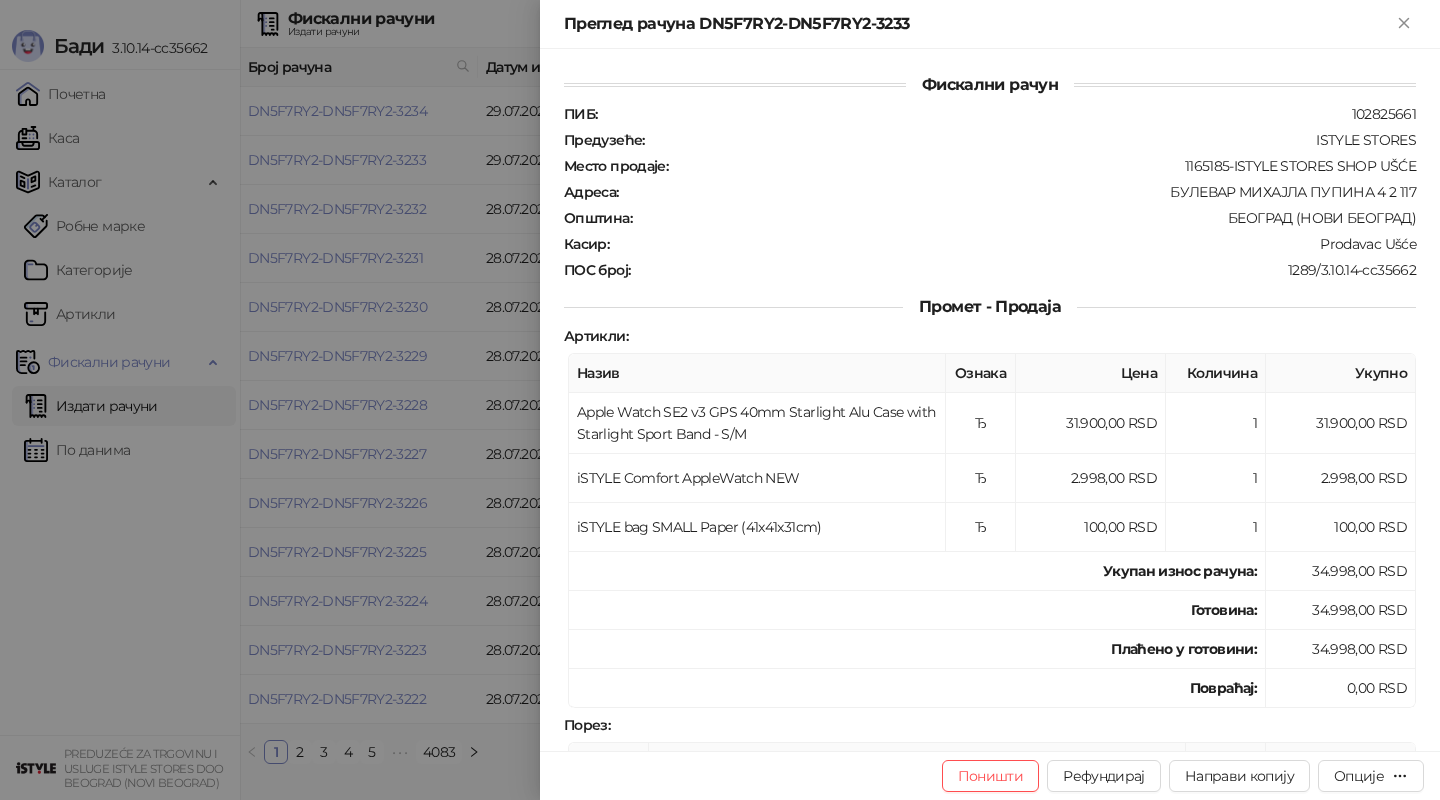 click at bounding box center (720, 400) 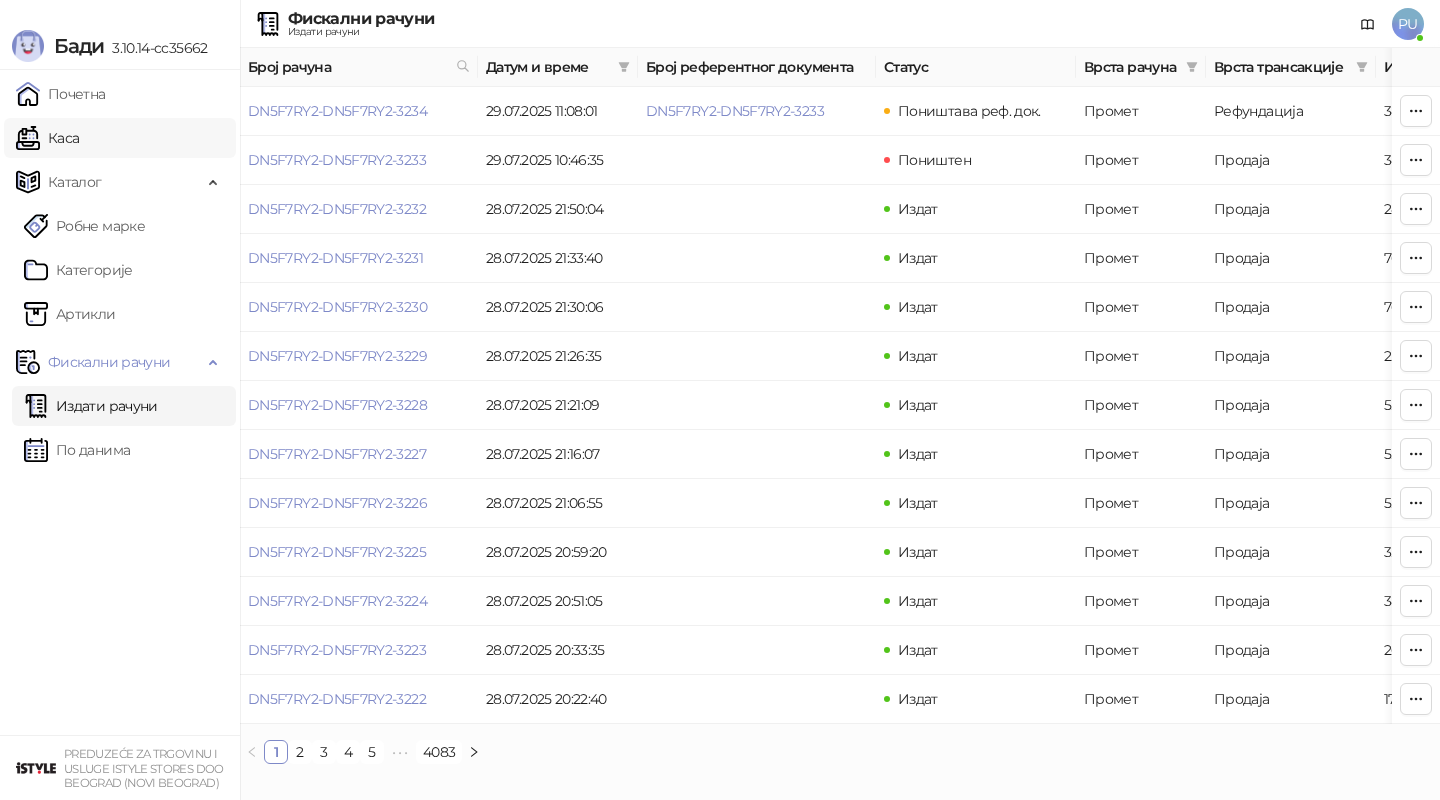 click on "Каса" at bounding box center [47, 138] 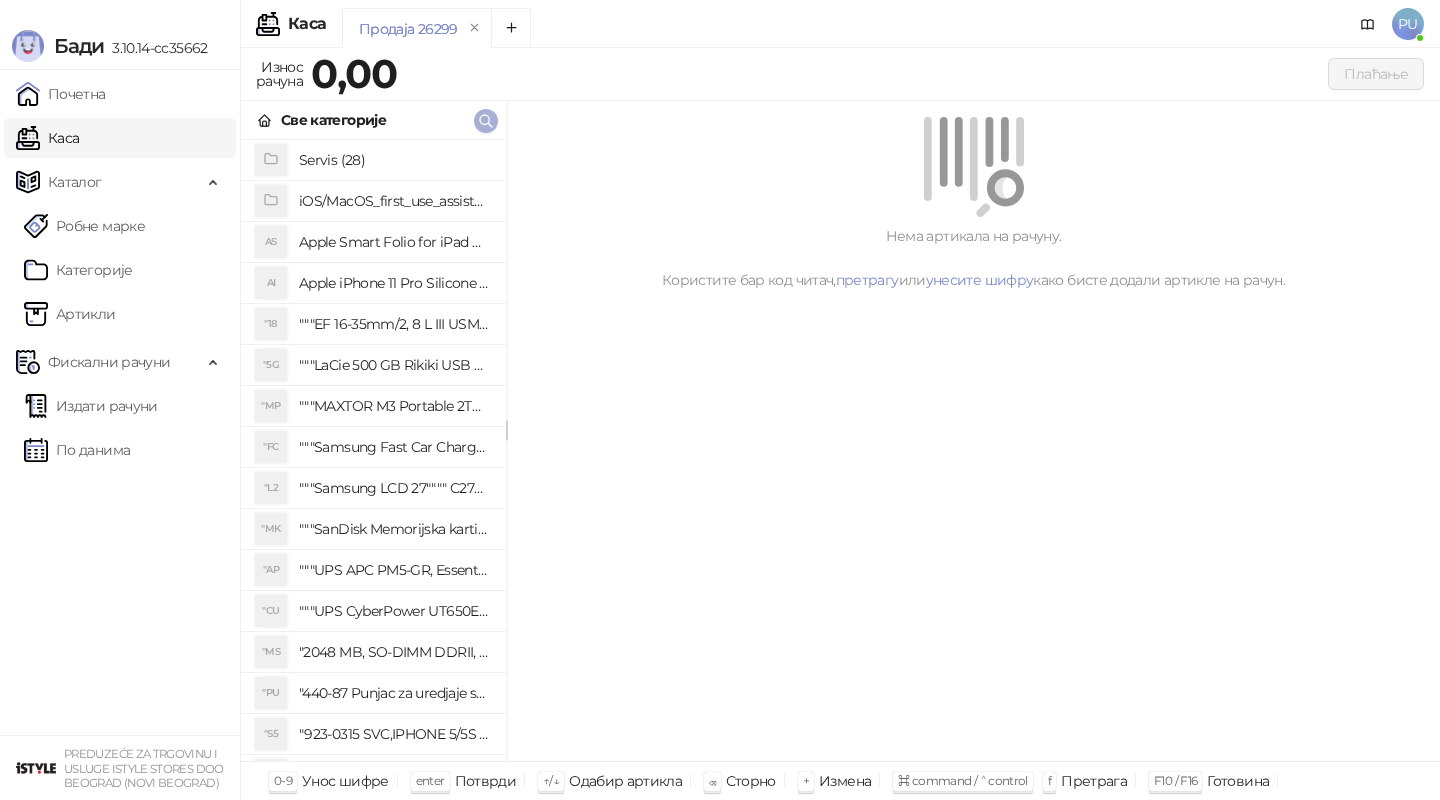 click 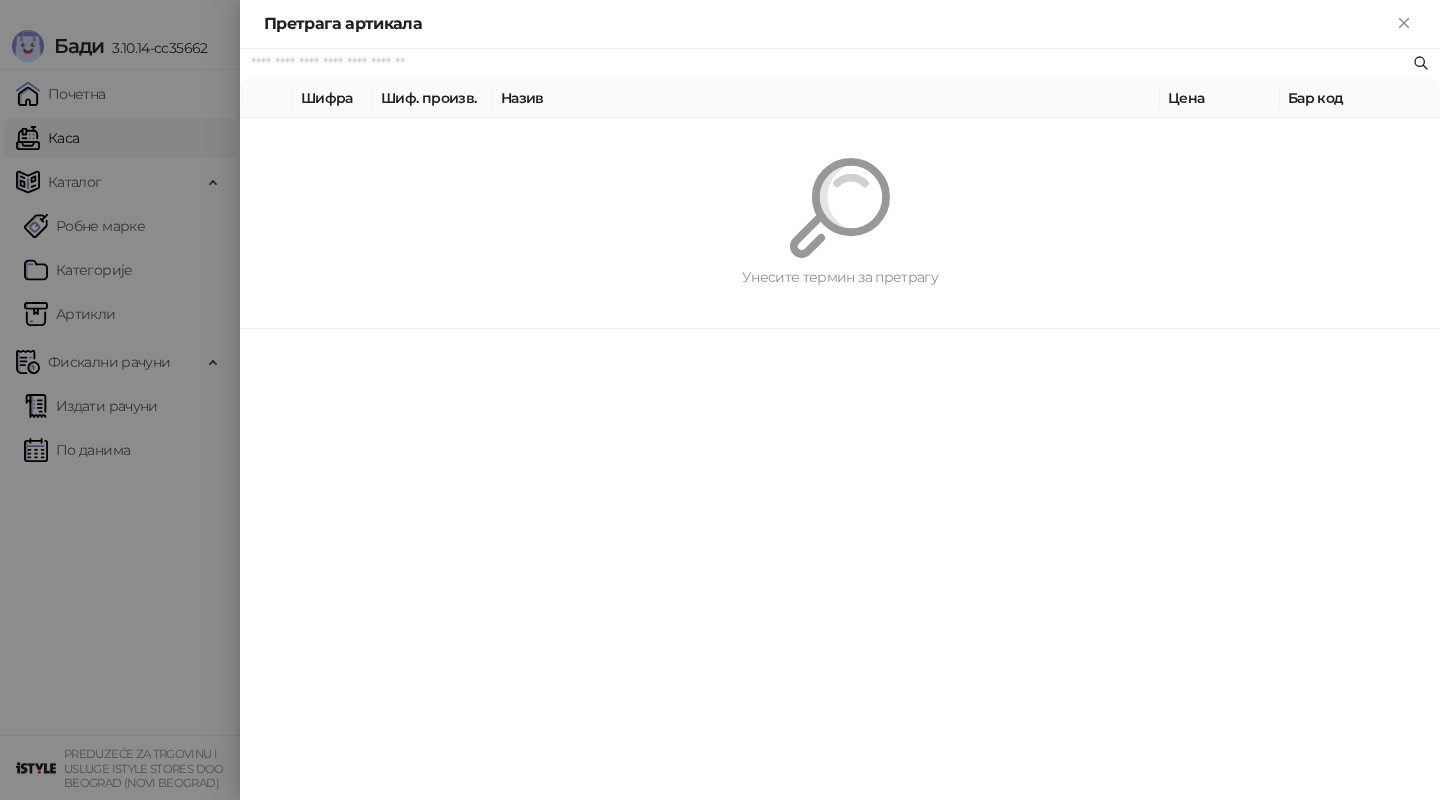 paste on "**********" 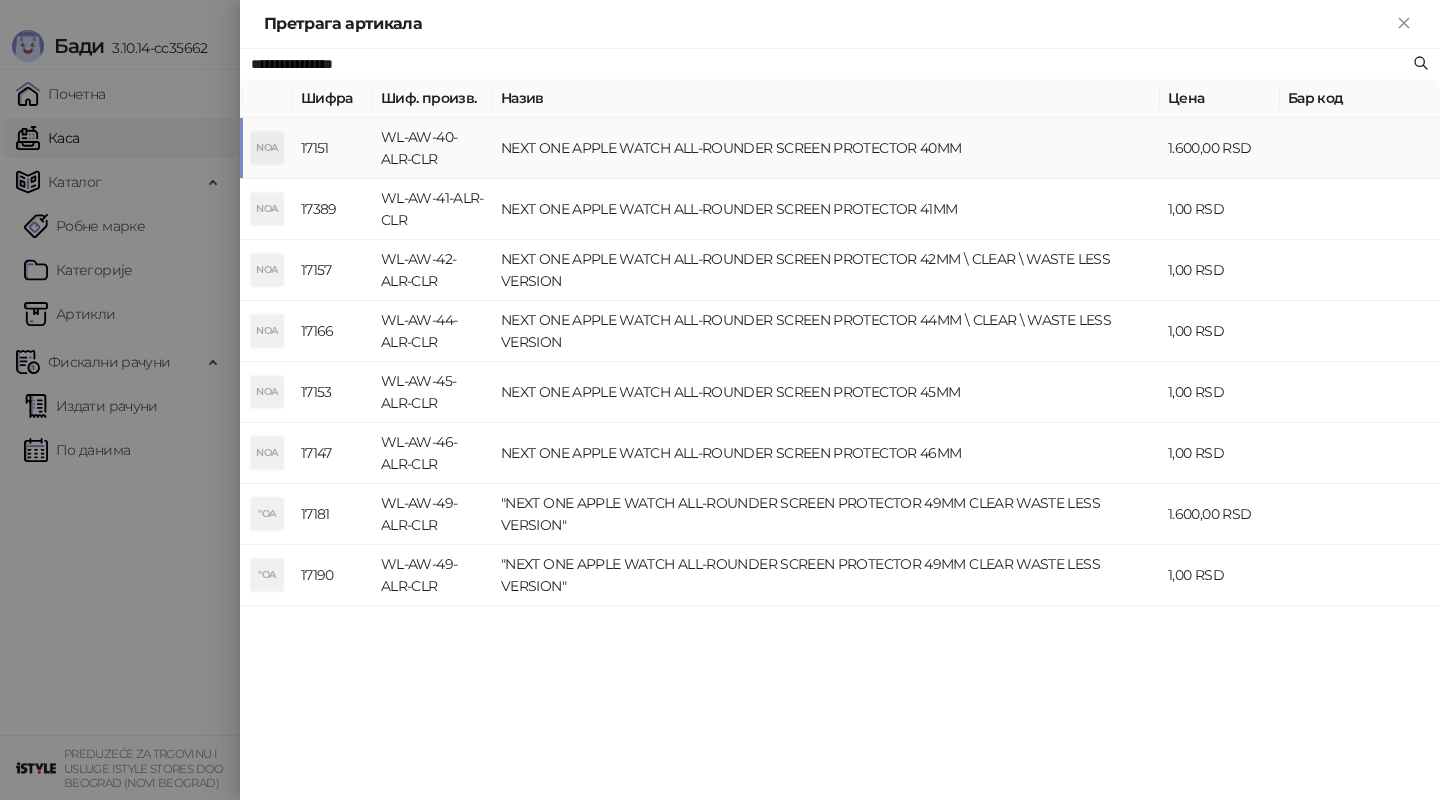 type on "**********" 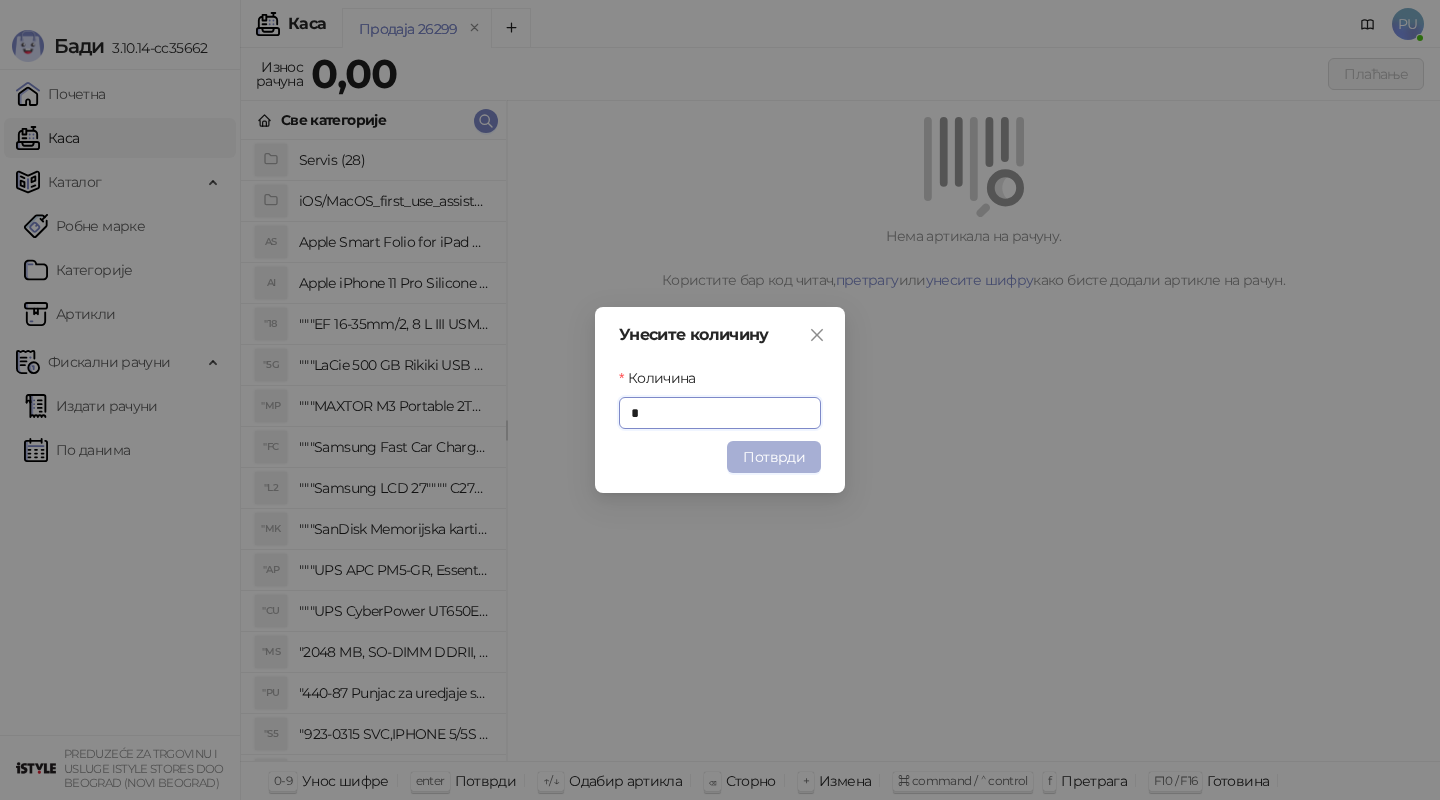 click on "Потврди" at bounding box center [774, 457] 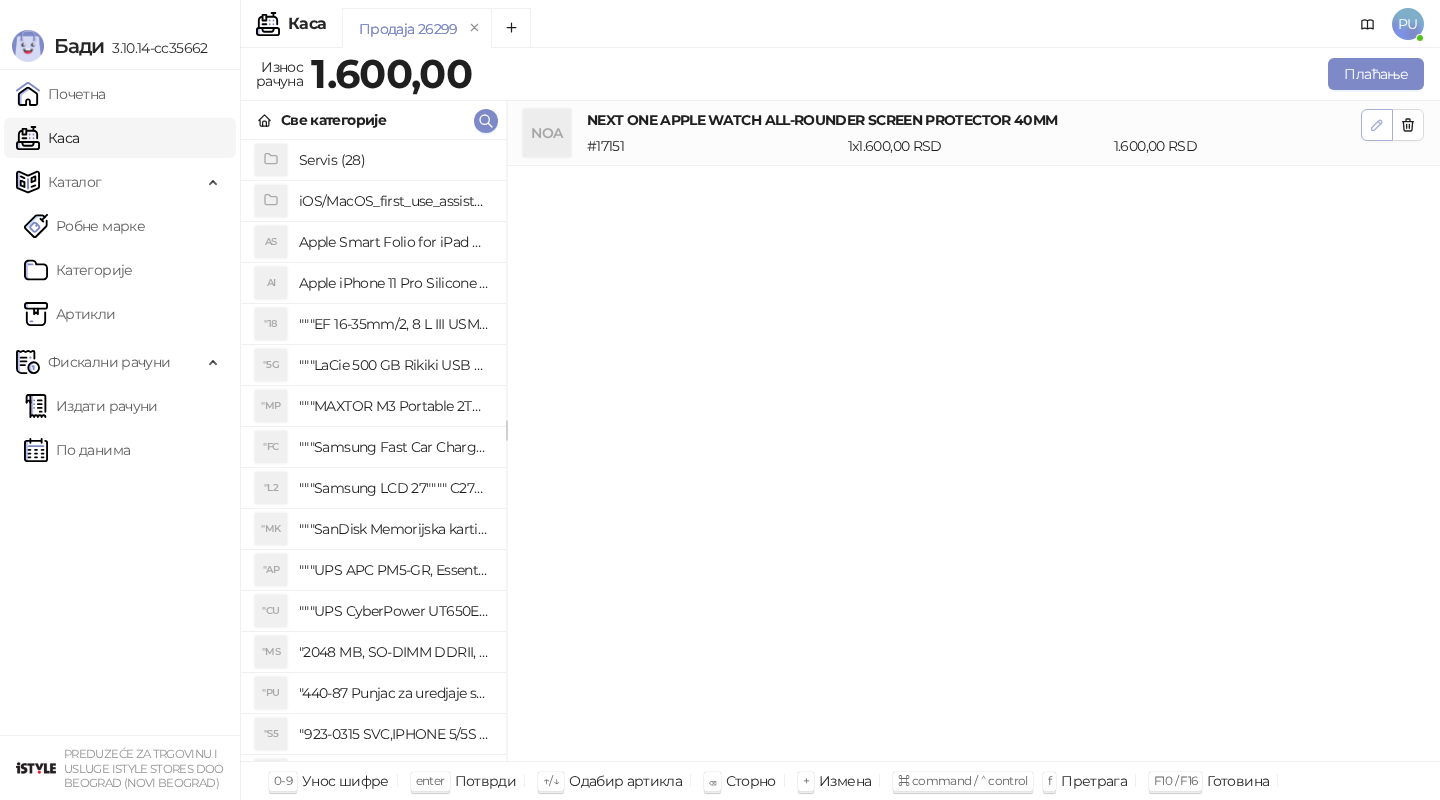 click 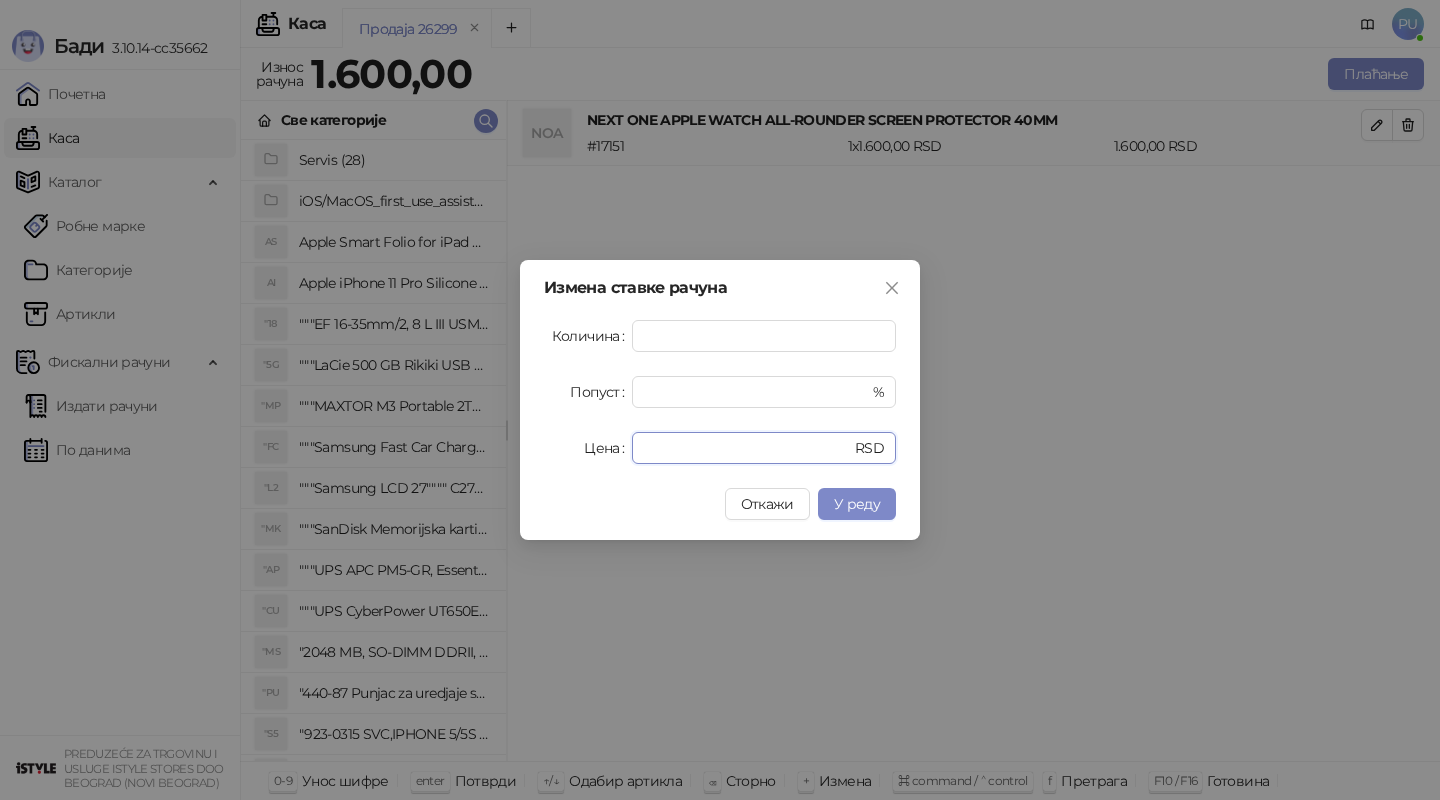 drag, startPoint x: 706, startPoint y: 440, endPoint x: 542, endPoint y: 451, distance: 164.36848 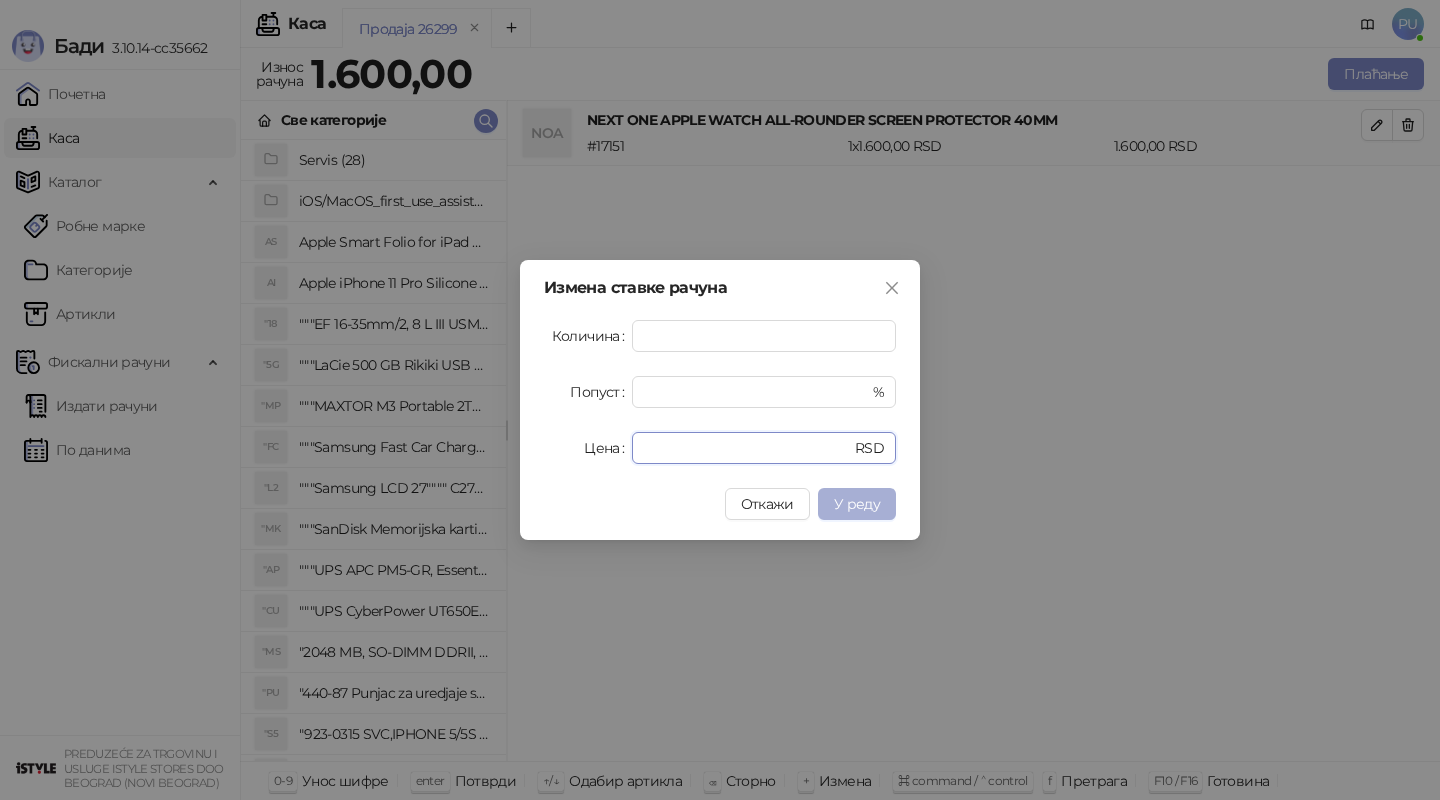 type on "*" 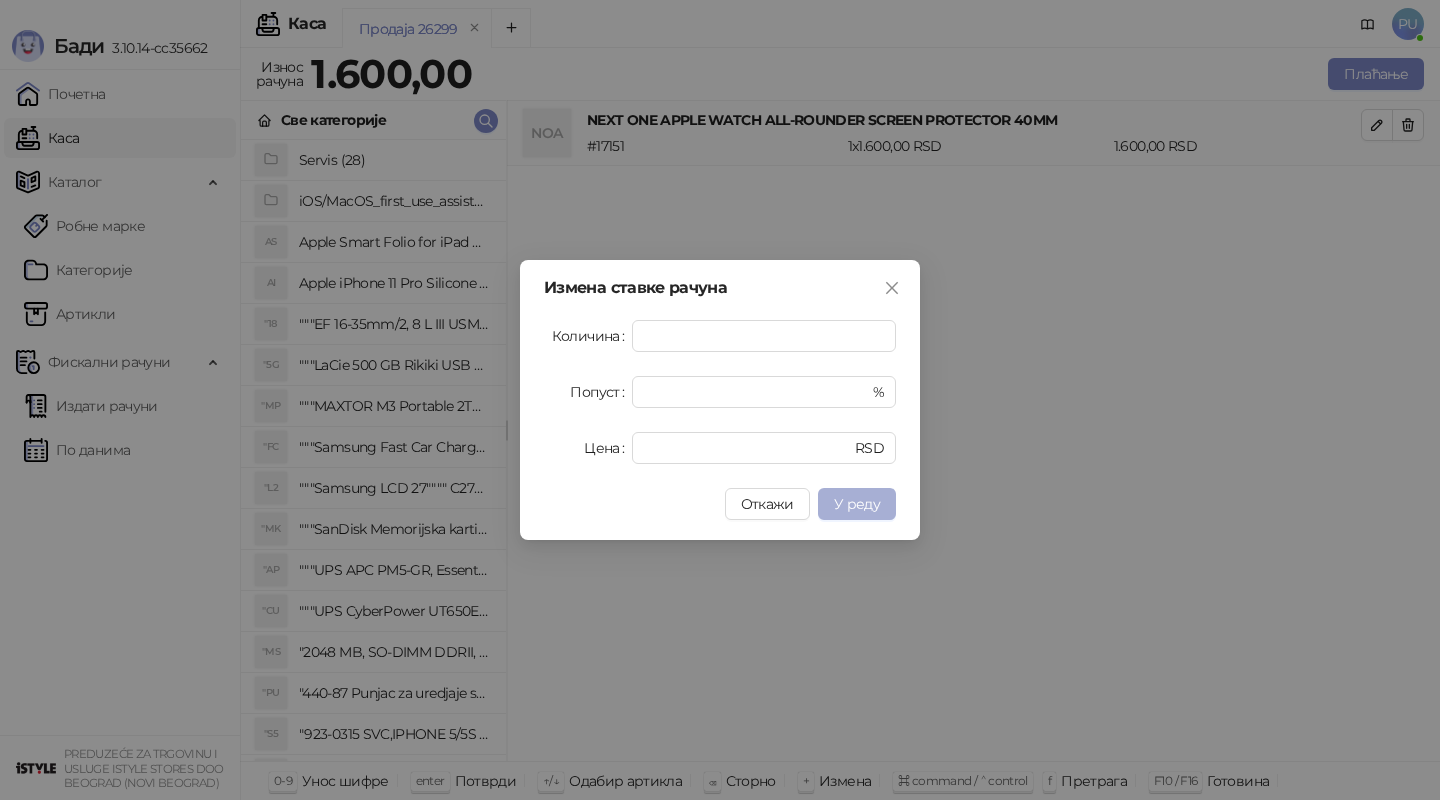 click on "У реду" at bounding box center [857, 504] 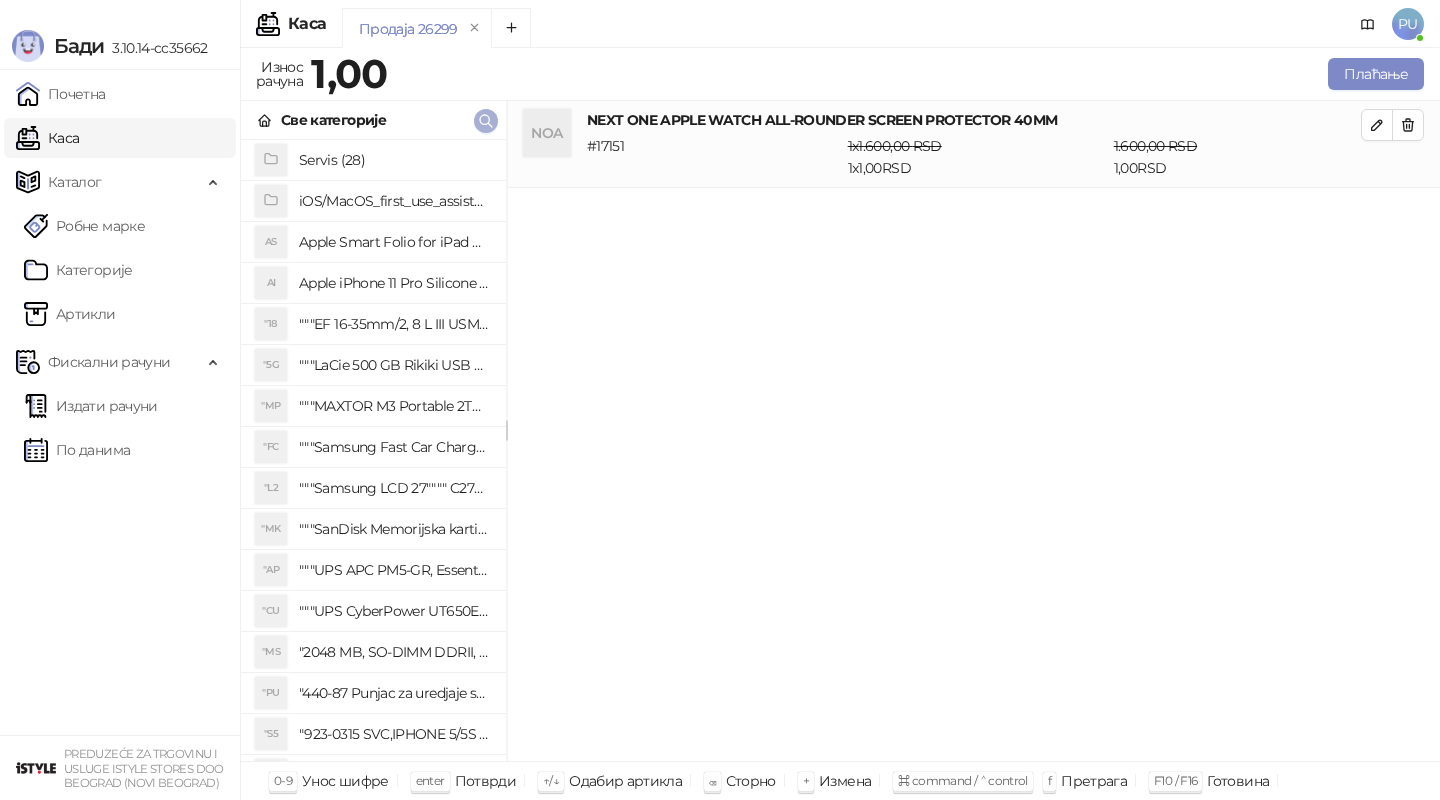 click 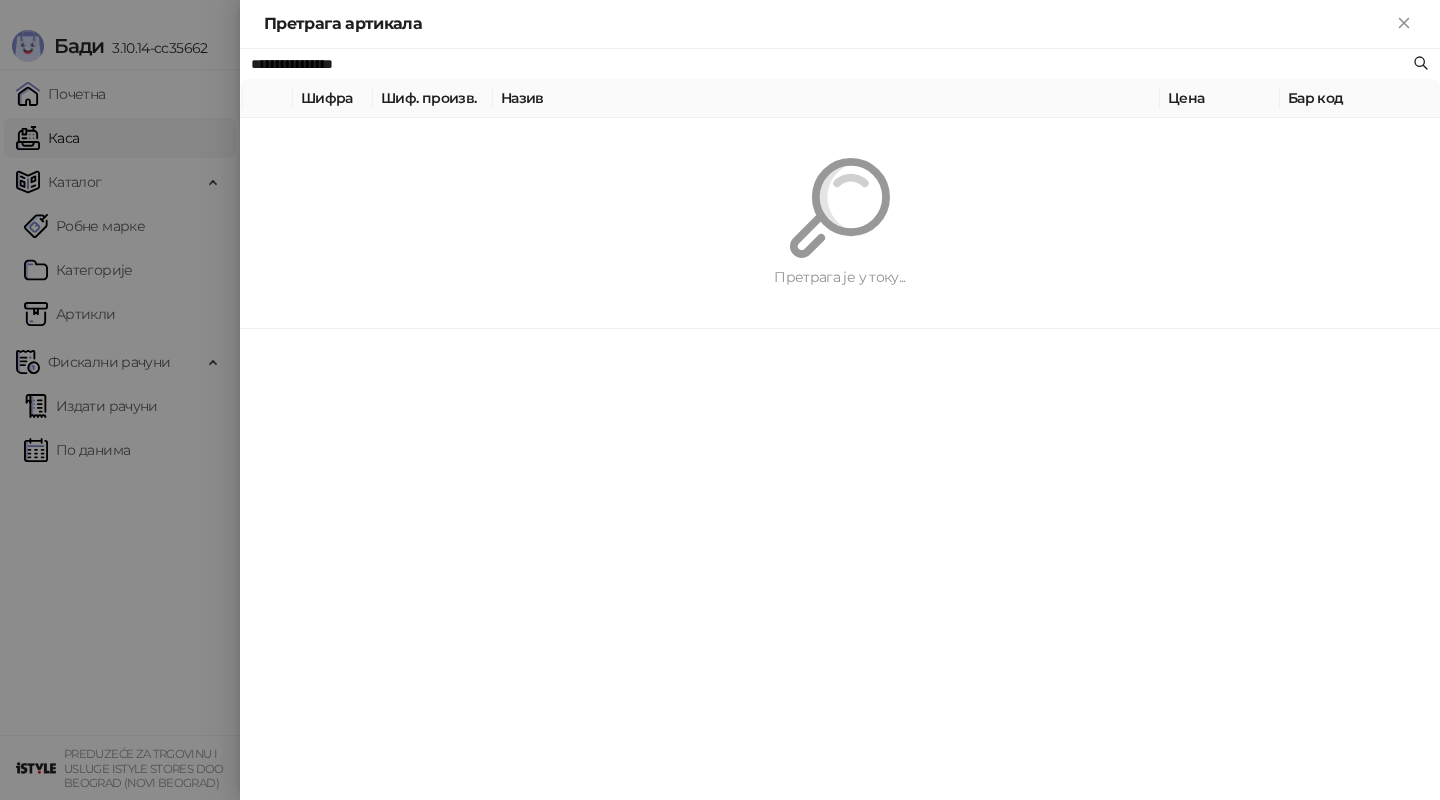 paste on "**********" 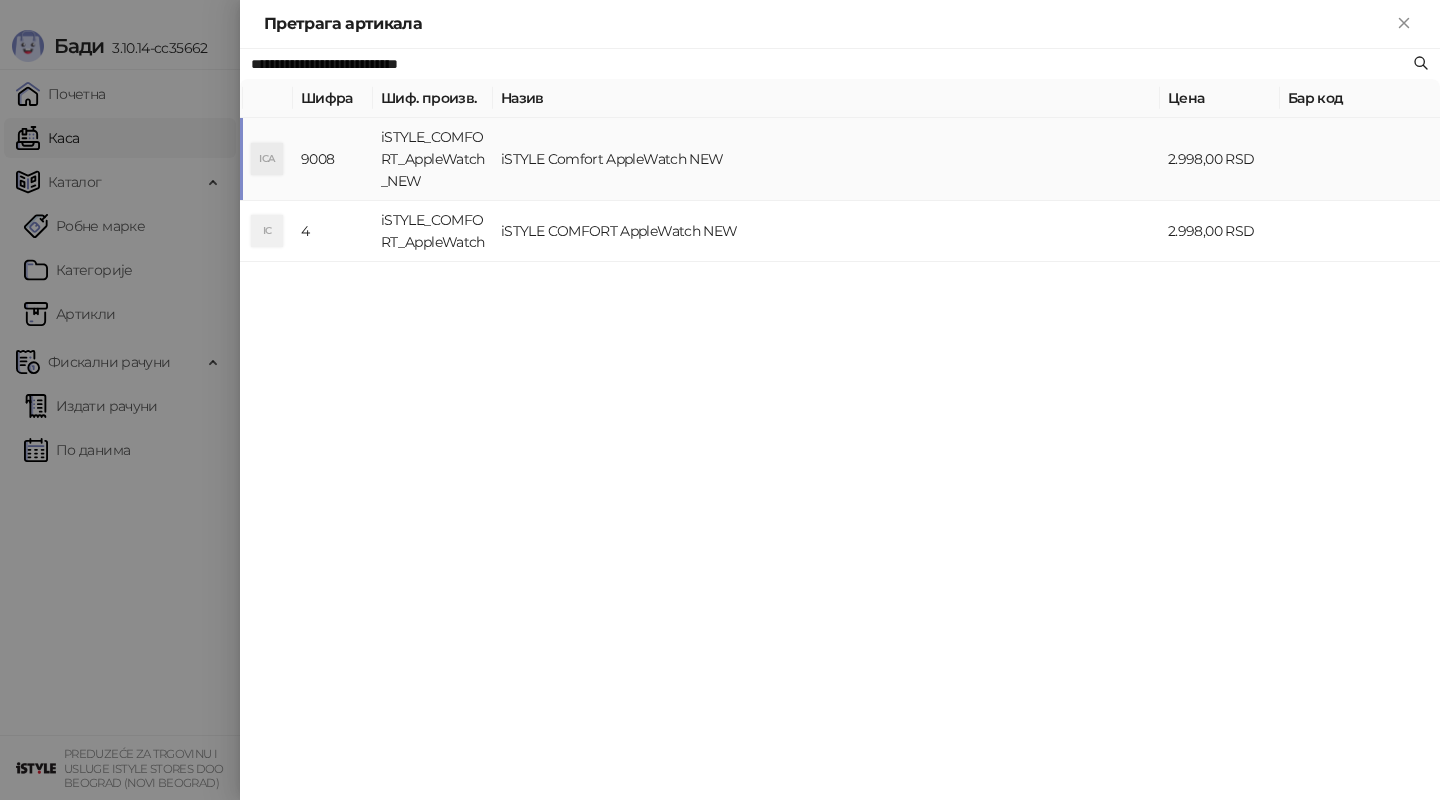 click on "iSTYLE Comfort AppleWatch NEW" at bounding box center (826, 159) 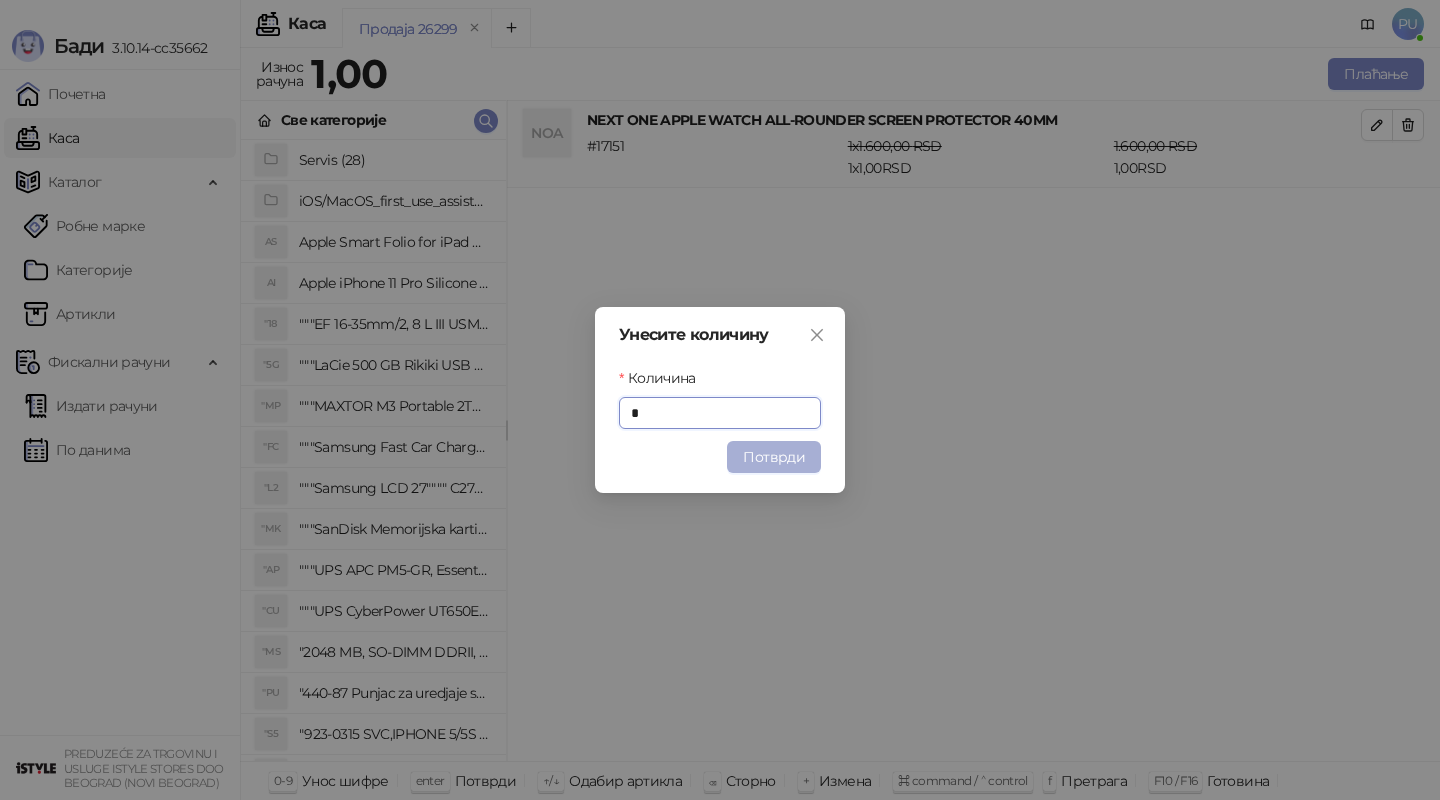 click on "Потврди" at bounding box center [774, 457] 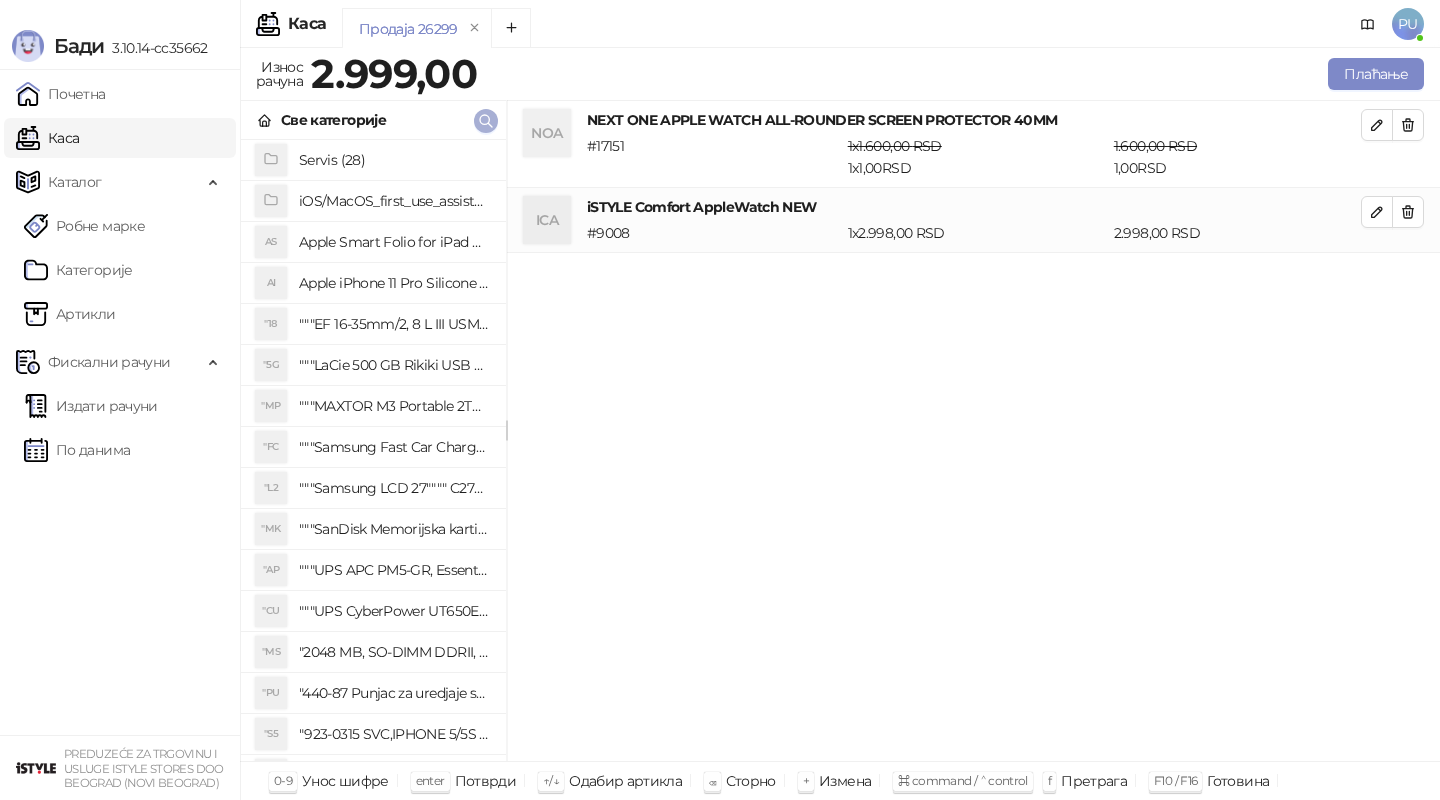 click 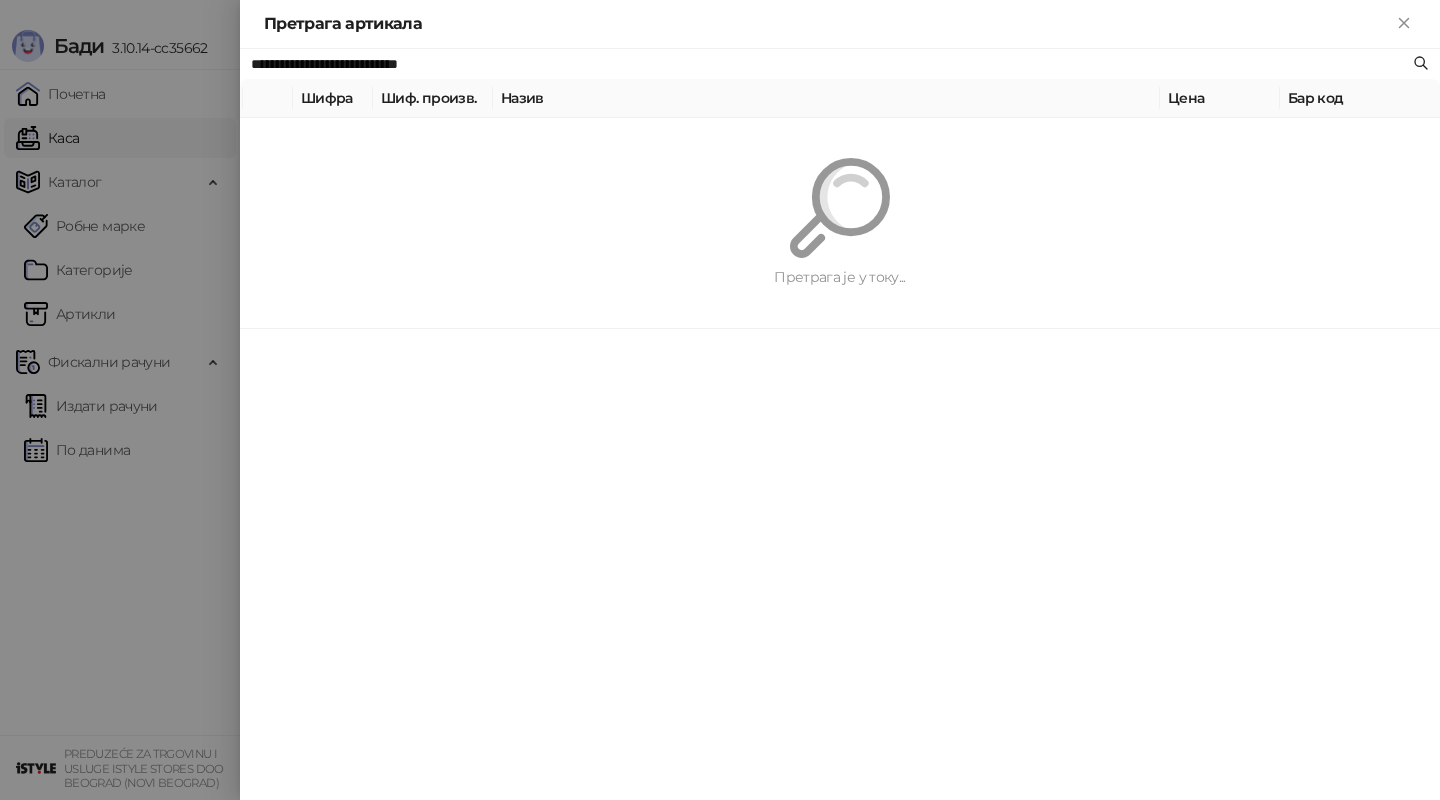 paste 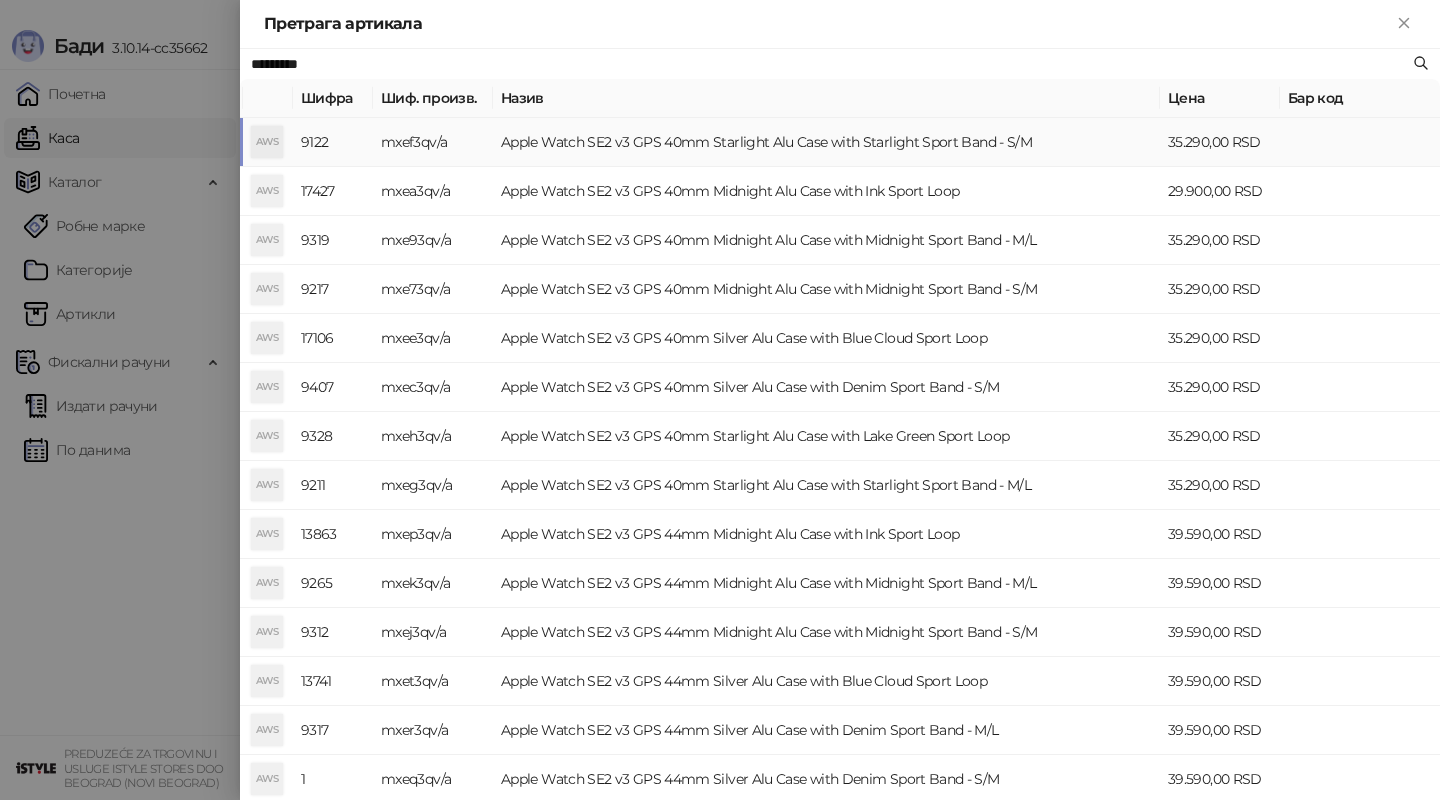 type on "*********" 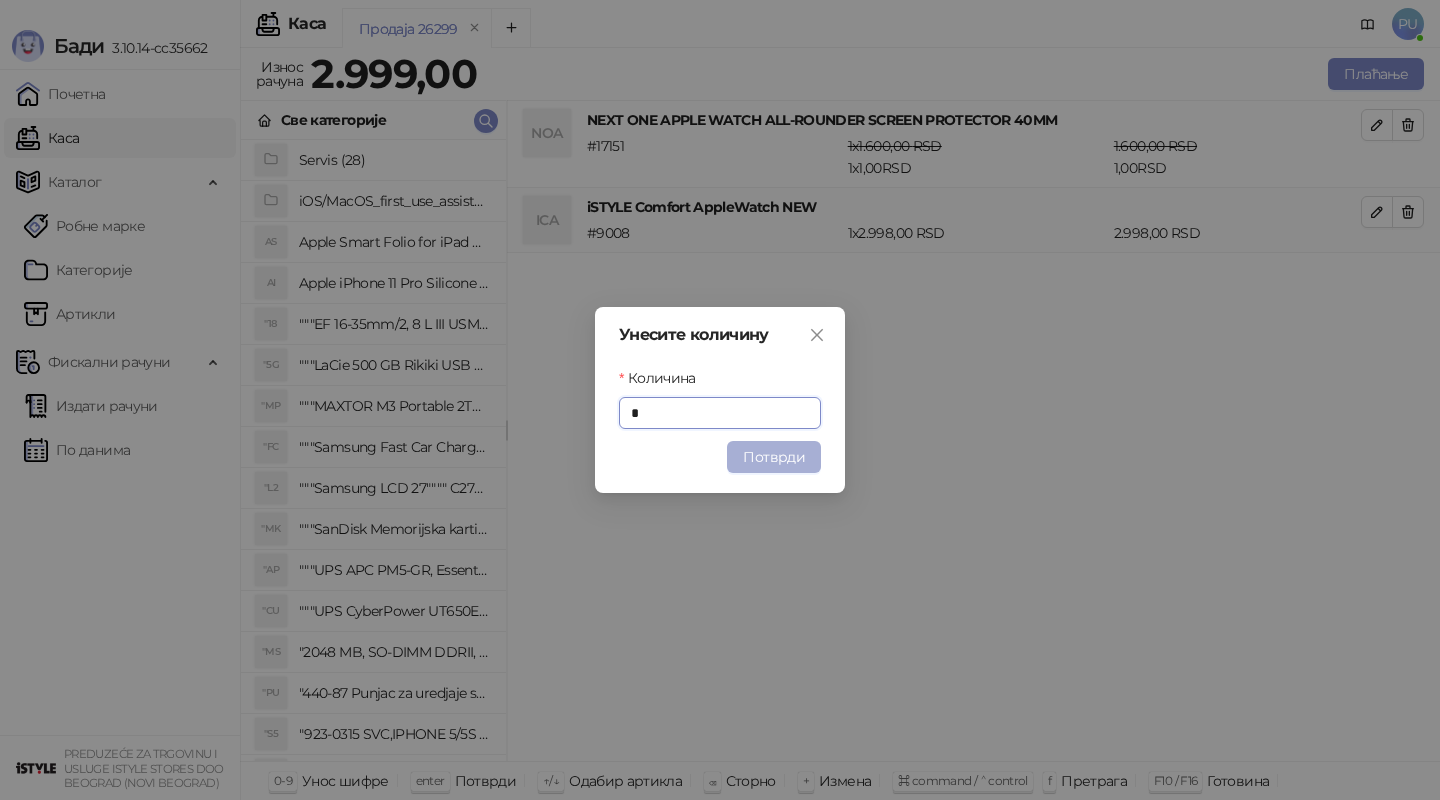 click on "Потврди" at bounding box center (774, 457) 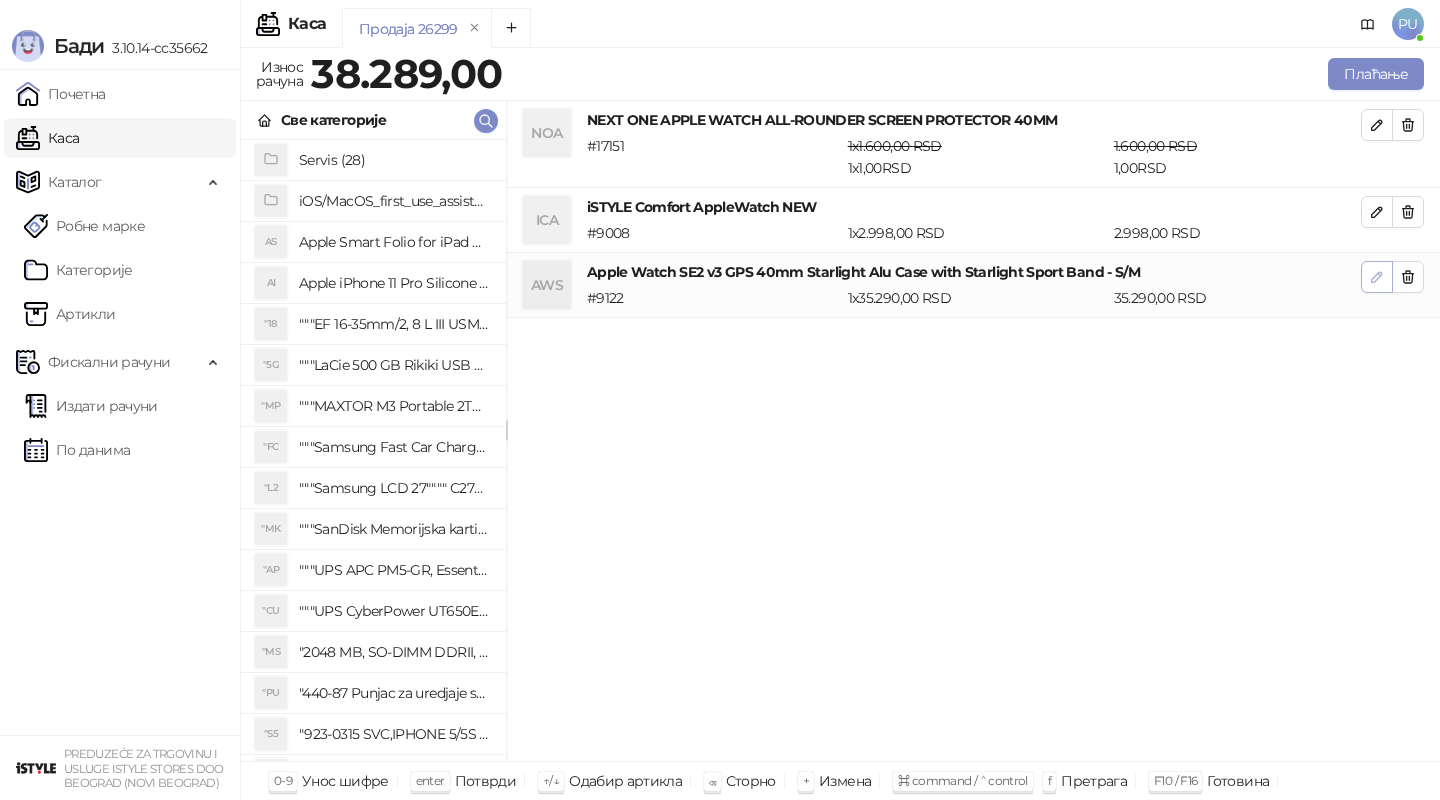click 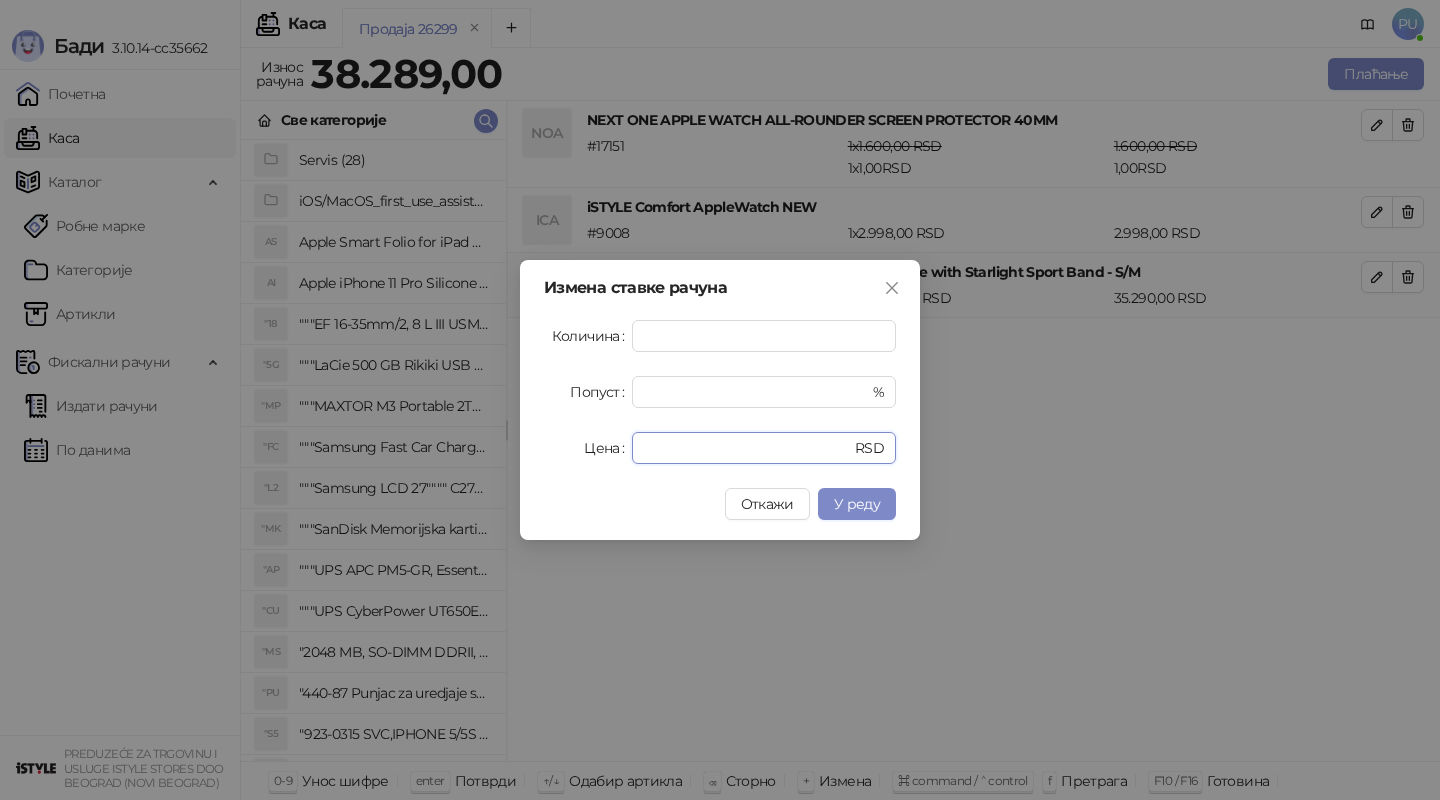drag, startPoint x: 708, startPoint y: 444, endPoint x: 568, endPoint y: 444, distance: 140 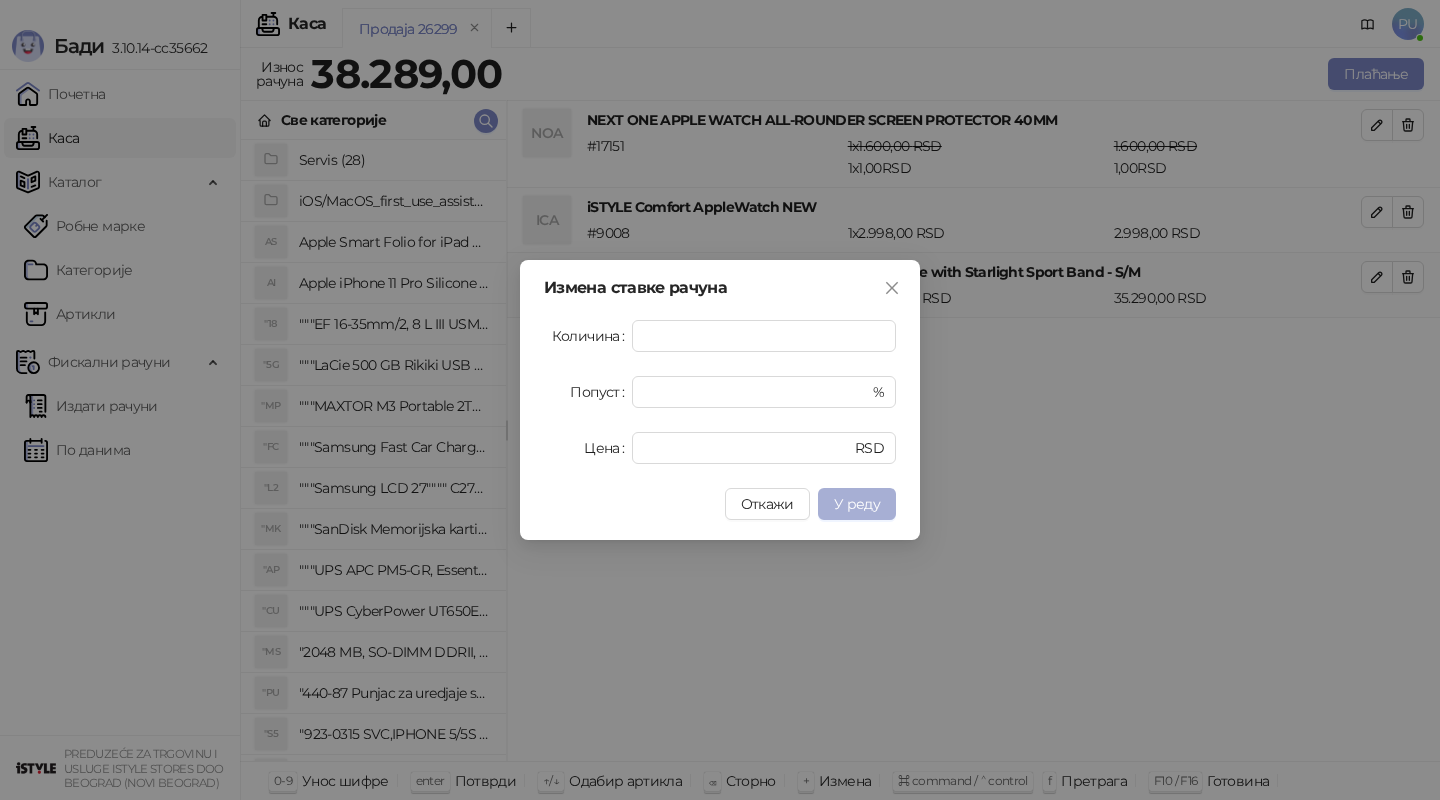 type on "*****" 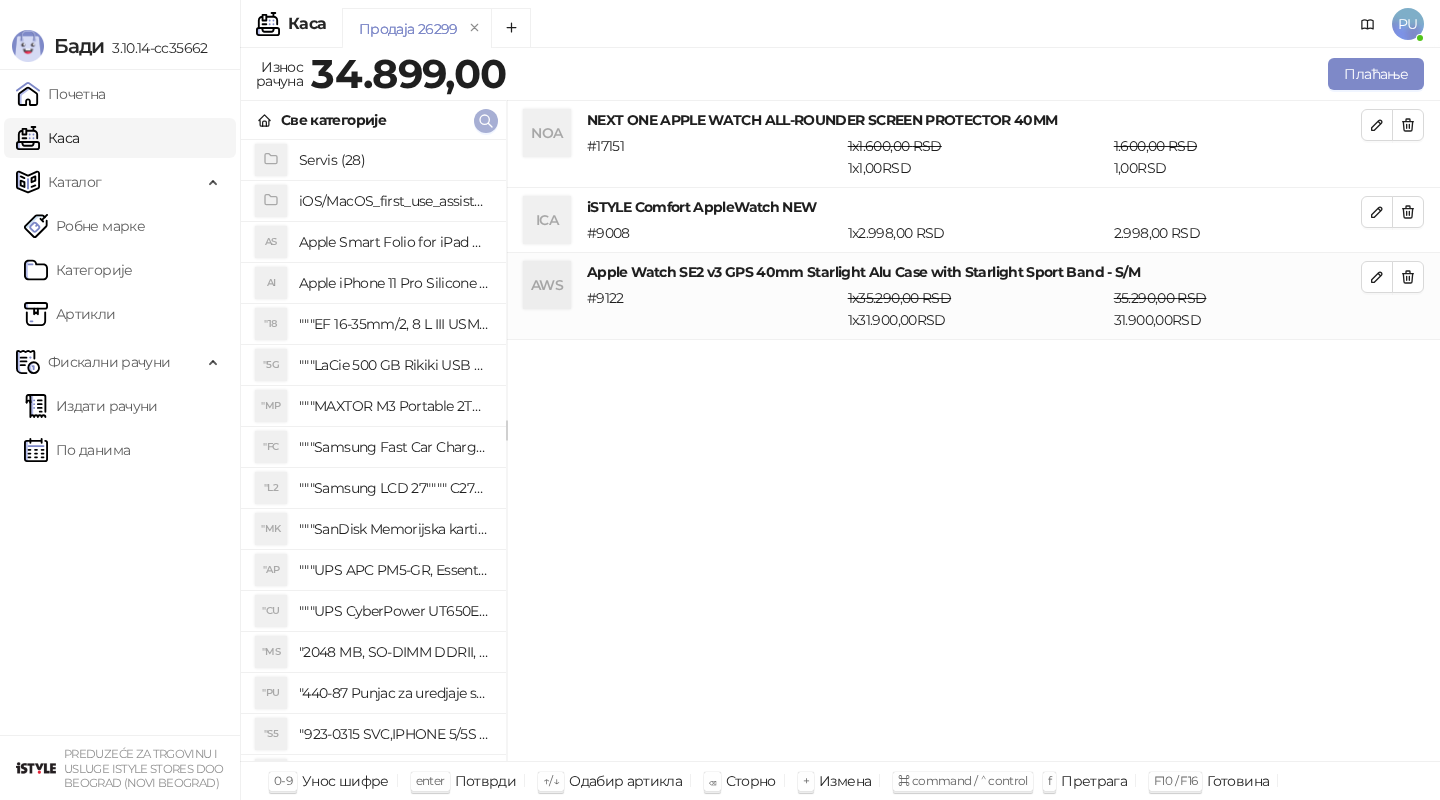 click 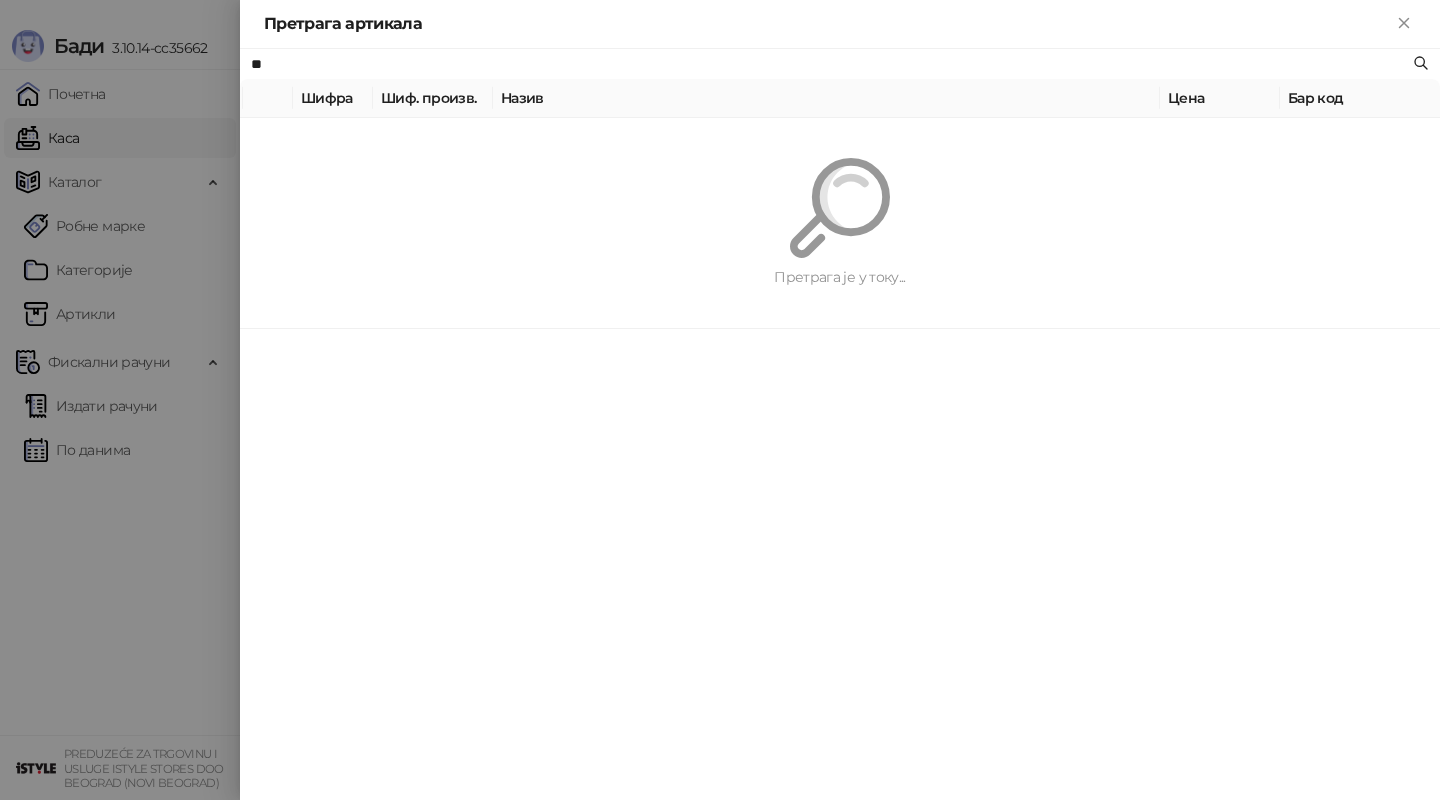 type on "*" 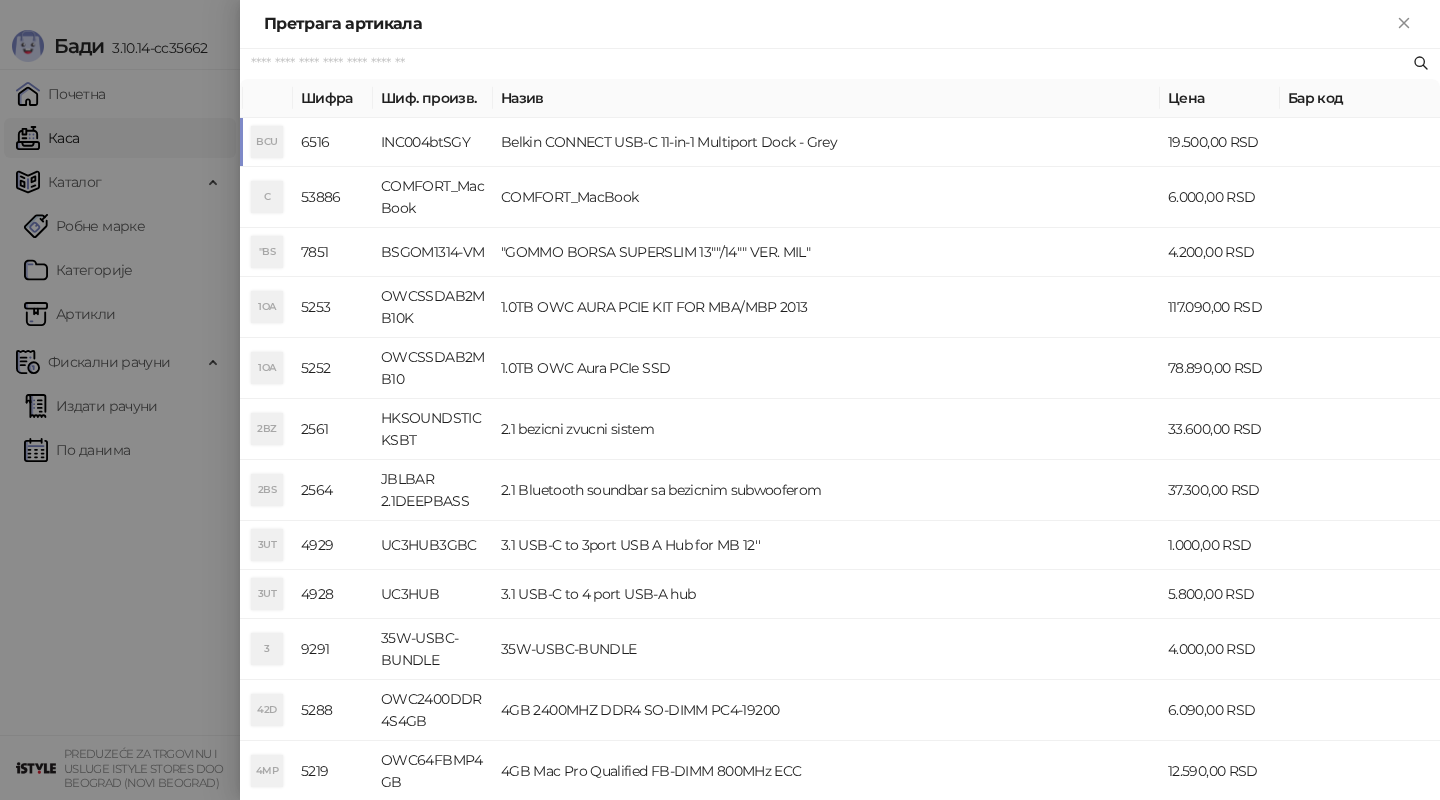 paste on "**********" 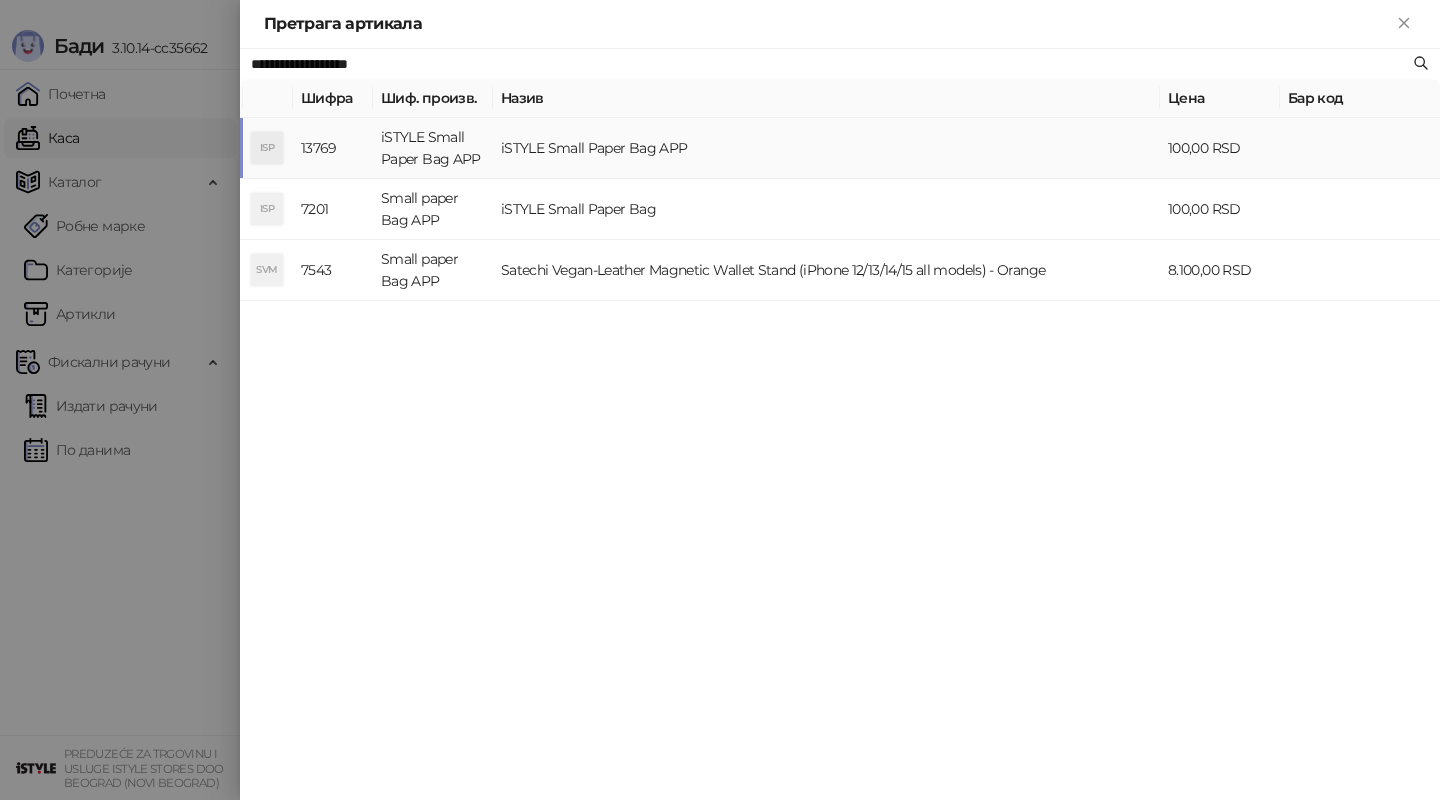 type on "**********" 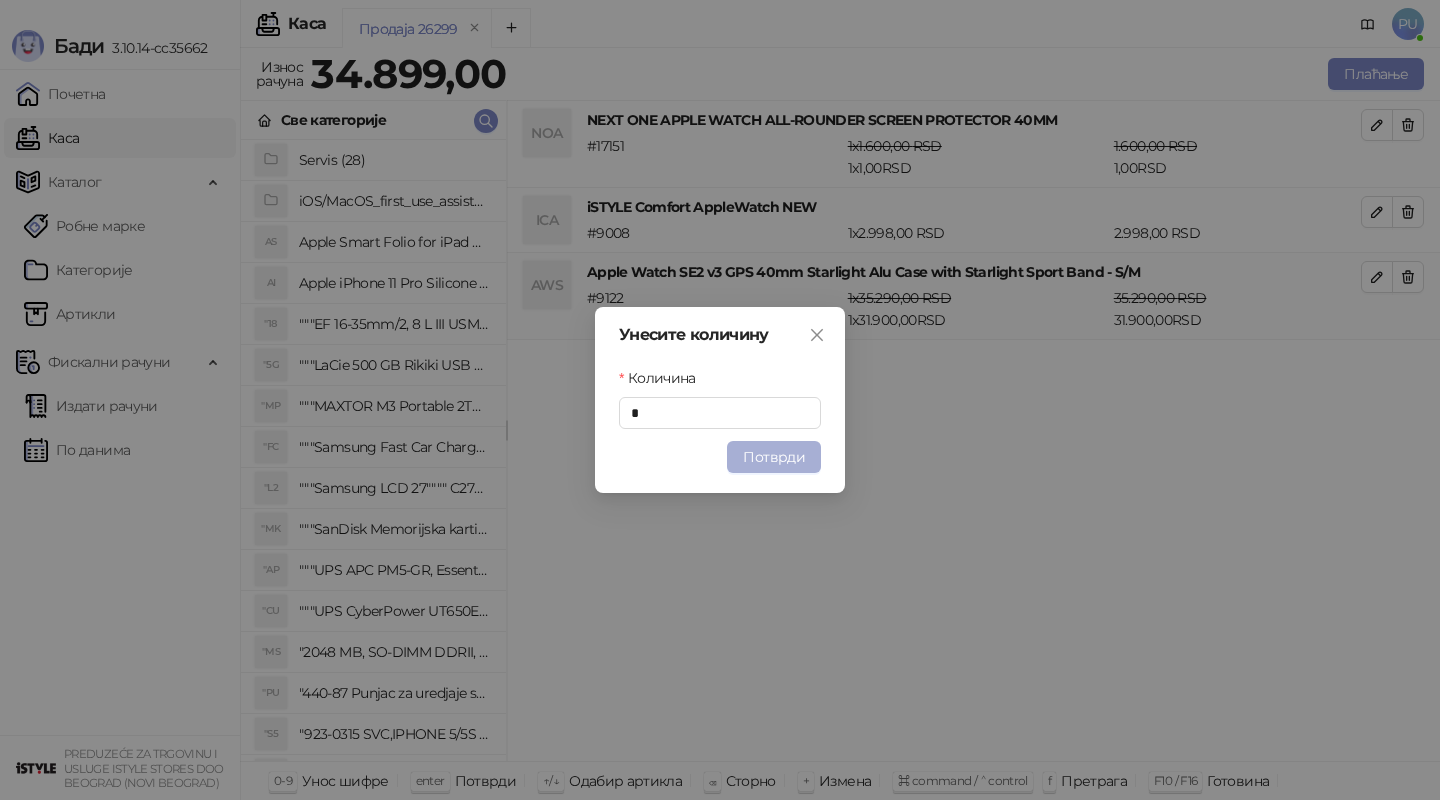 click on "Потврди" at bounding box center (774, 457) 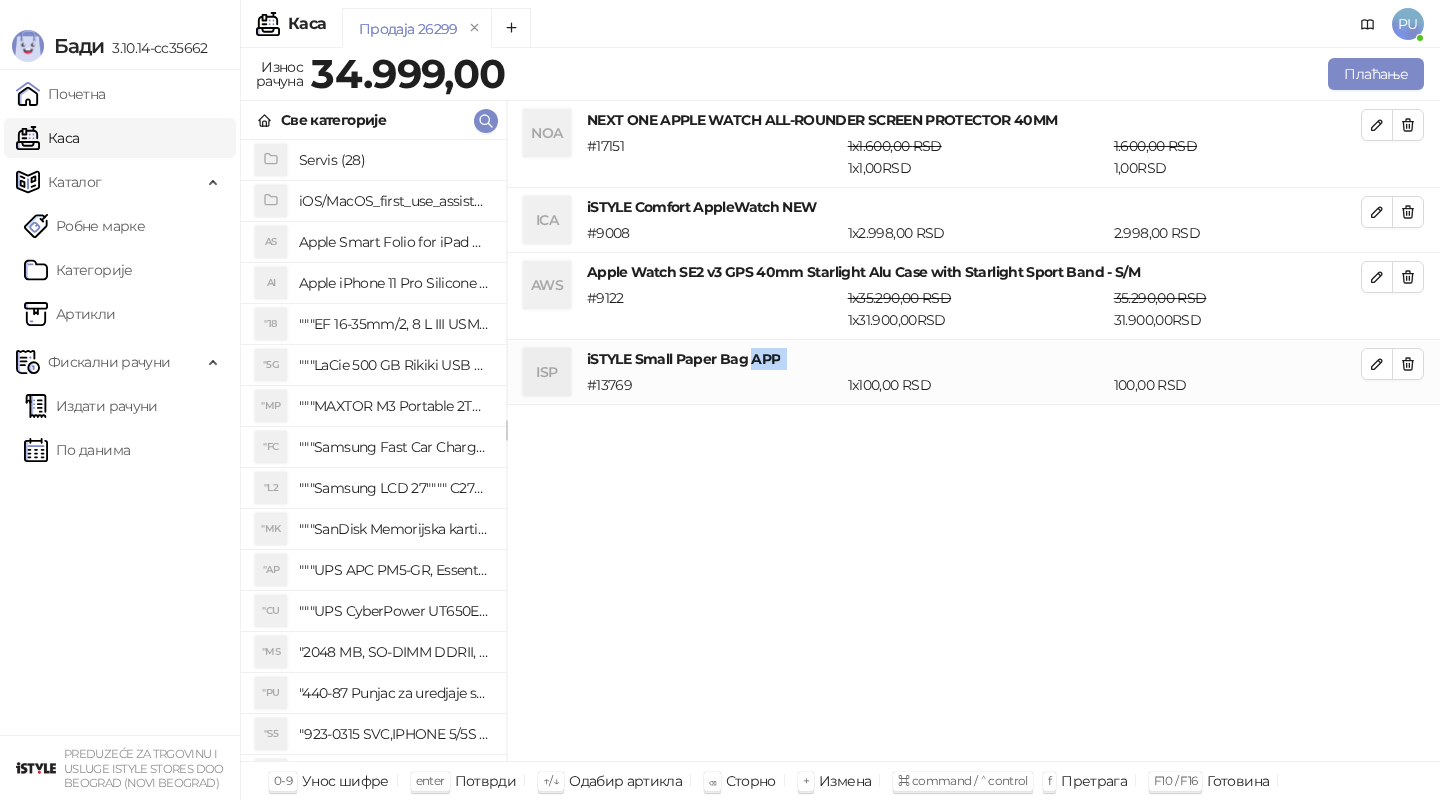 drag, startPoint x: 752, startPoint y: 357, endPoint x: 788, endPoint y: 357, distance: 36 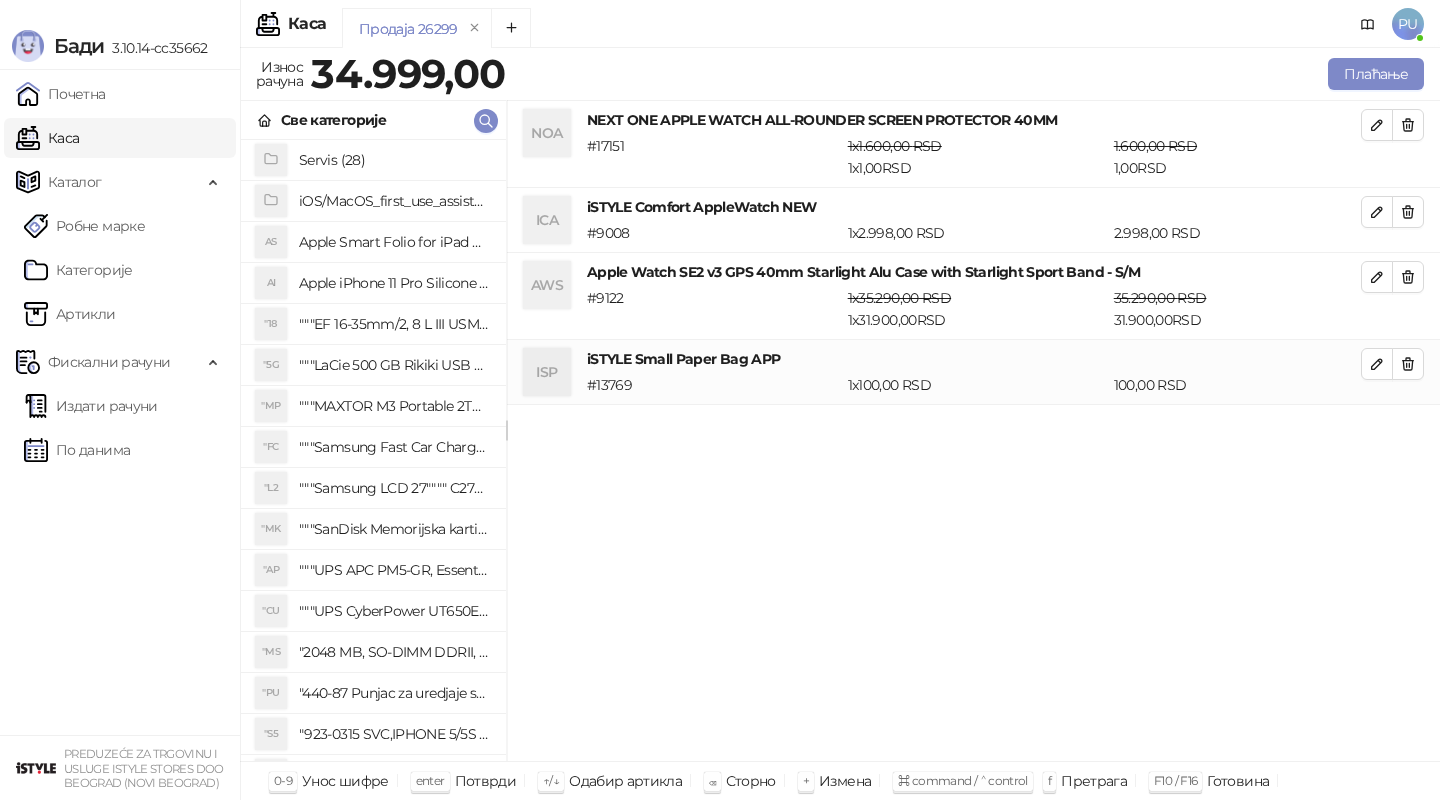 click on "NOA NEXT ONE APPLE WATCH ALL-ROUNDER SCREEN PROTECTOR 40MM    # 17151 1  x  1.600,00   RSD 1  x  1,00  RSD  1.600,00   RSD 1,00  RSD  ICA iSTYLE Comfort AppleWatch NEW    # 9008 1  x  2.998,00 RSD 2.998,00 RSD AWS Apple Watch SE2 v3 GPS 40mm Starlight Alu Case with Starlight Sport Band - S/M    # 9122 1  x  35.290,00   RSD 1  x  31.900,00  RSD  35.290,00   RSD 31.900,00  RSD  ISP iSTYLE Small Paper Bag APP    # 13769 1  x  100,00 RSD 100,00 RSD" at bounding box center (973, 431) 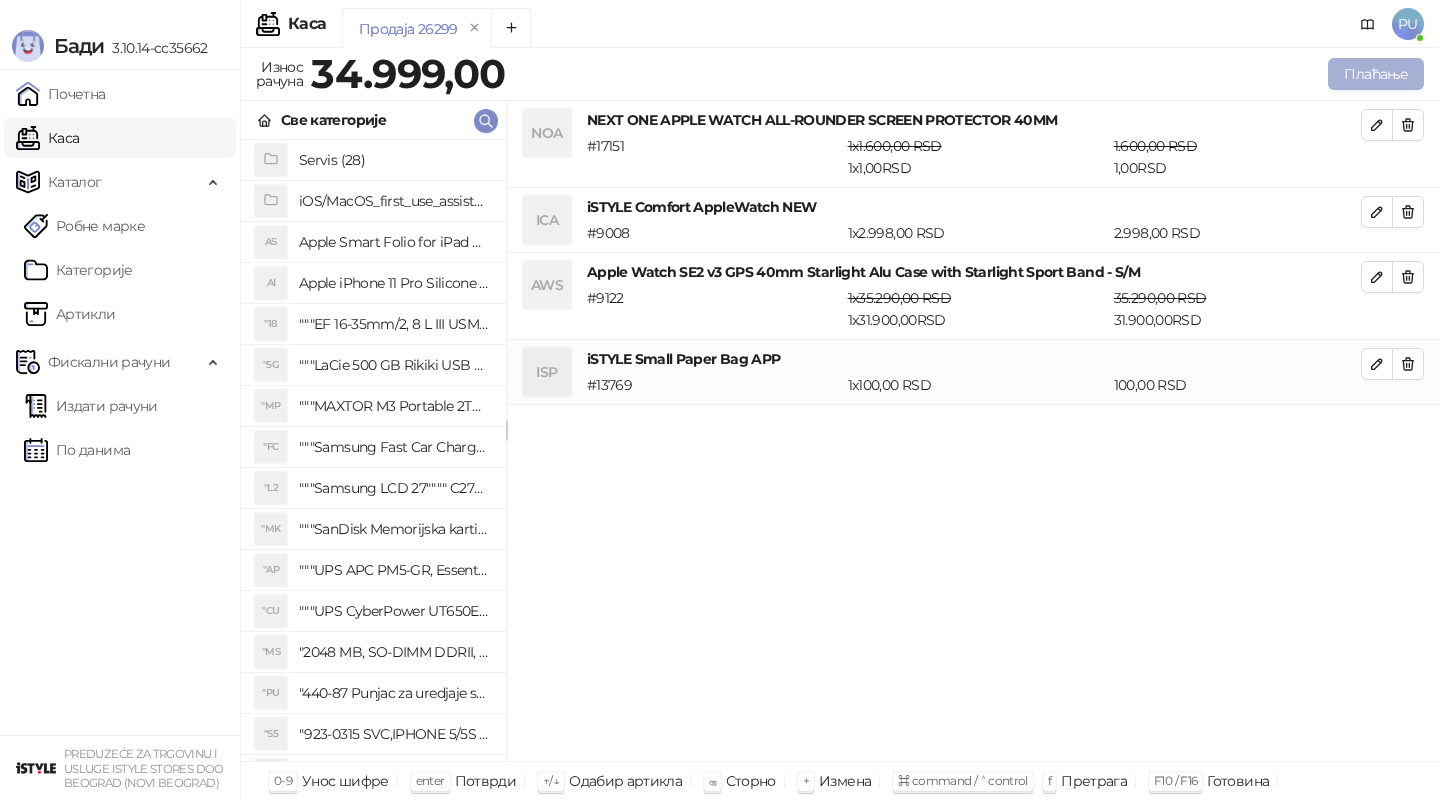 click on "Плаћање" at bounding box center (1376, 74) 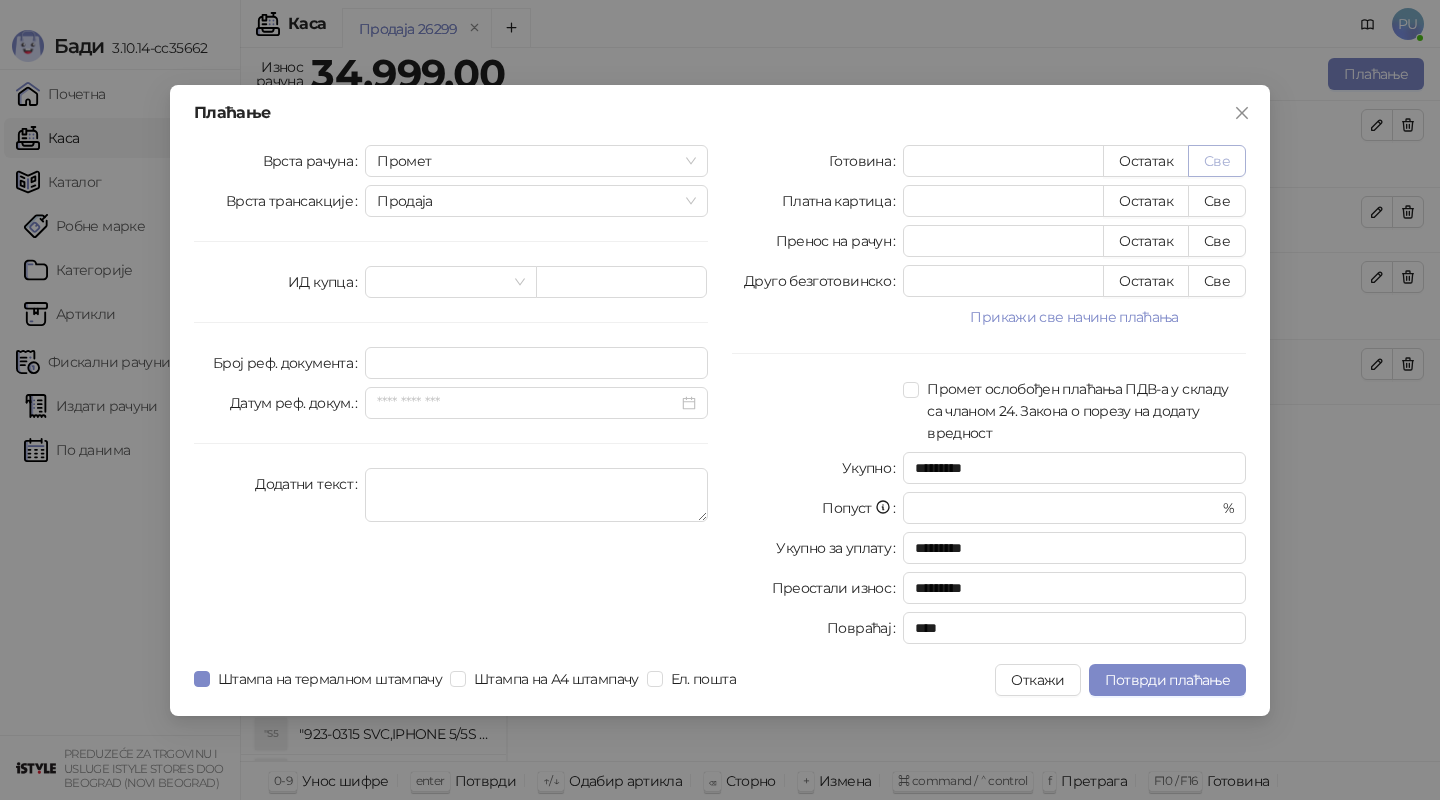 click on "Све" at bounding box center (1217, 161) 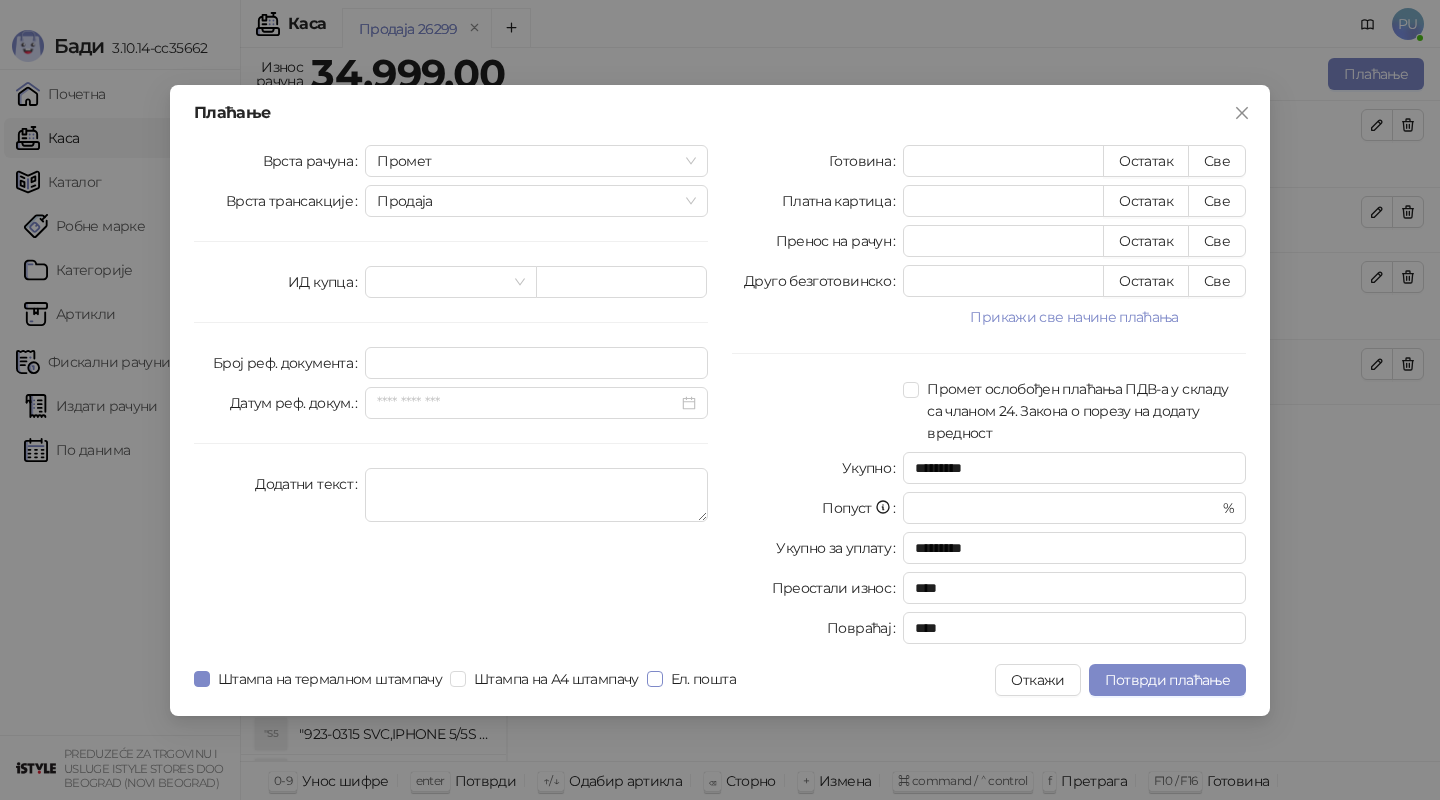 click on "Ел. пошта" at bounding box center [703, 679] 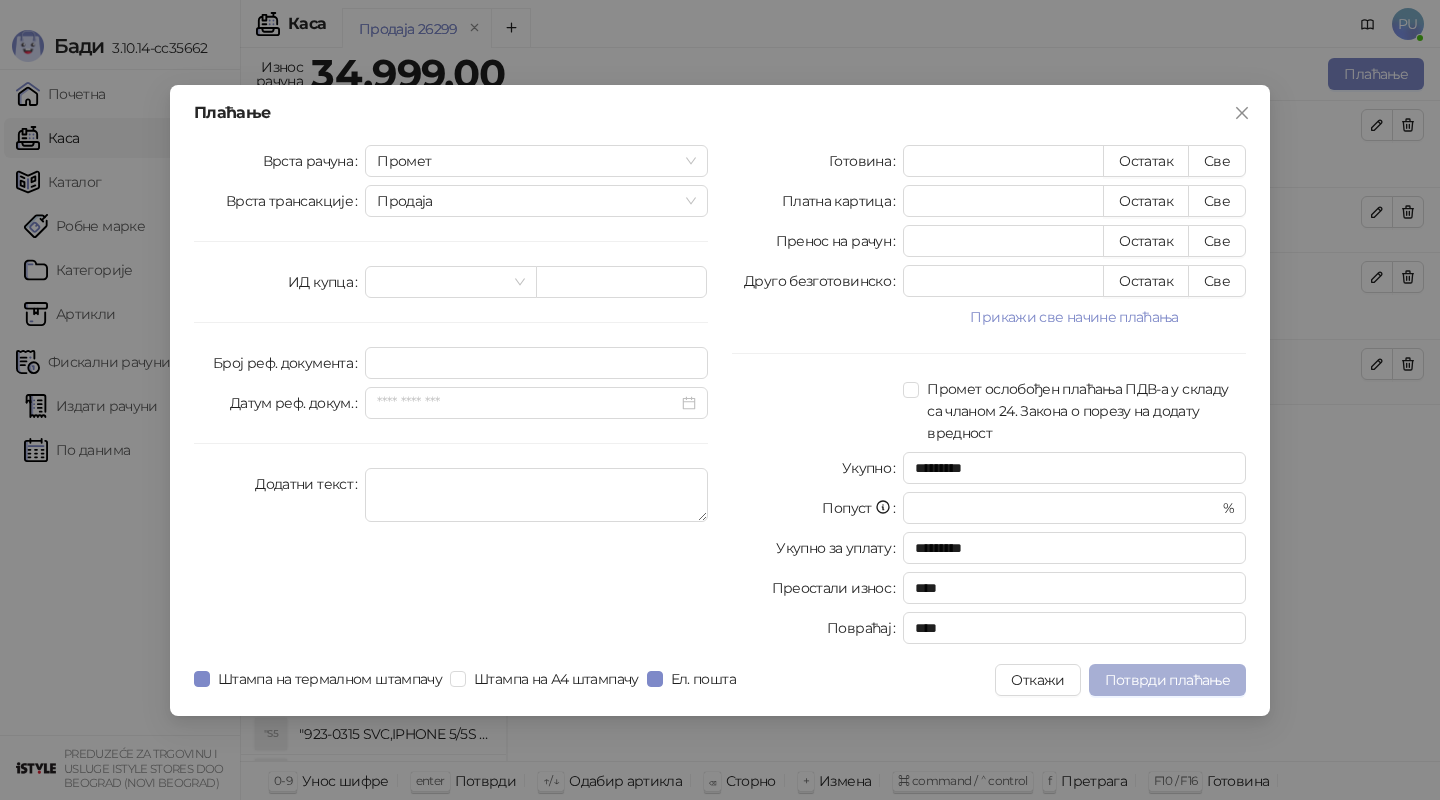 click on "Потврди плаћање" at bounding box center [1167, 680] 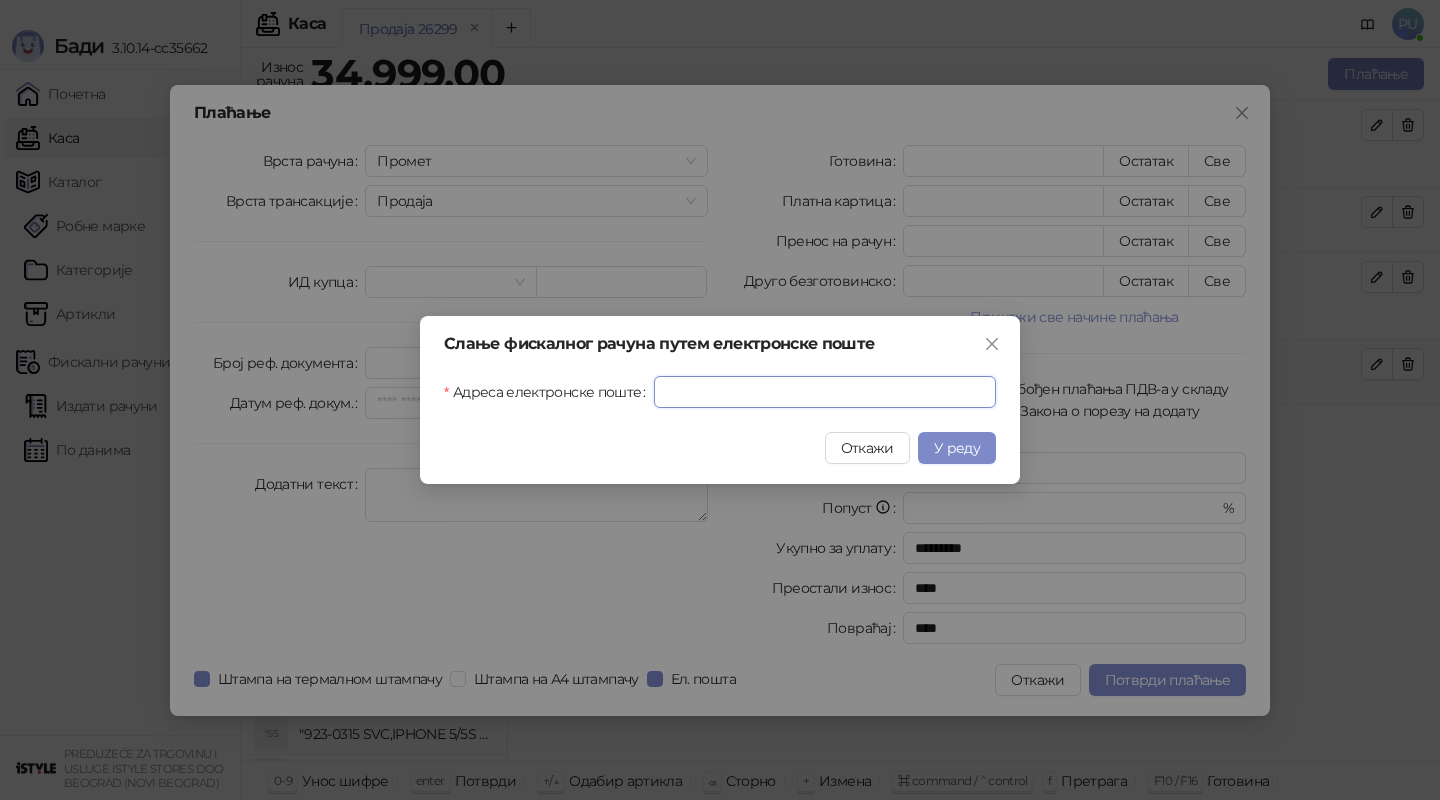 click on "Адреса електронске поште" at bounding box center (825, 392) 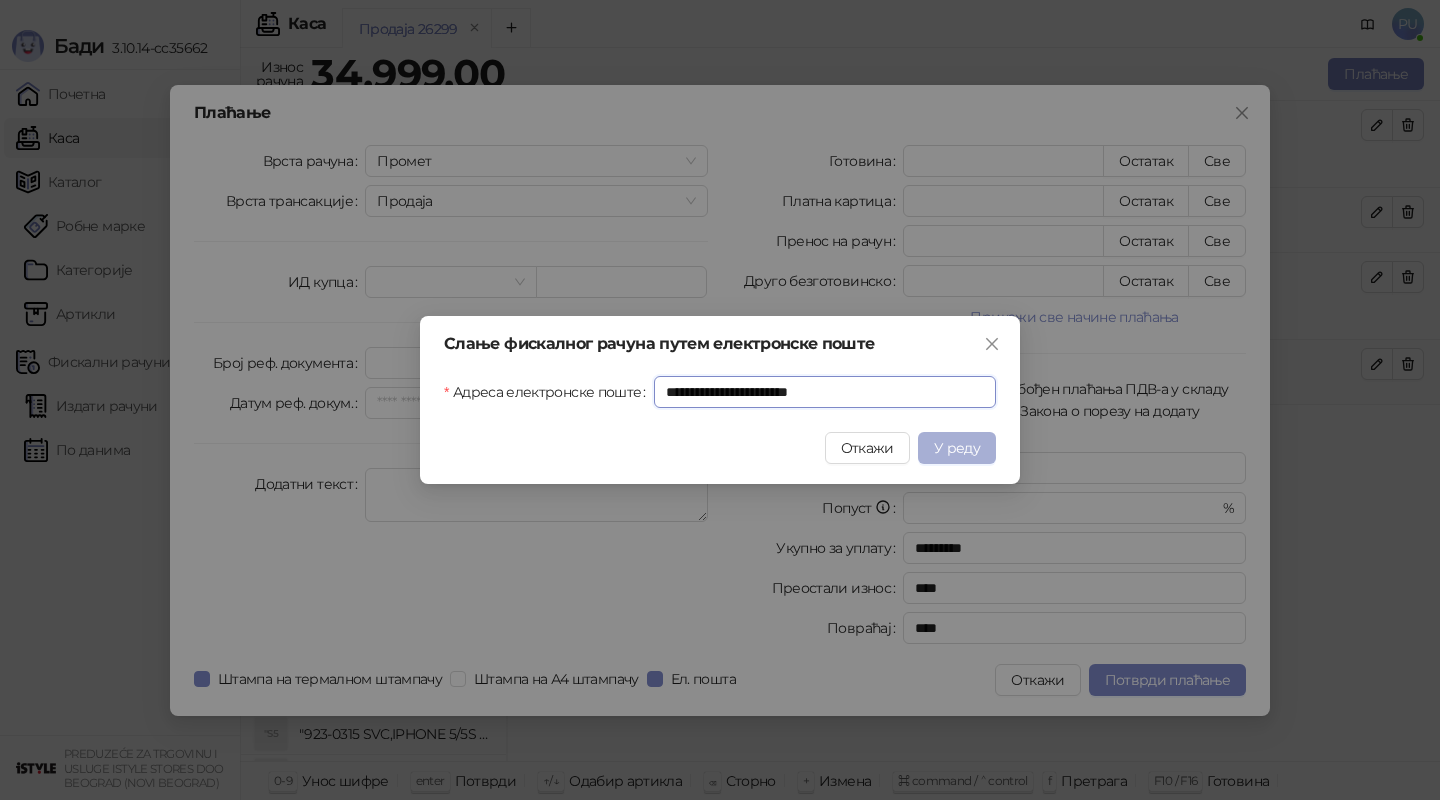type on "**********" 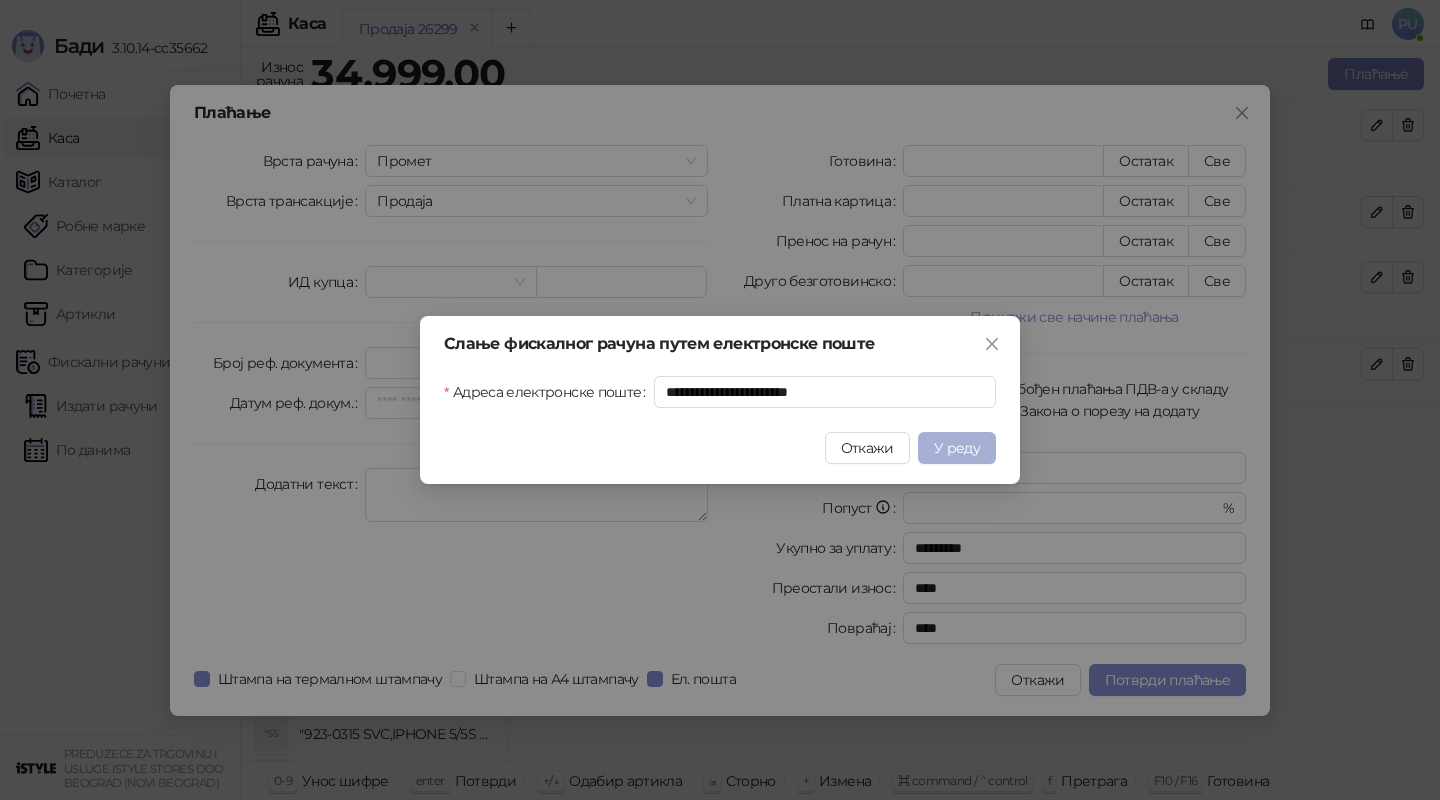 click on "У реду" at bounding box center [957, 448] 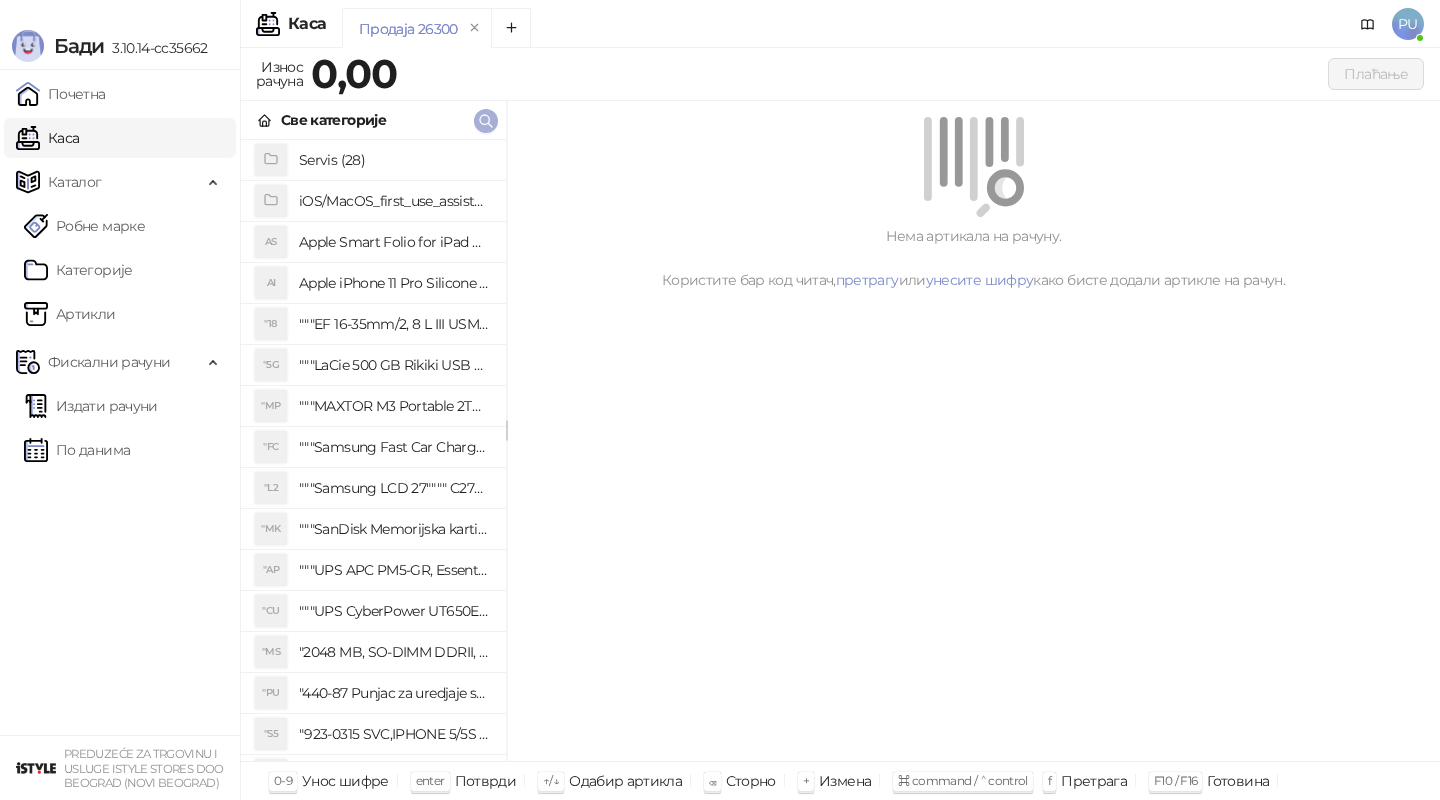 click 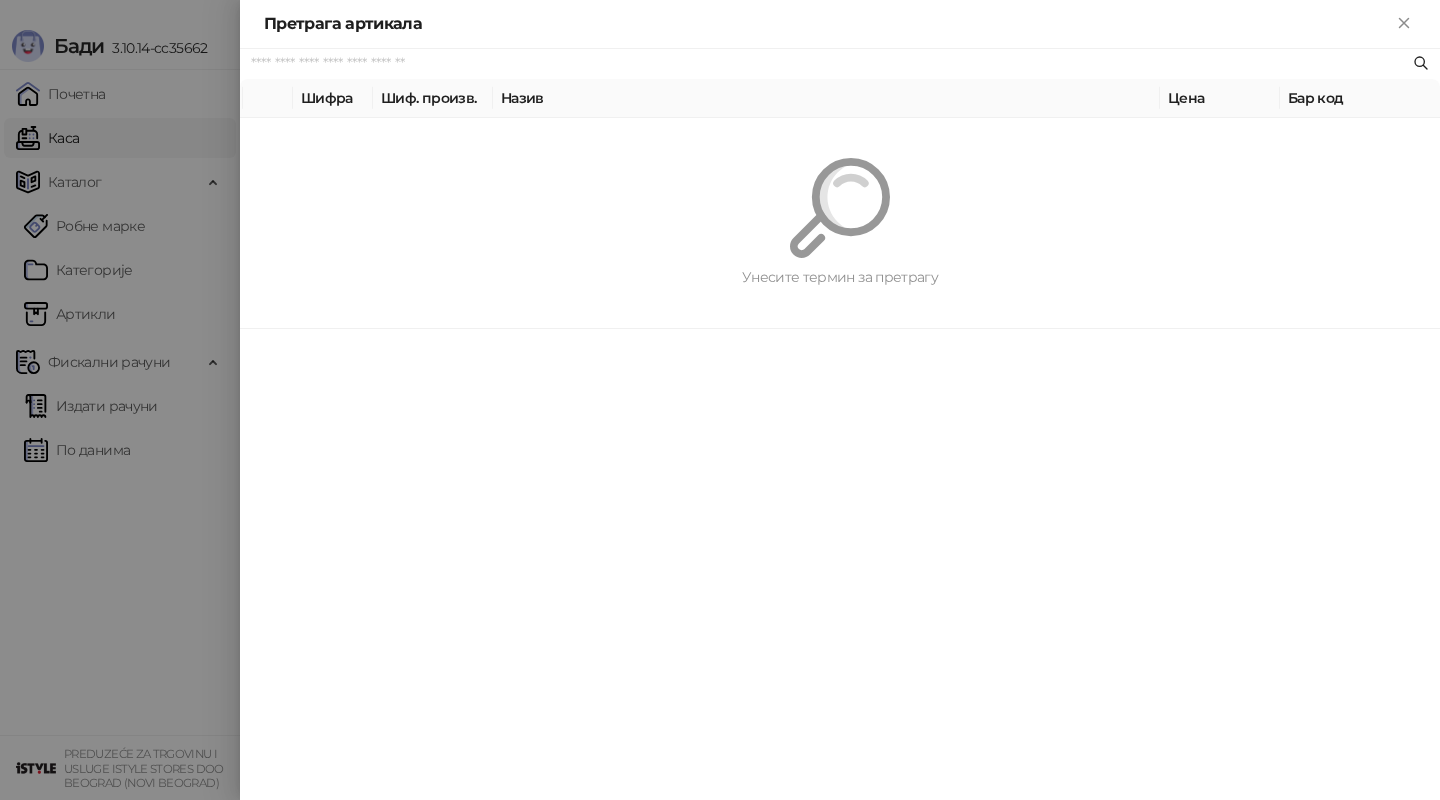 paste on "*********" 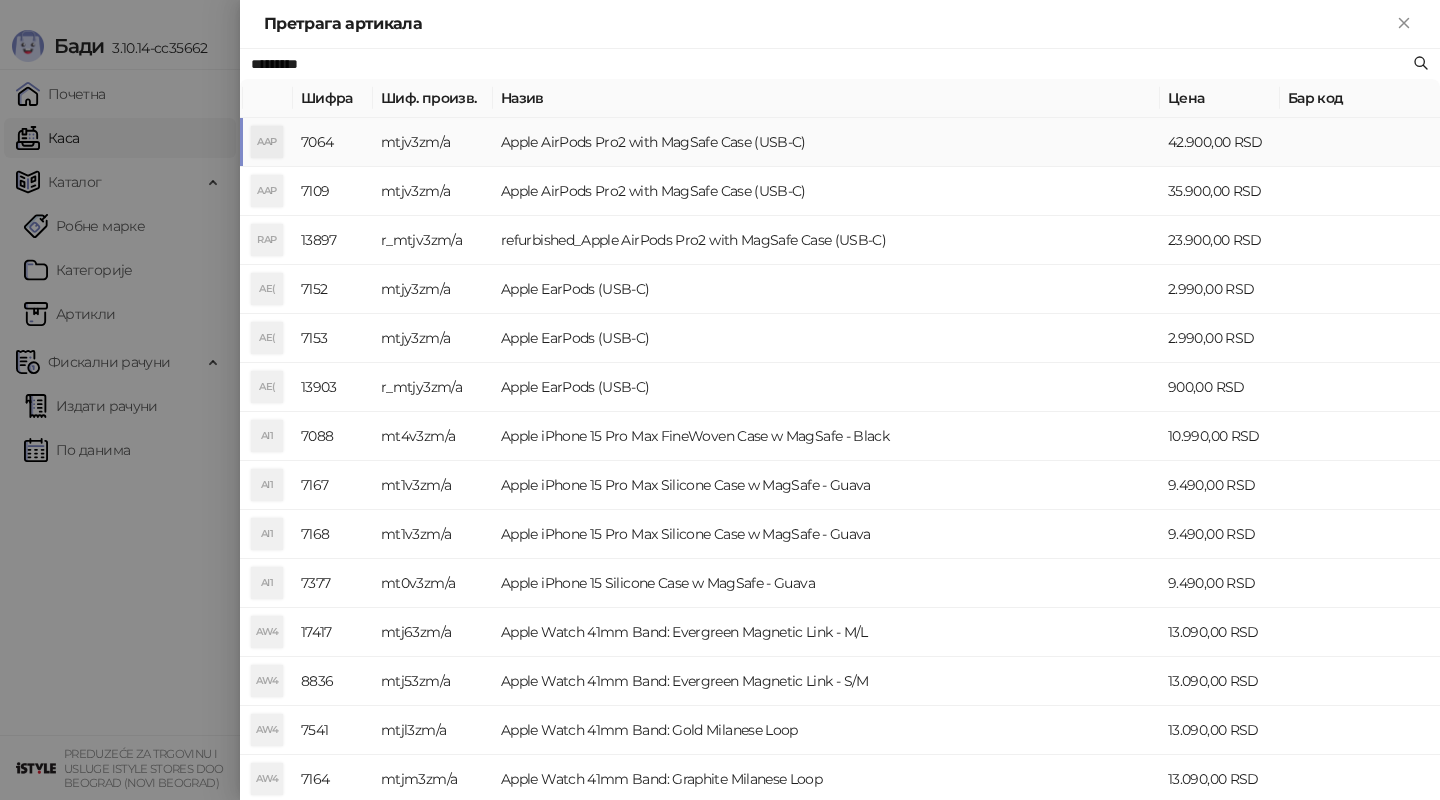 click on "Apple AirPods Pro2 with MagSafe Case (USB-C)" at bounding box center [826, 142] 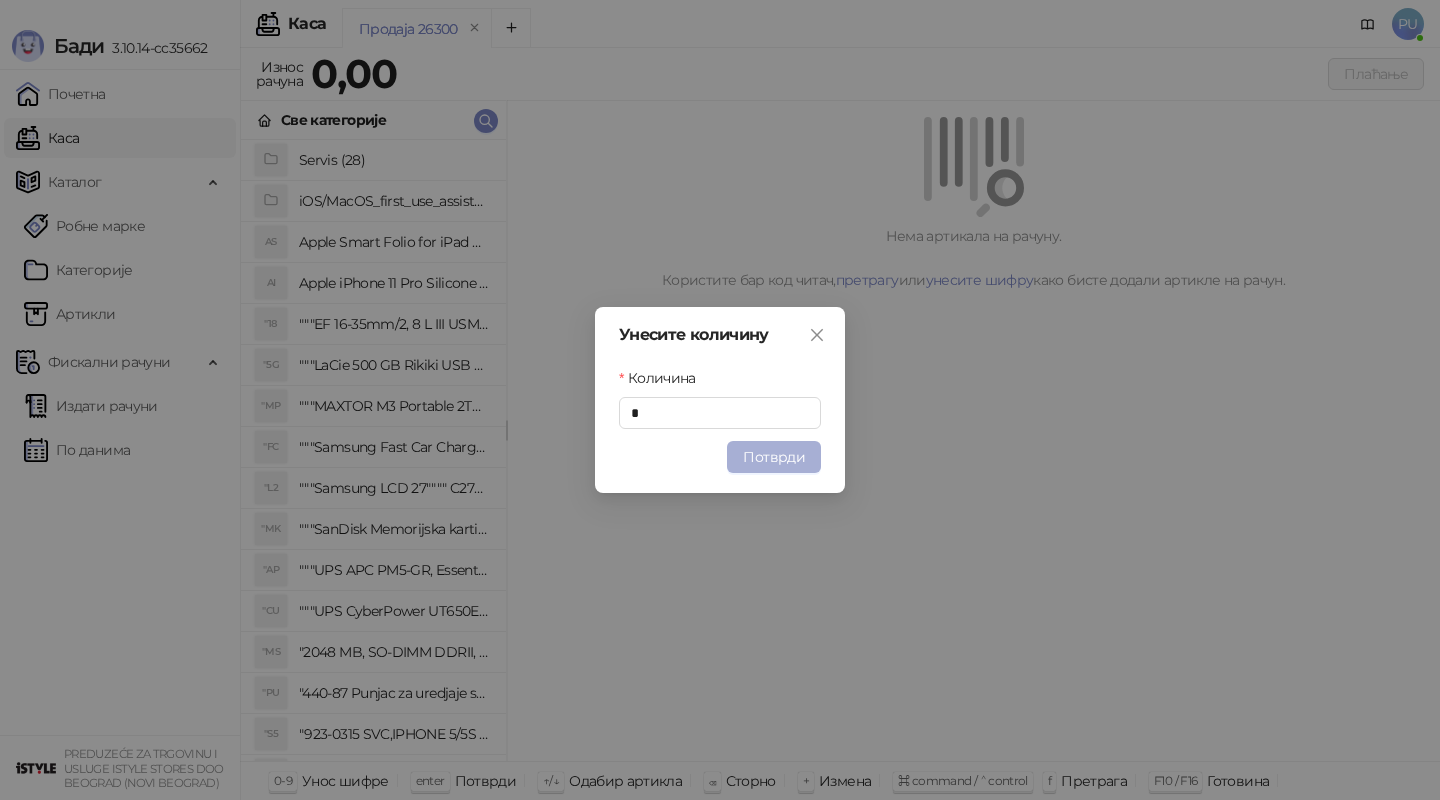 click on "Потврди" at bounding box center [774, 457] 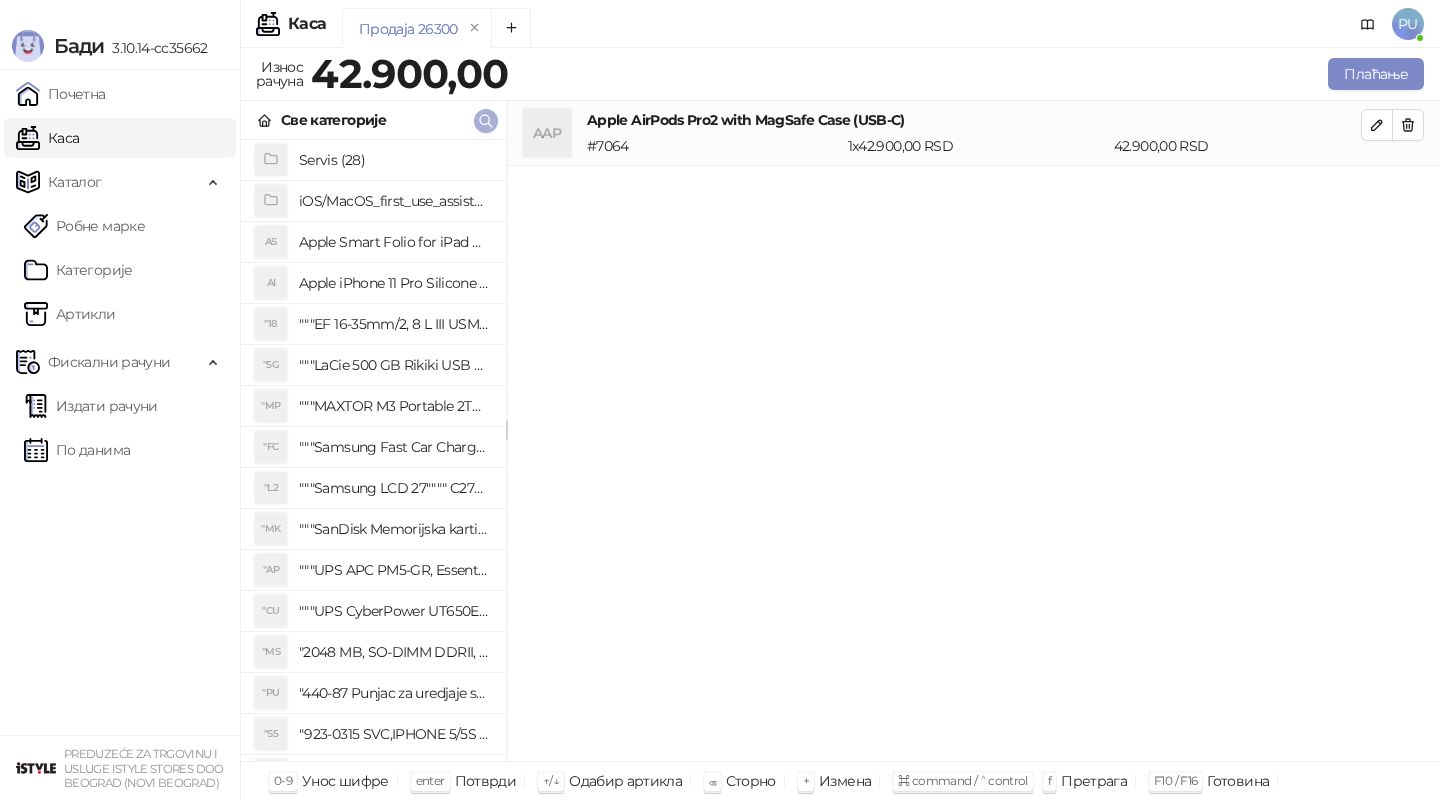 click 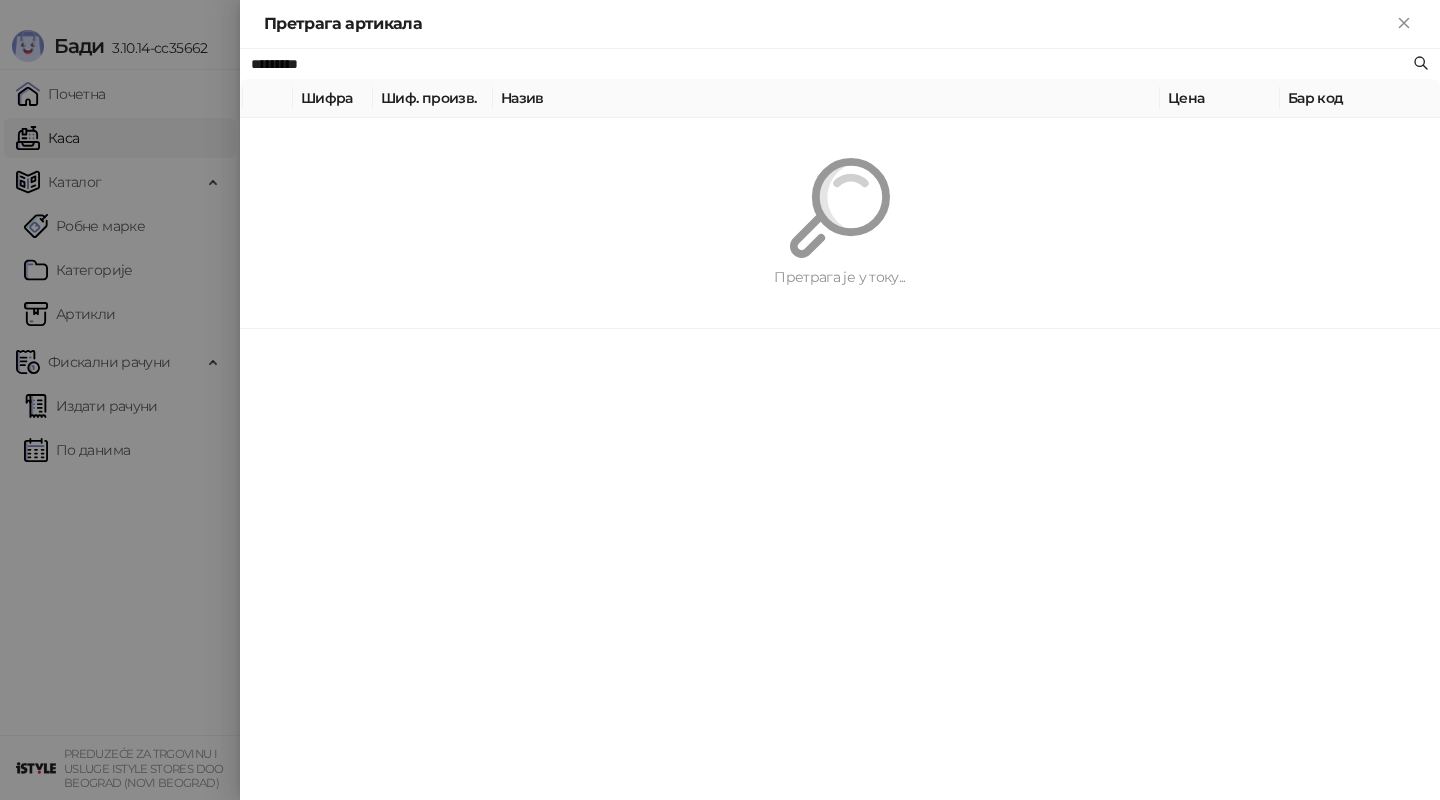 paste on "**********" 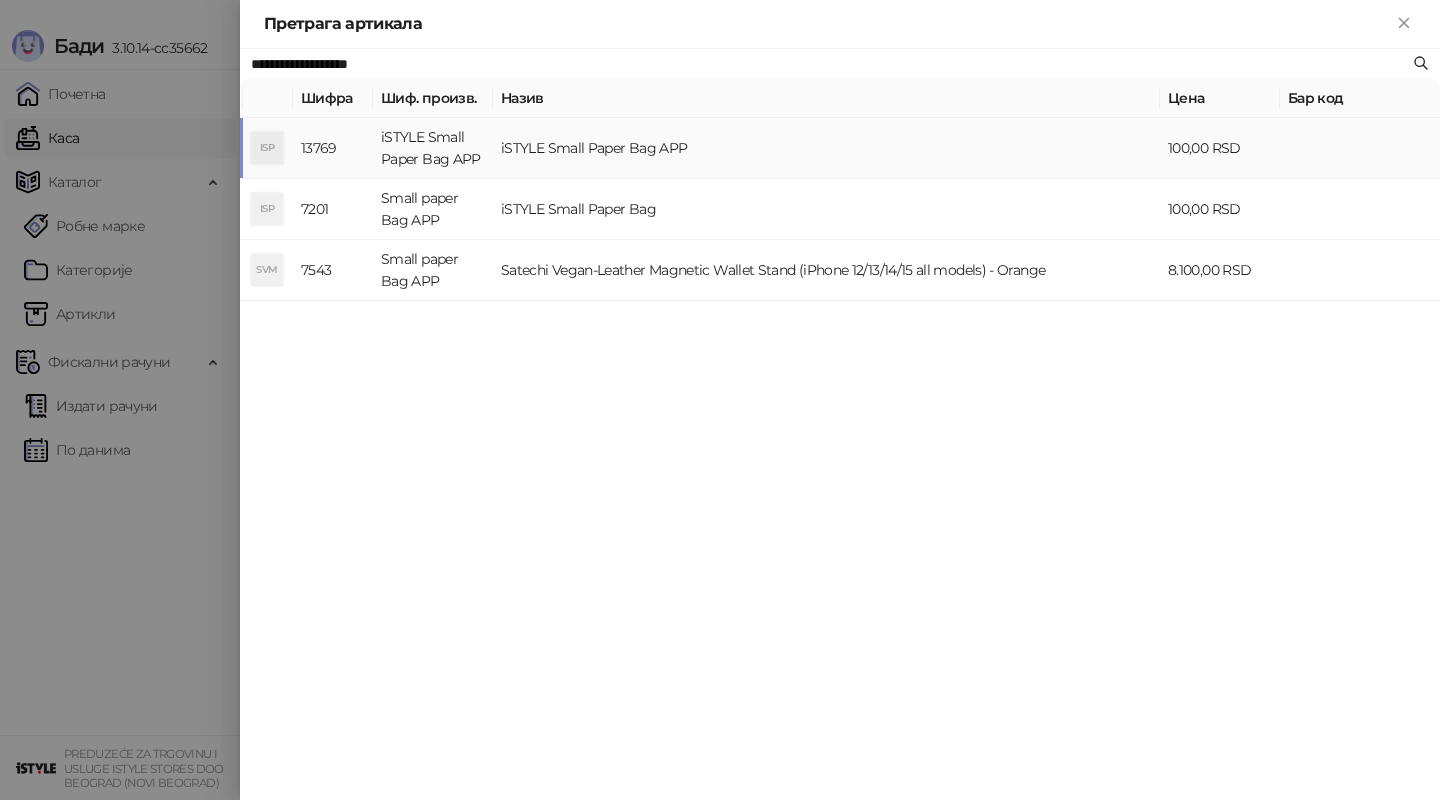 type on "**********" 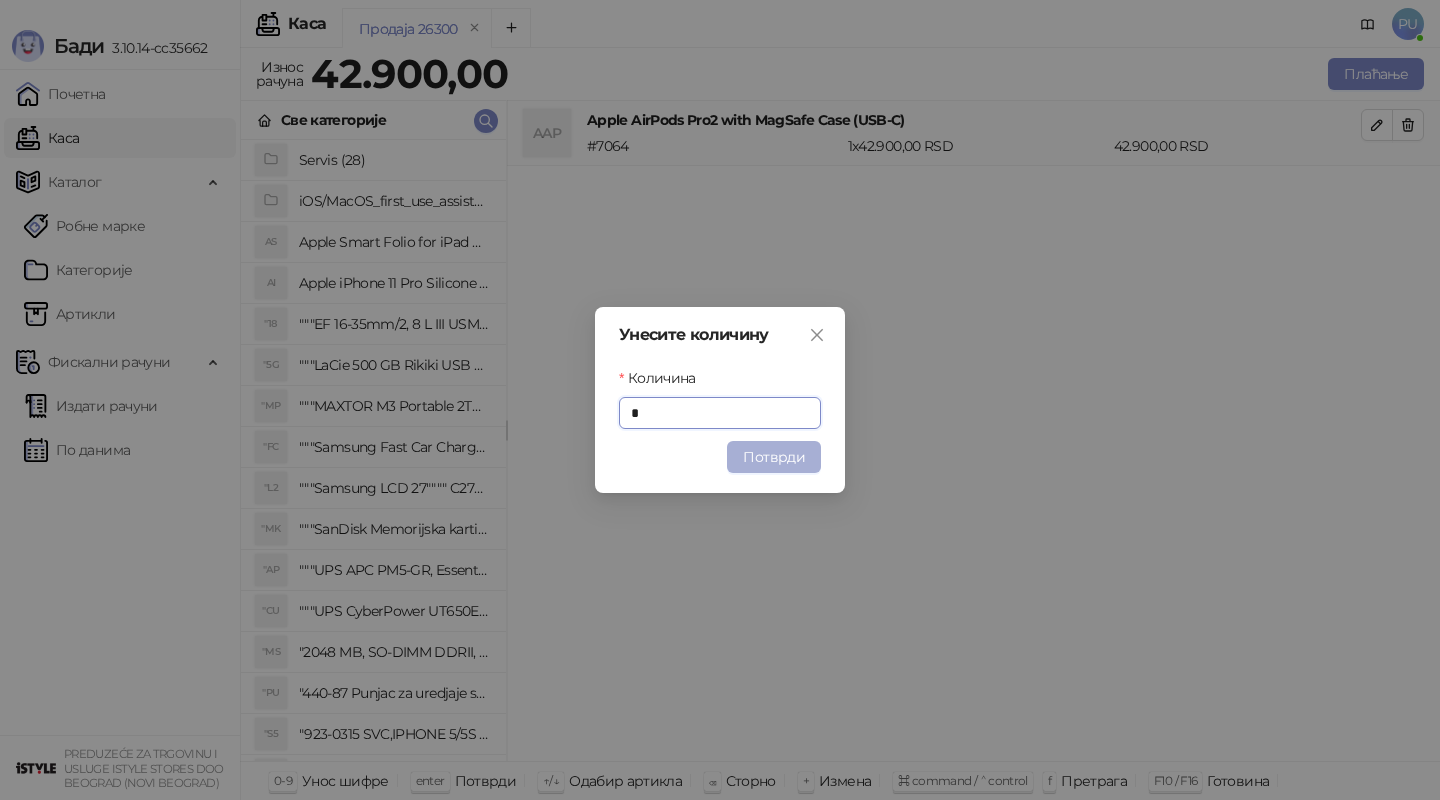click on "Потврди" at bounding box center [774, 457] 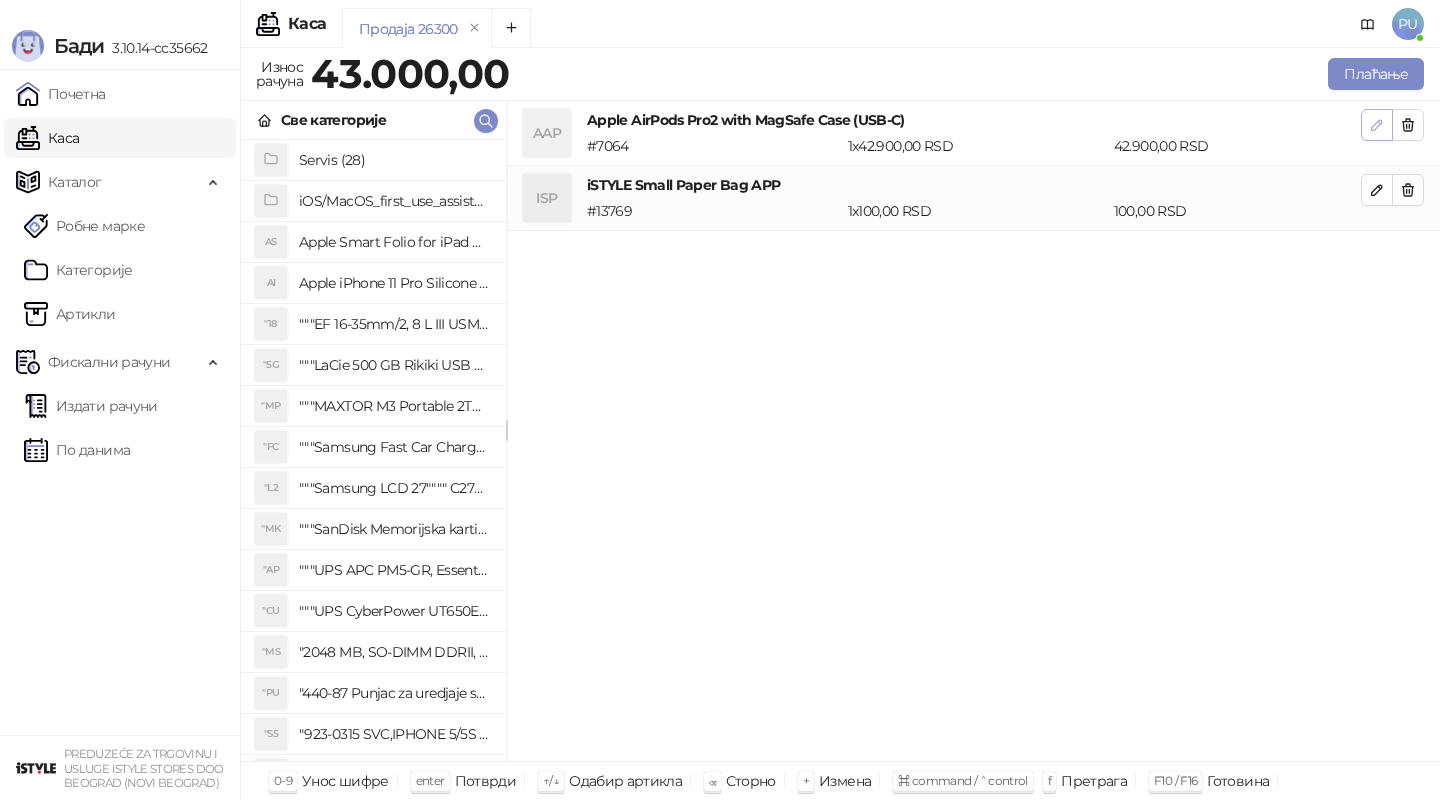 click 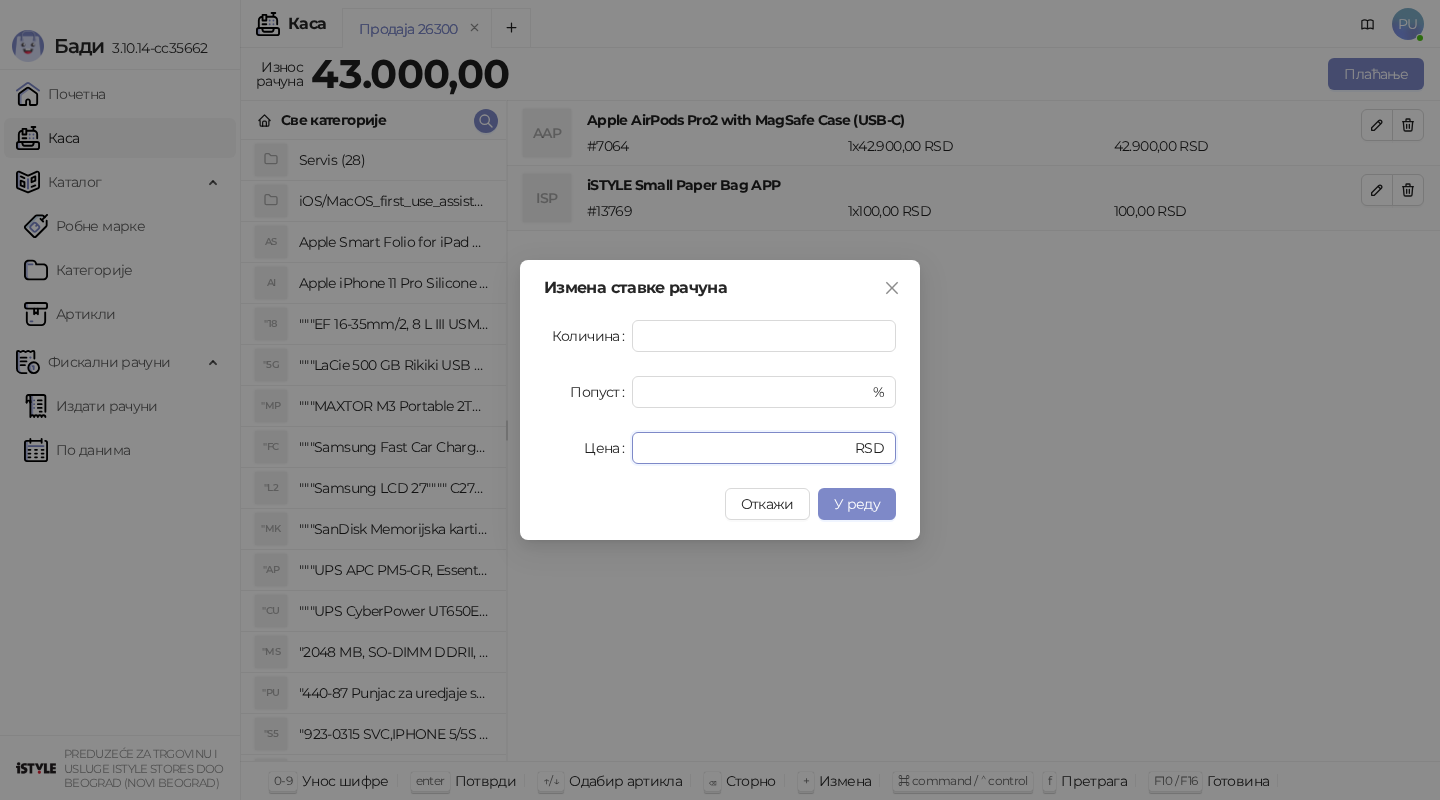 drag, startPoint x: 734, startPoint y: 443, endPoint x: 513, endPoint y: 461, distance: 221.73183 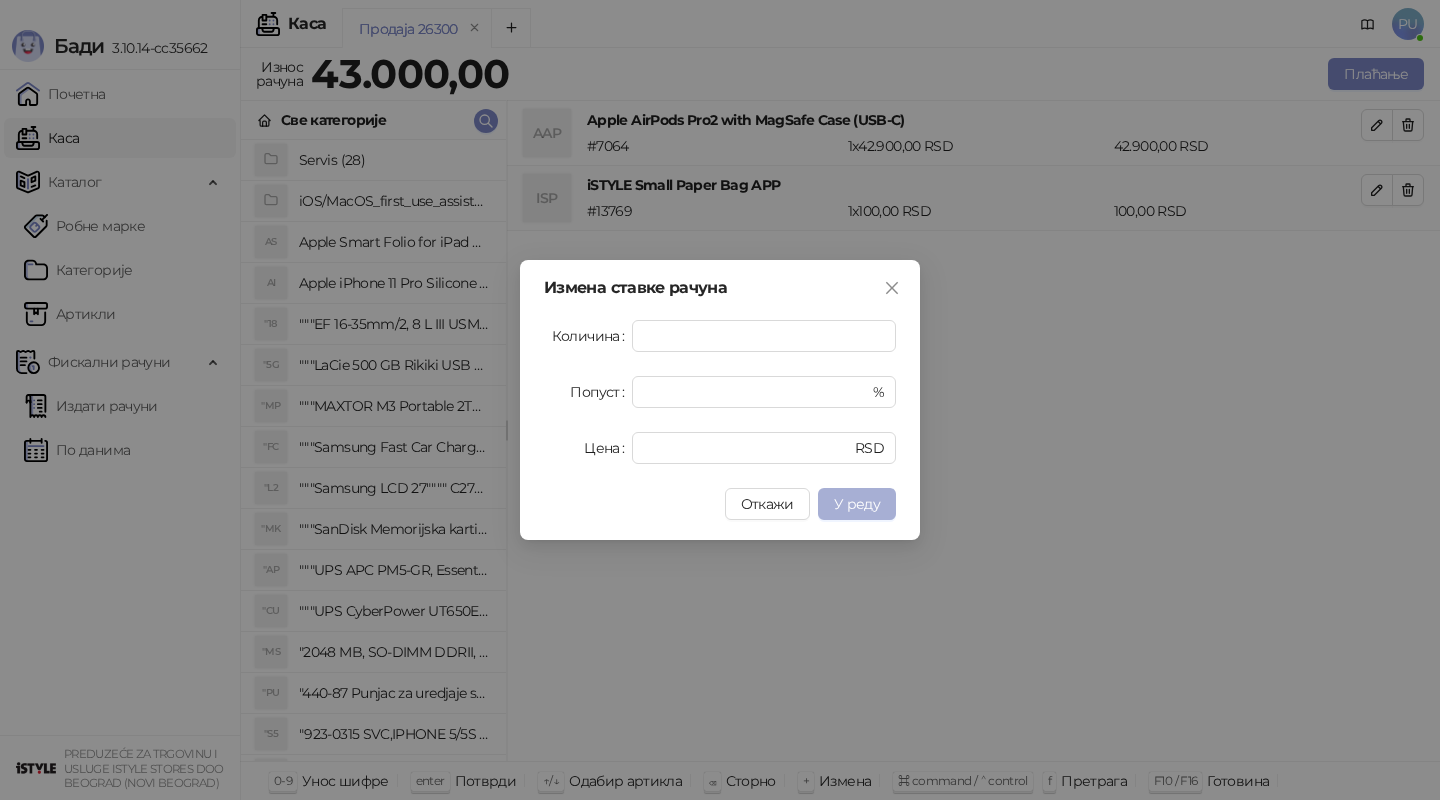 type on "*****" 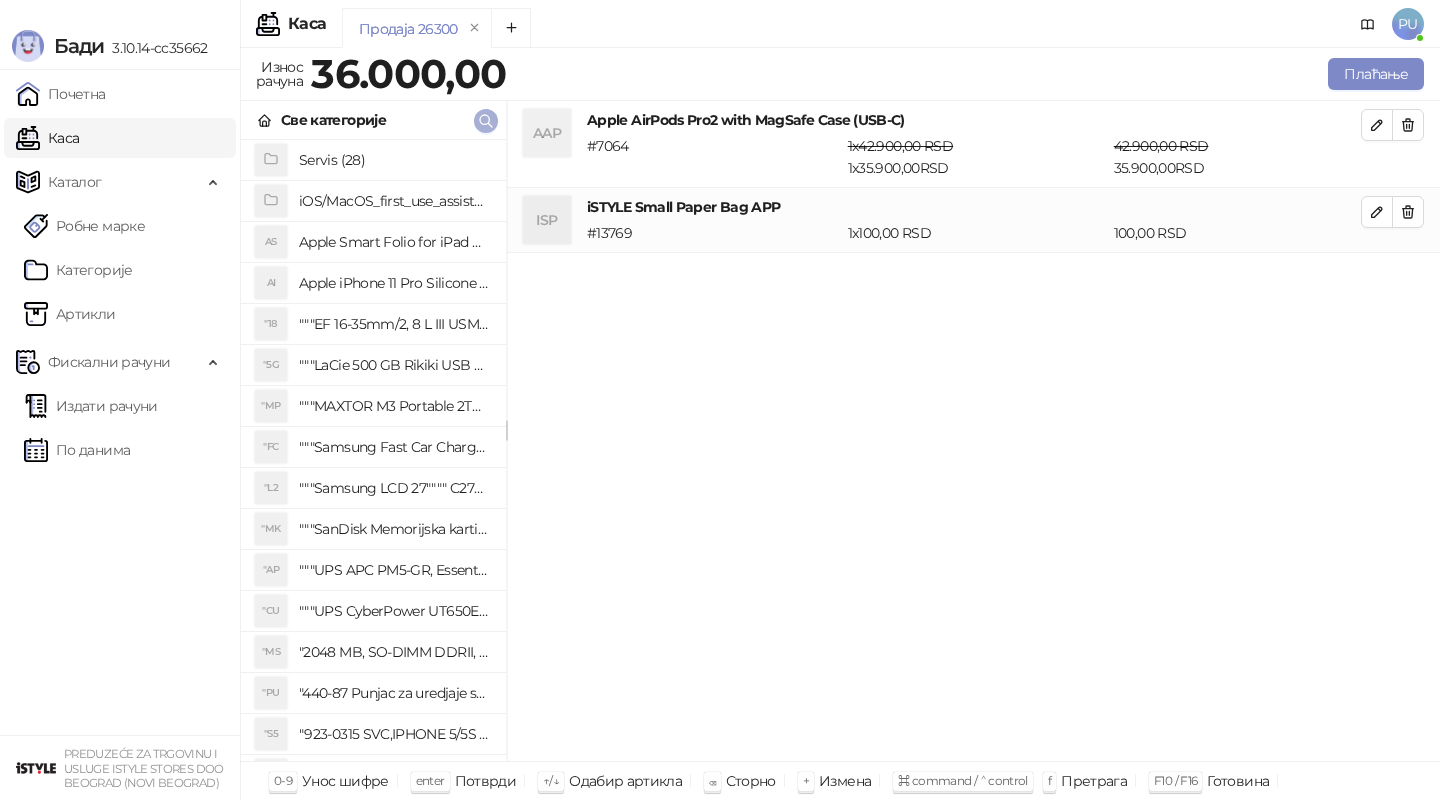 click at bounding box center (486, 121) 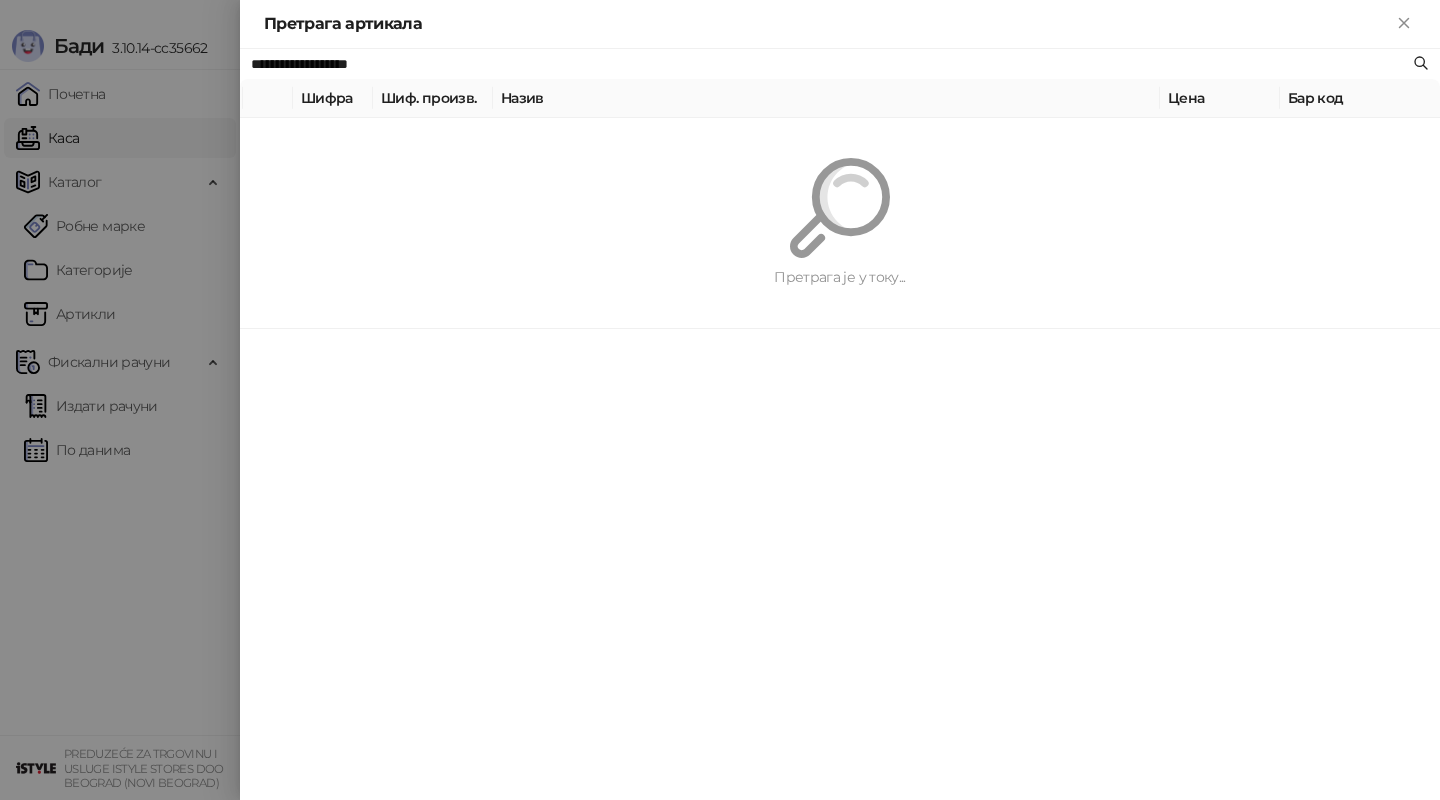 paste 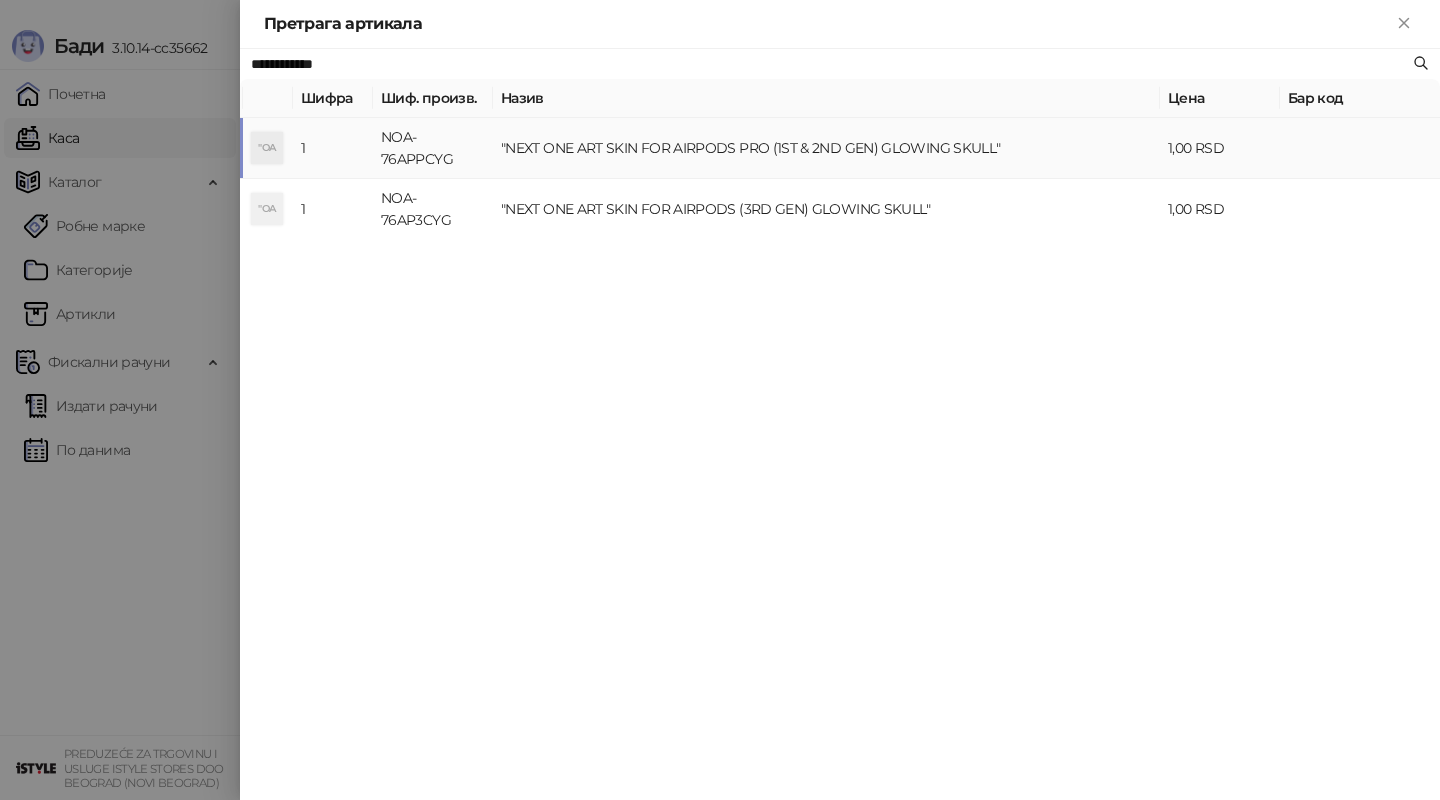 type on "**********" 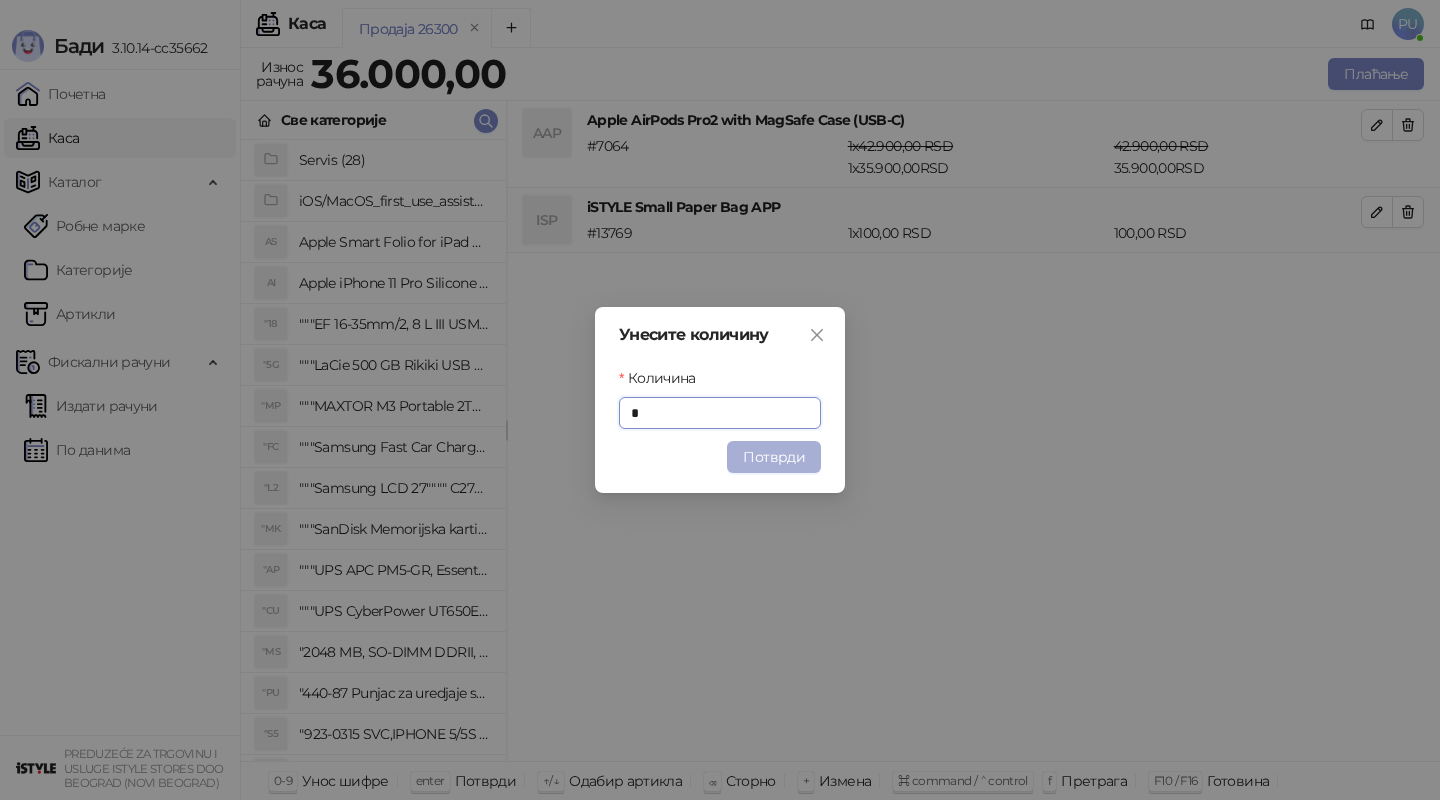 click on "Потврди" at bounding box center (774, 457) 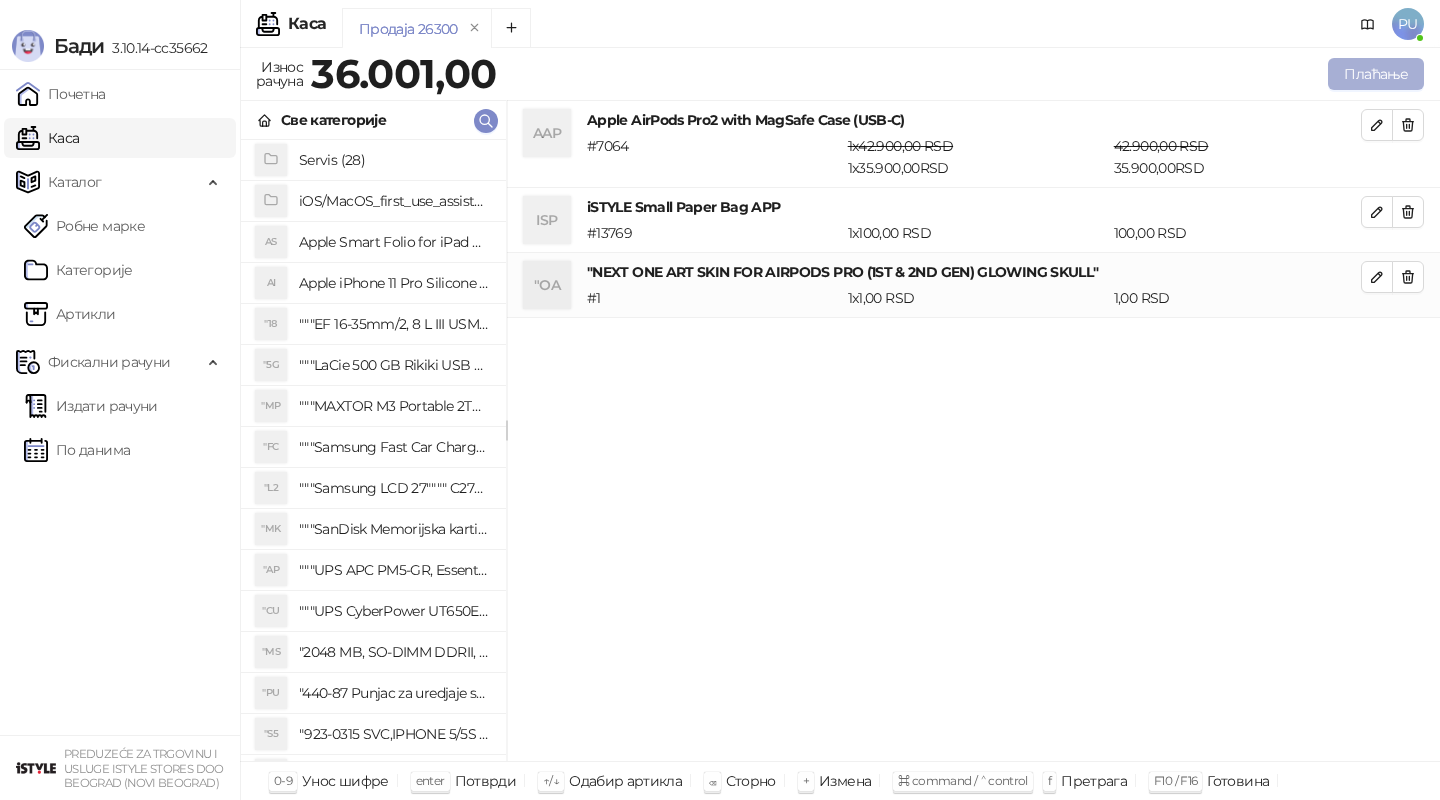 click on "Плаћање" at bounding box center (1376, 74) 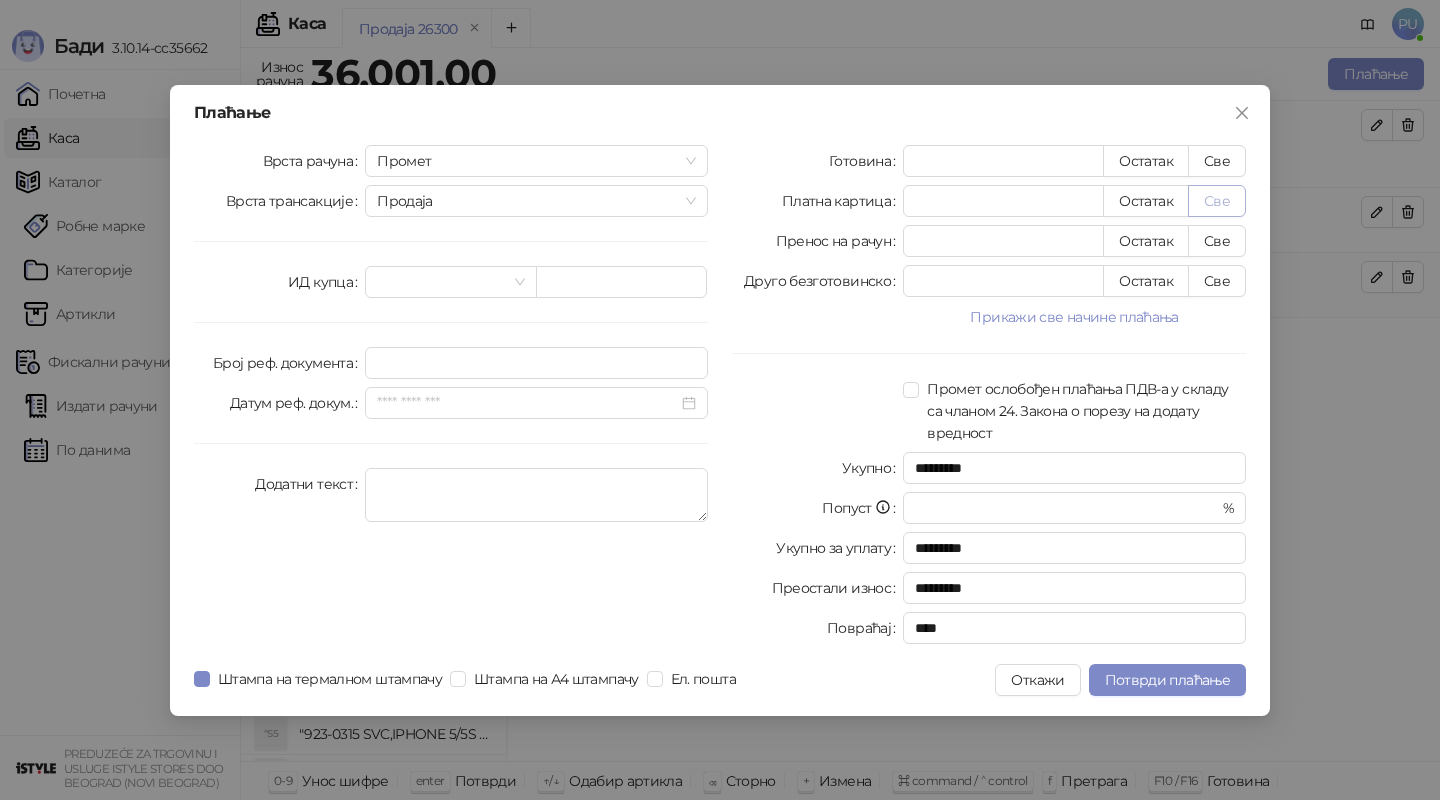 click on "Све" at bounding box center (1217, 201) 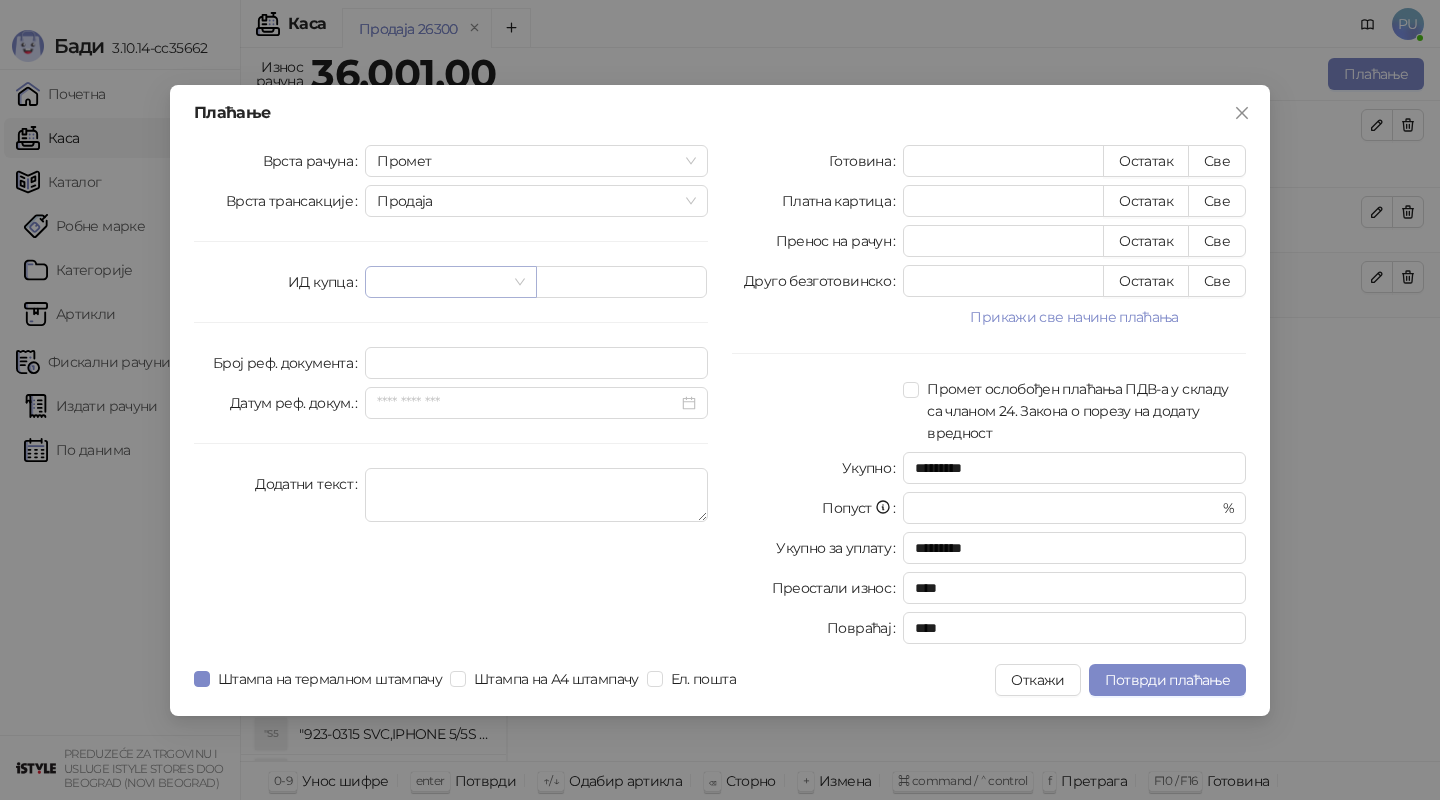 click at bounding box center [441, 282] 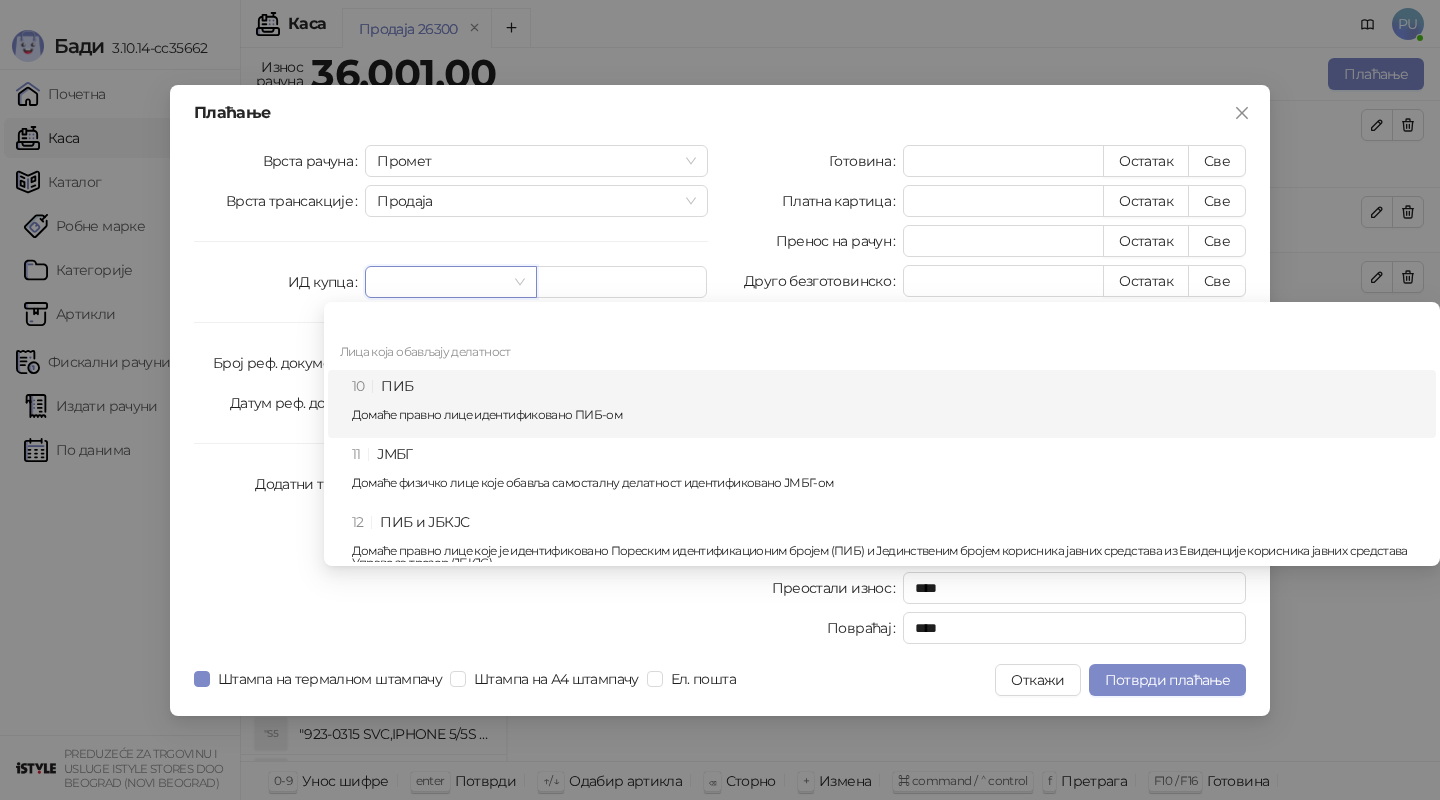 click on "10 ПИБ Домаће правно лице идентификовано ПИБ-ом" at bounding box center [888, 404] 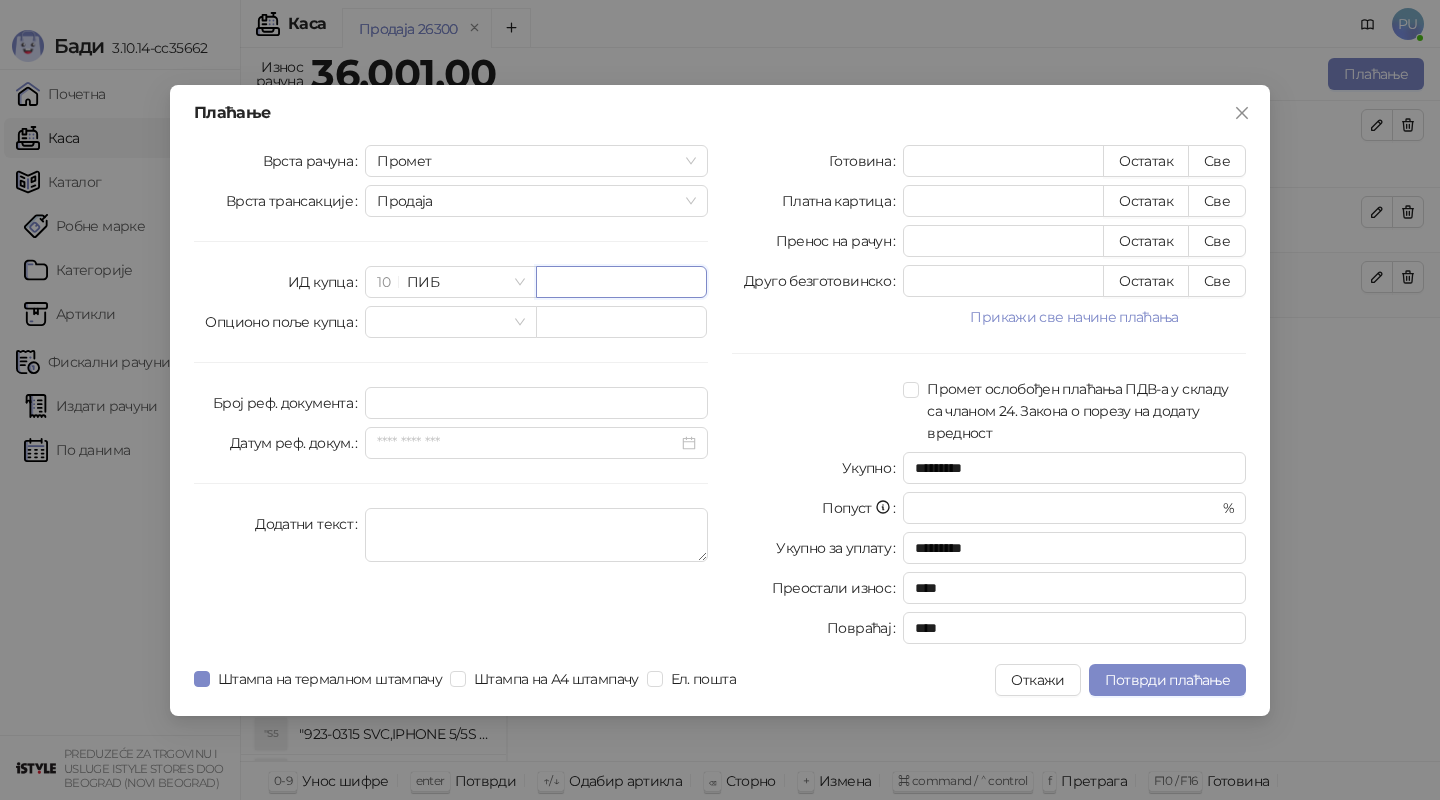 paste on "*********" 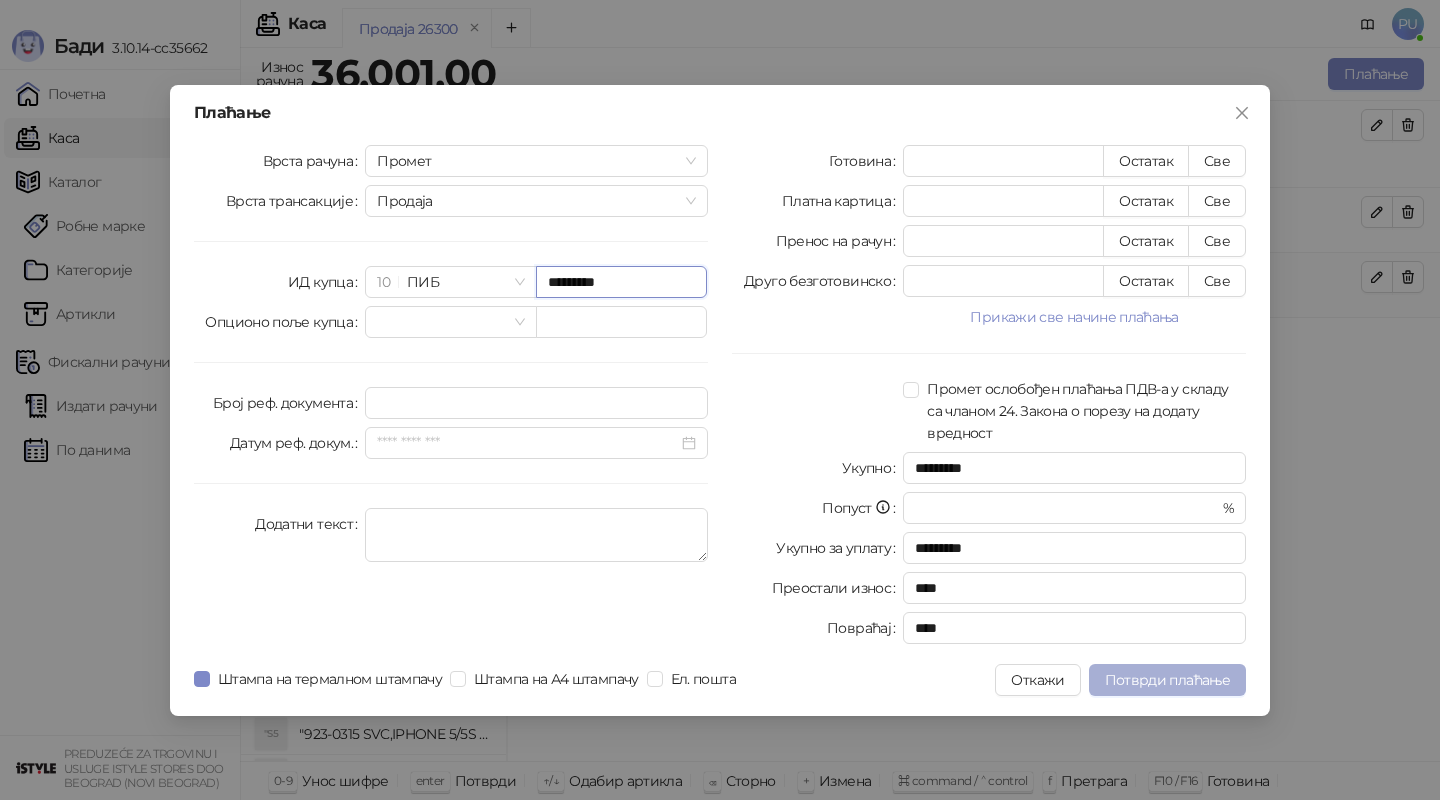type on "*********" 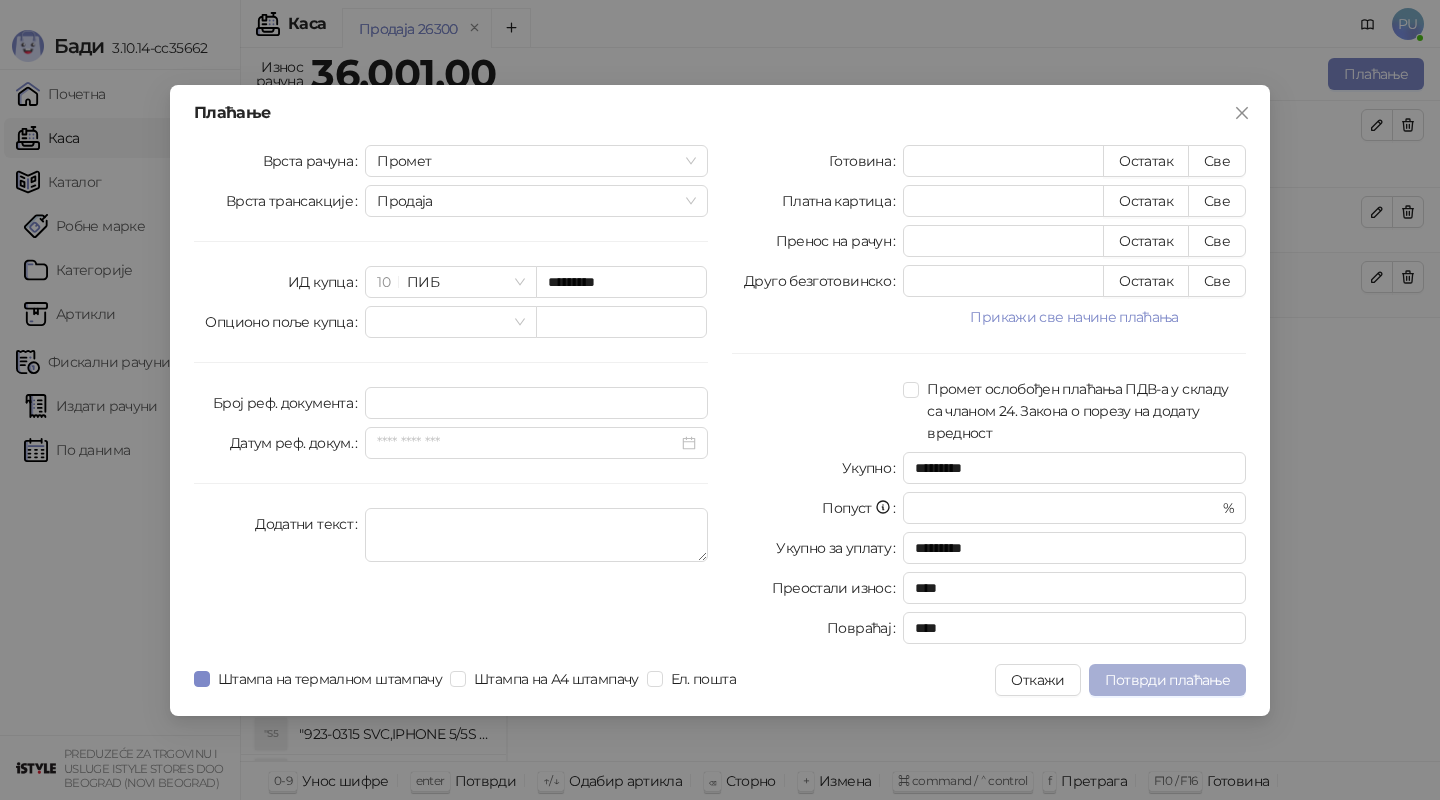 click on "Потврди плаћање" at bounding box center [1167, 680] 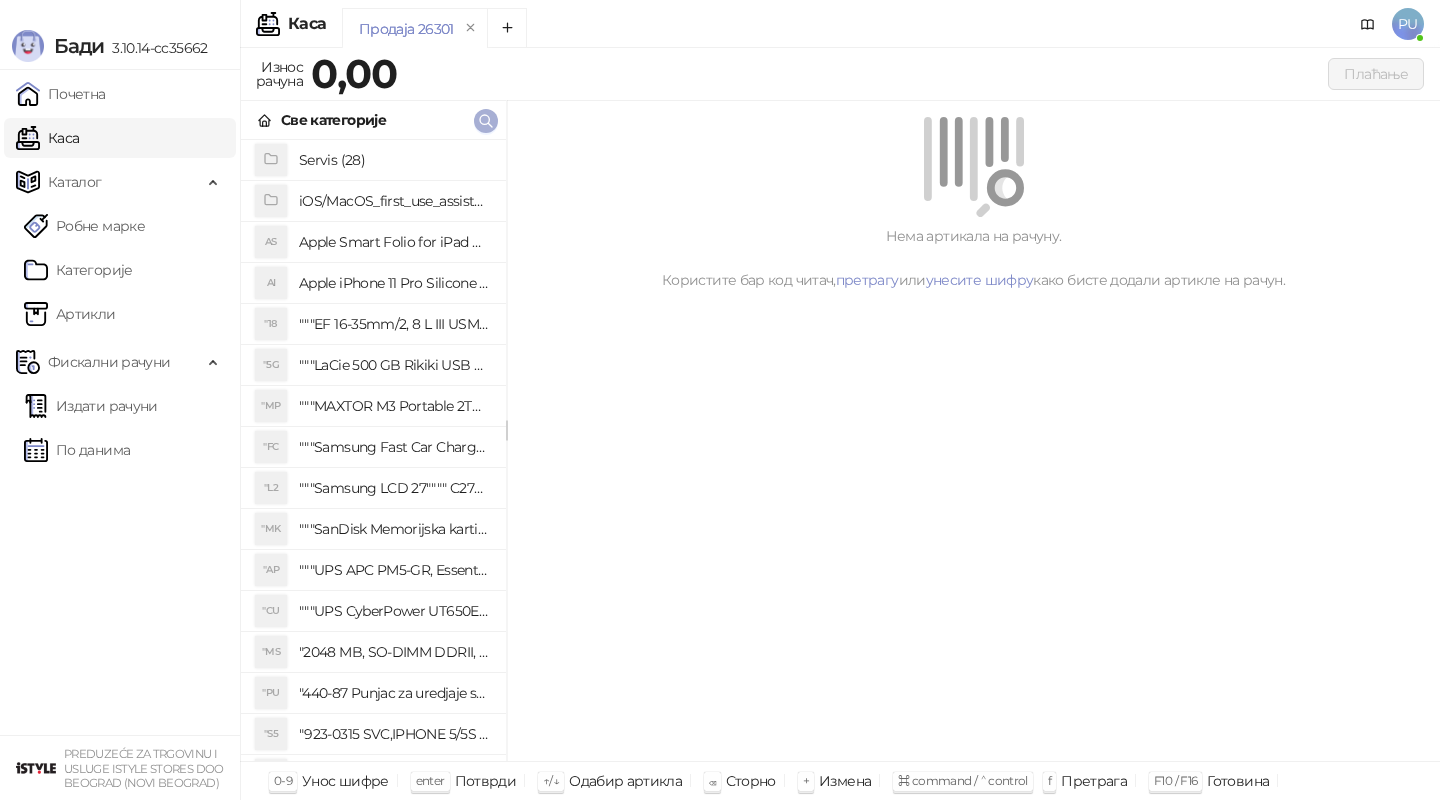 click 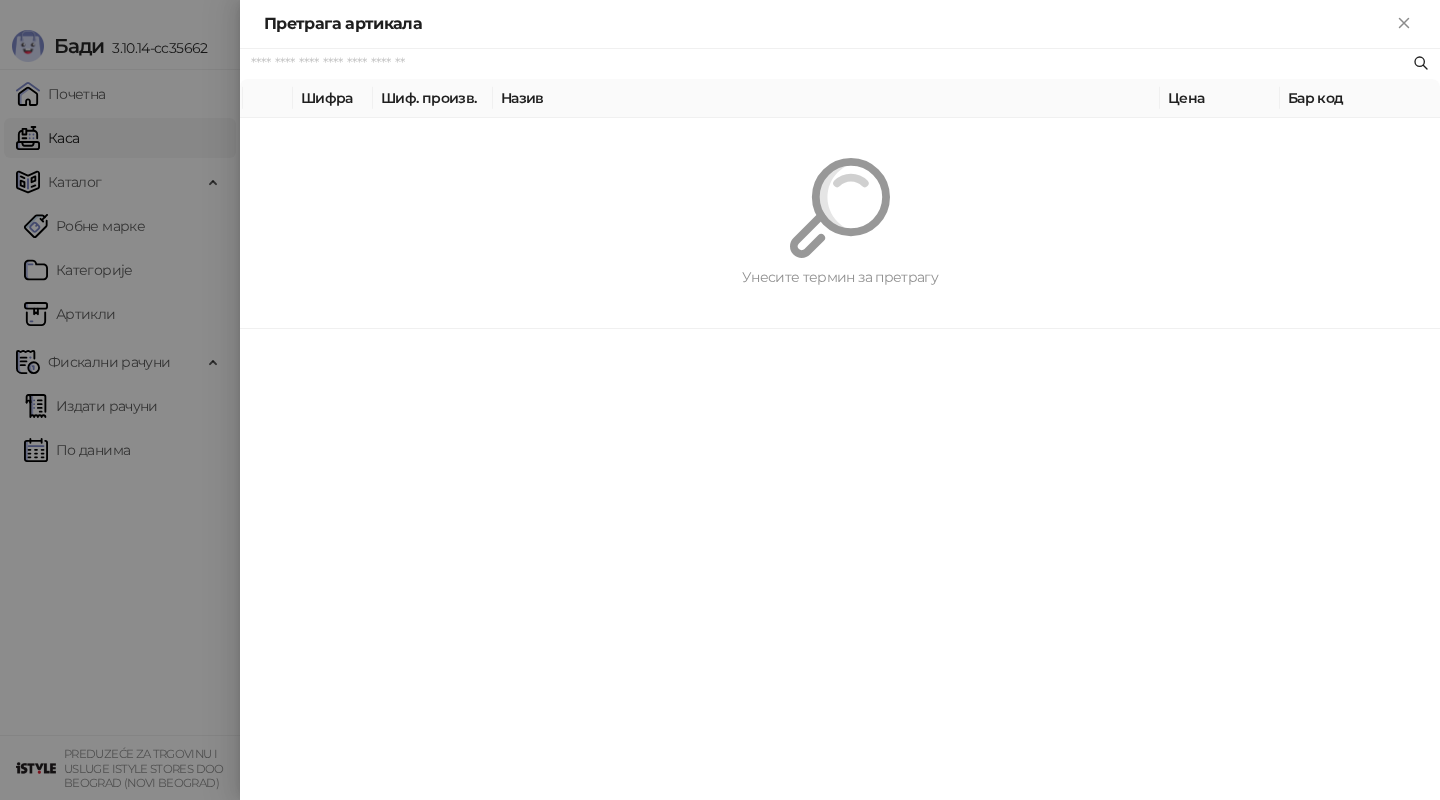 paste on "*********" 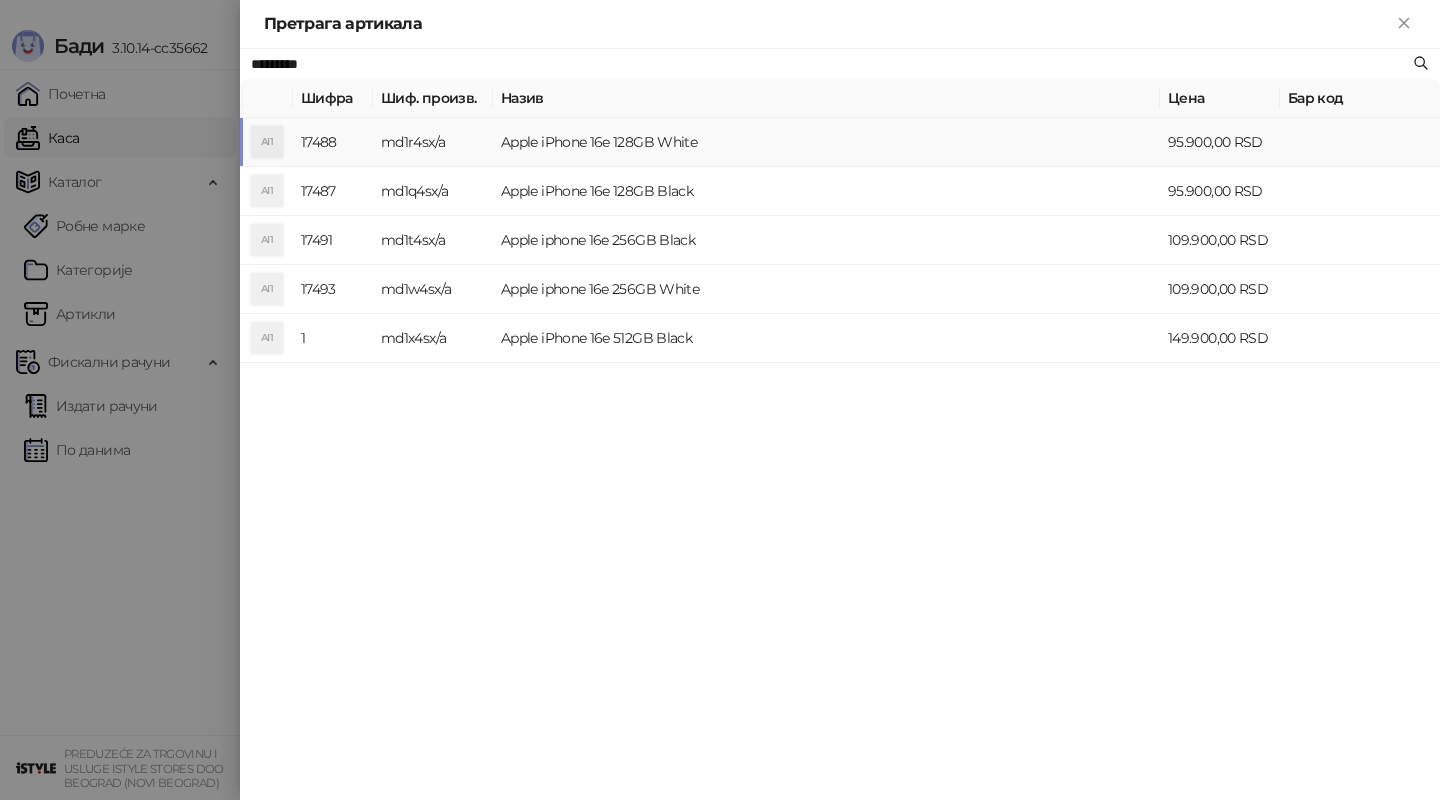 click on "Apple iPhone 16e 128GB White" at bounding box center (826, 142) 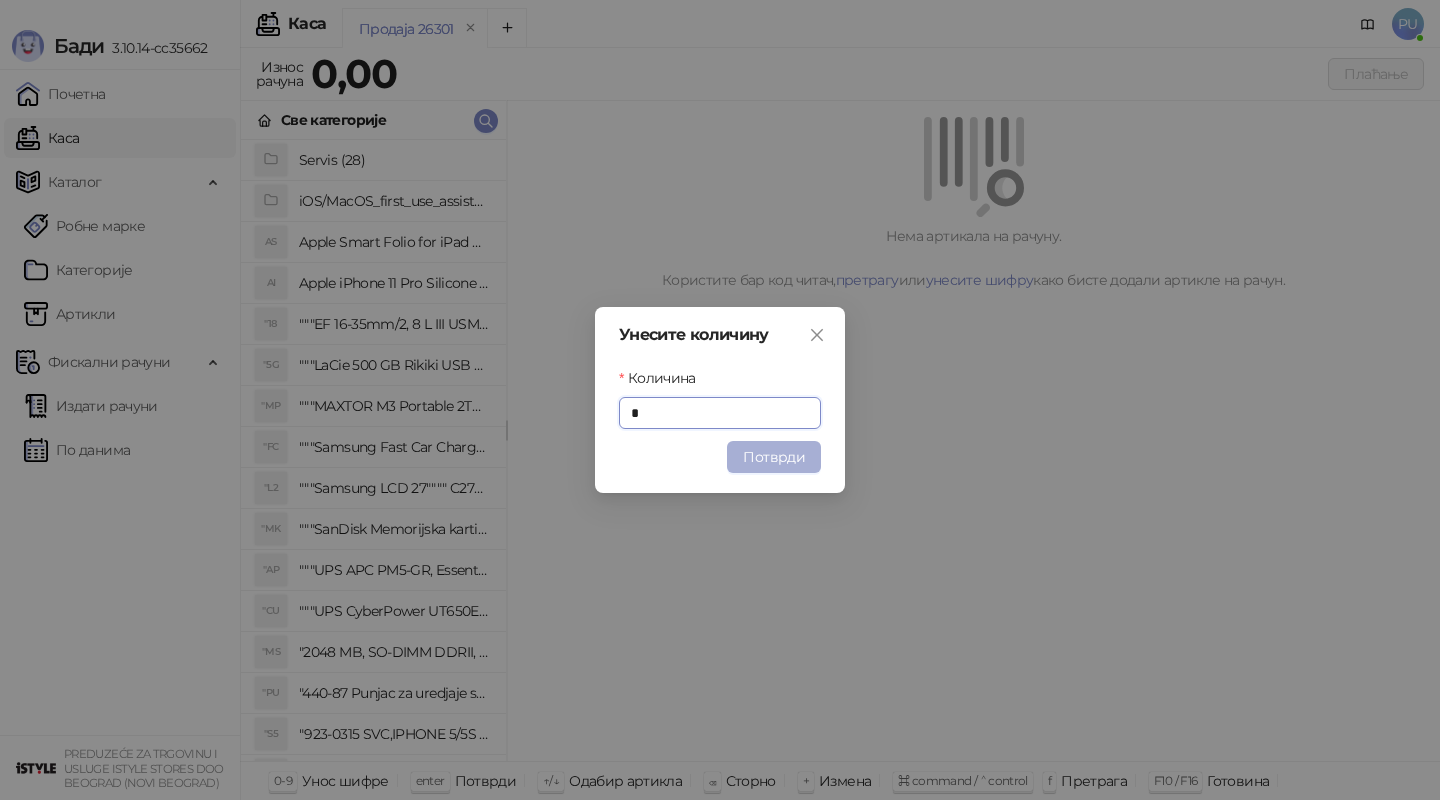 click on "Потврди" at bounding box center [774, 457] 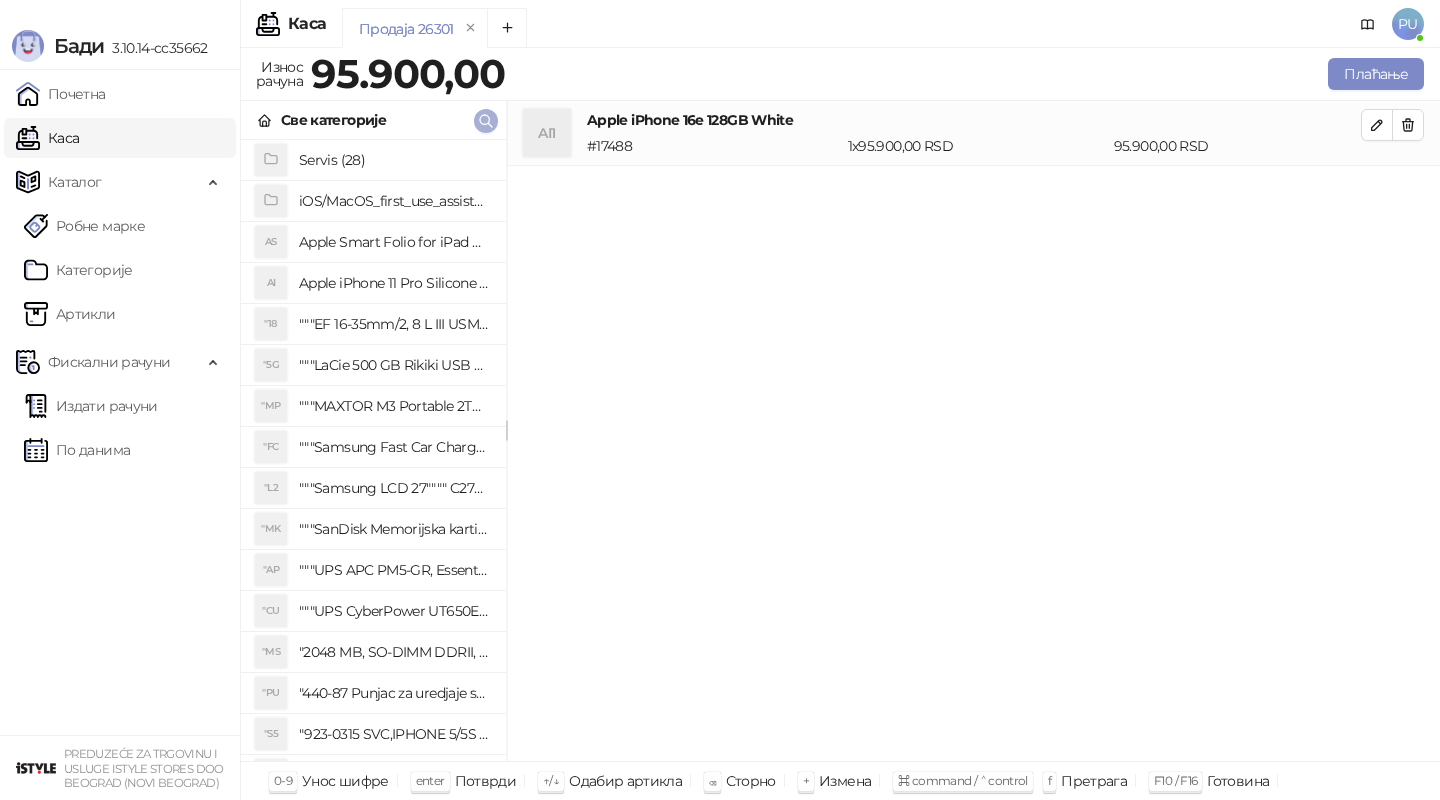 click 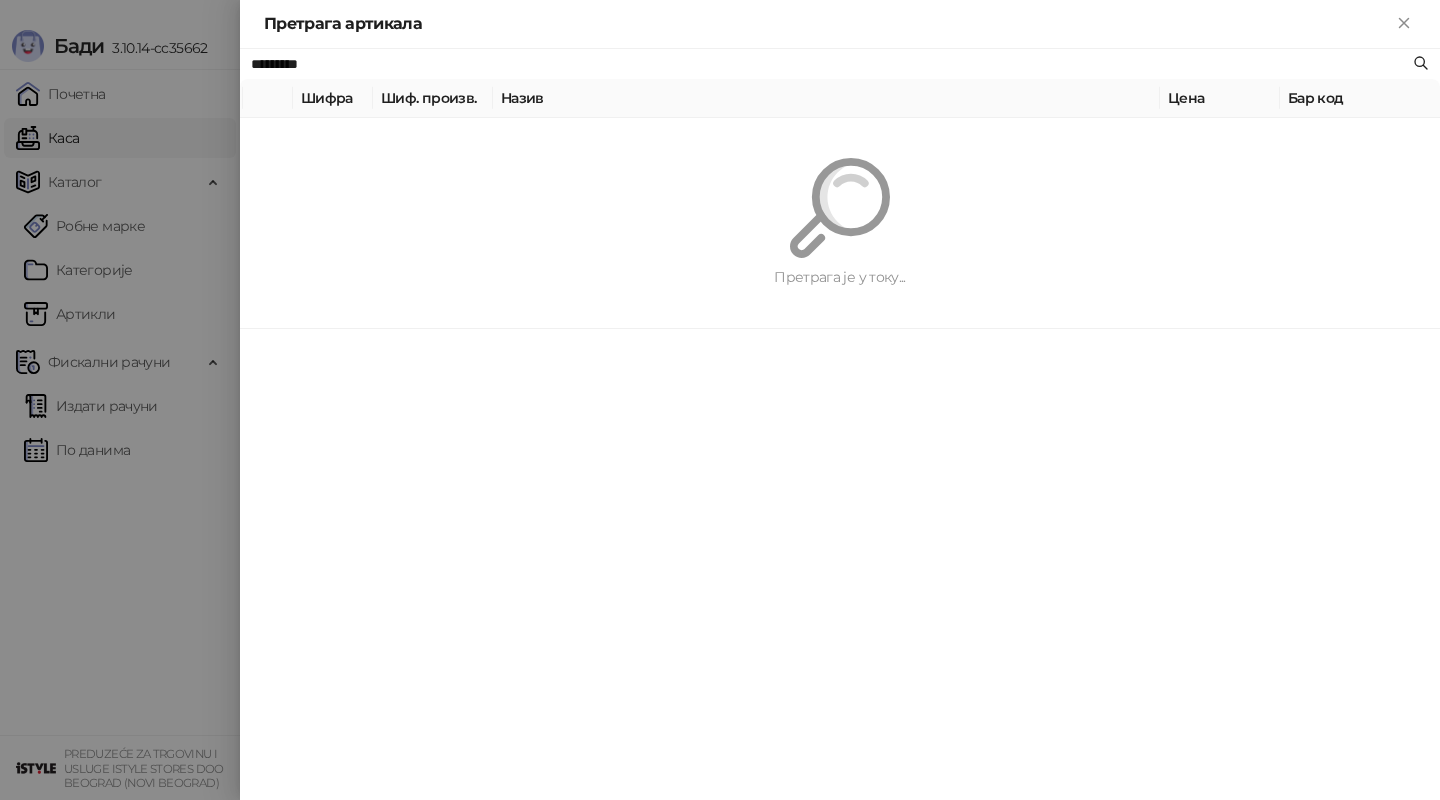 paste on "*****" 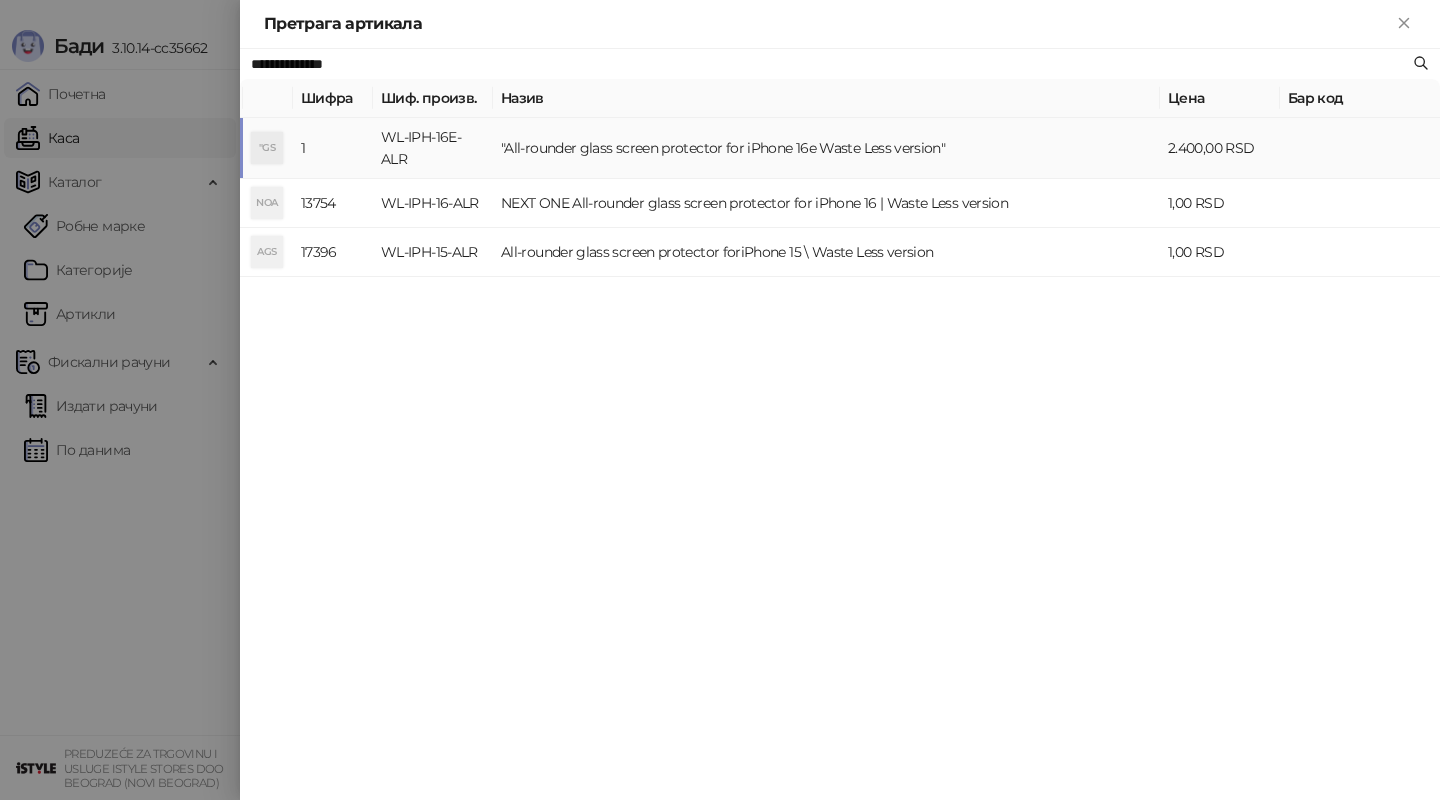 click on ""All-rounder glass screen protector for iPhone 16e Waste Less version"" at bounding box center [826, 148] 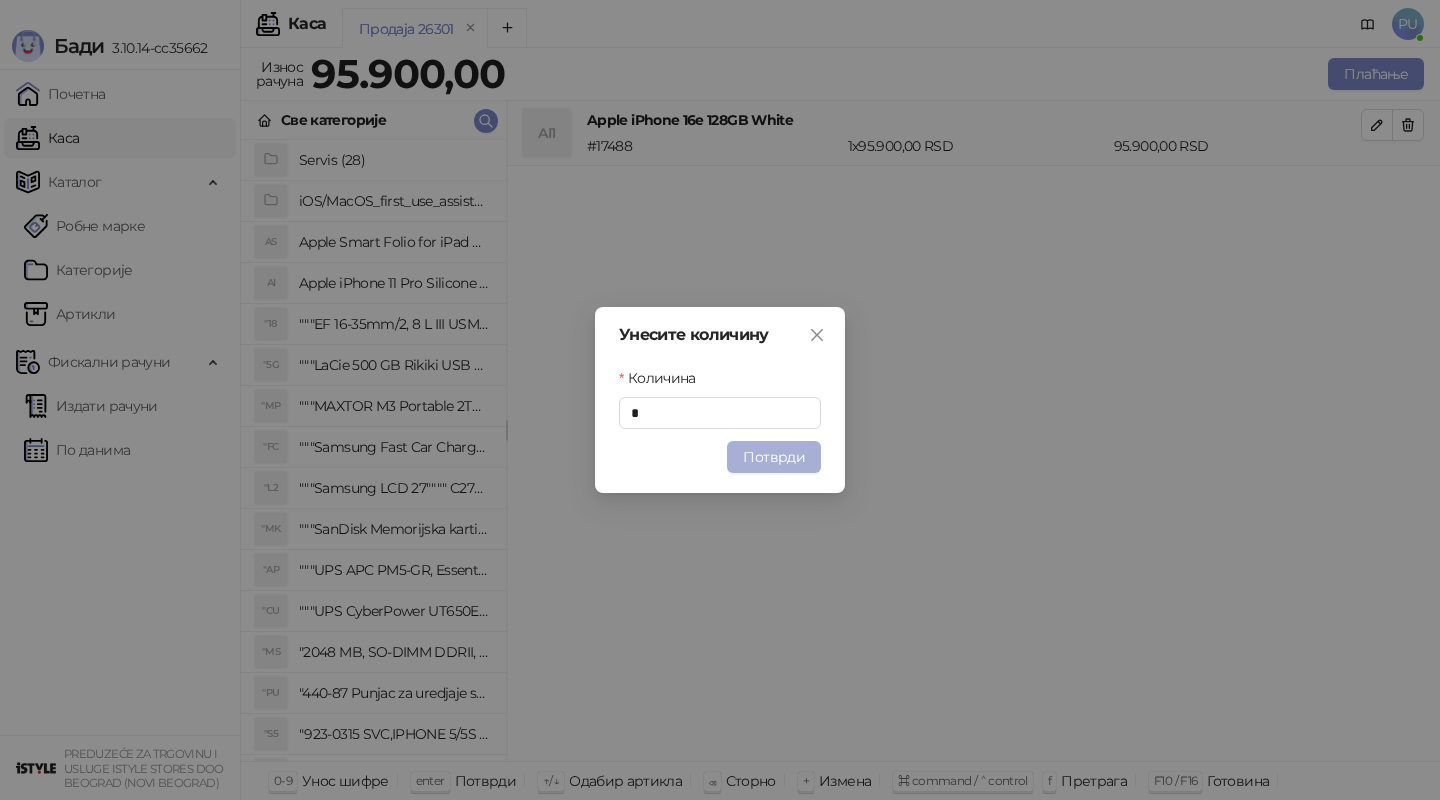 click on "Потврди" at bounding box center (774, 457) 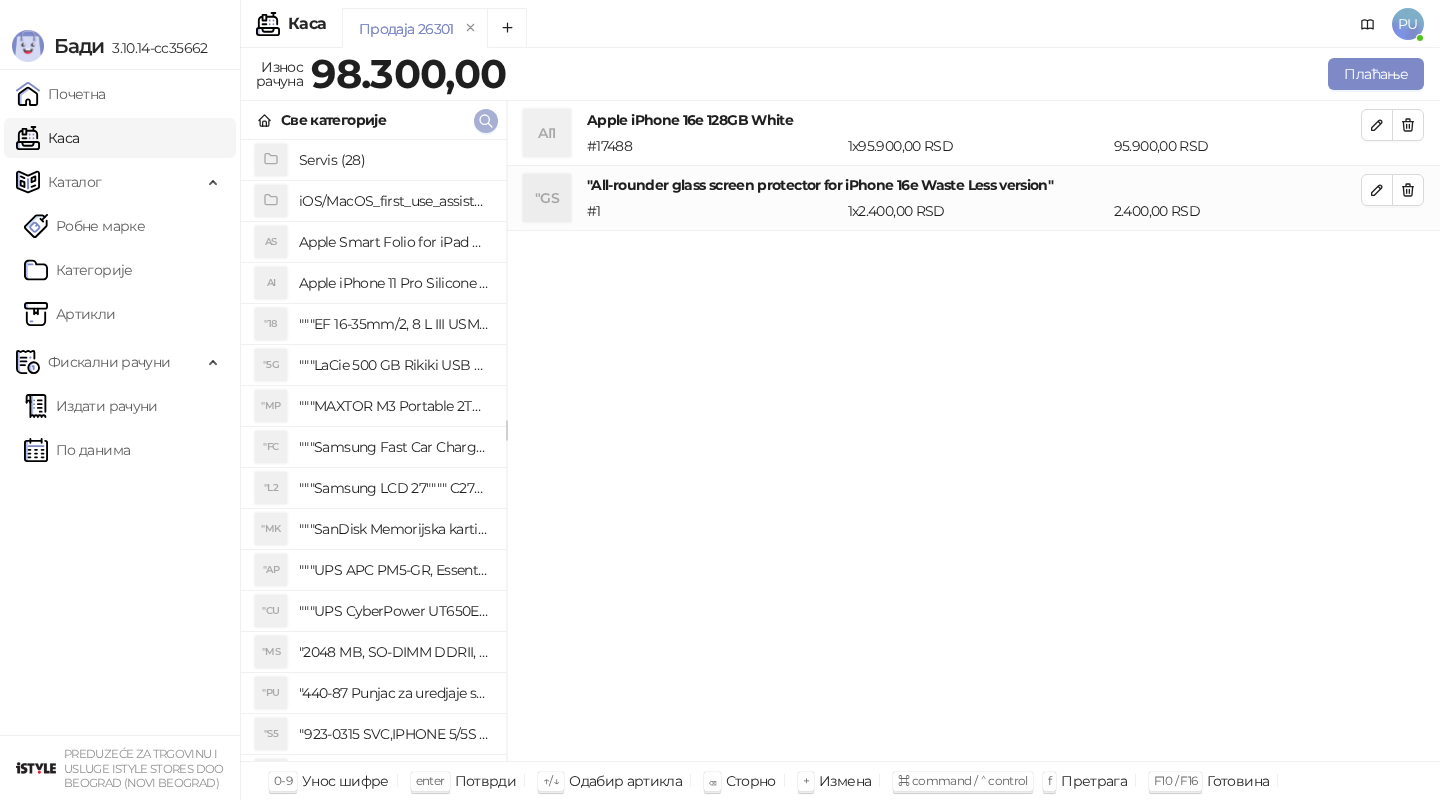 click 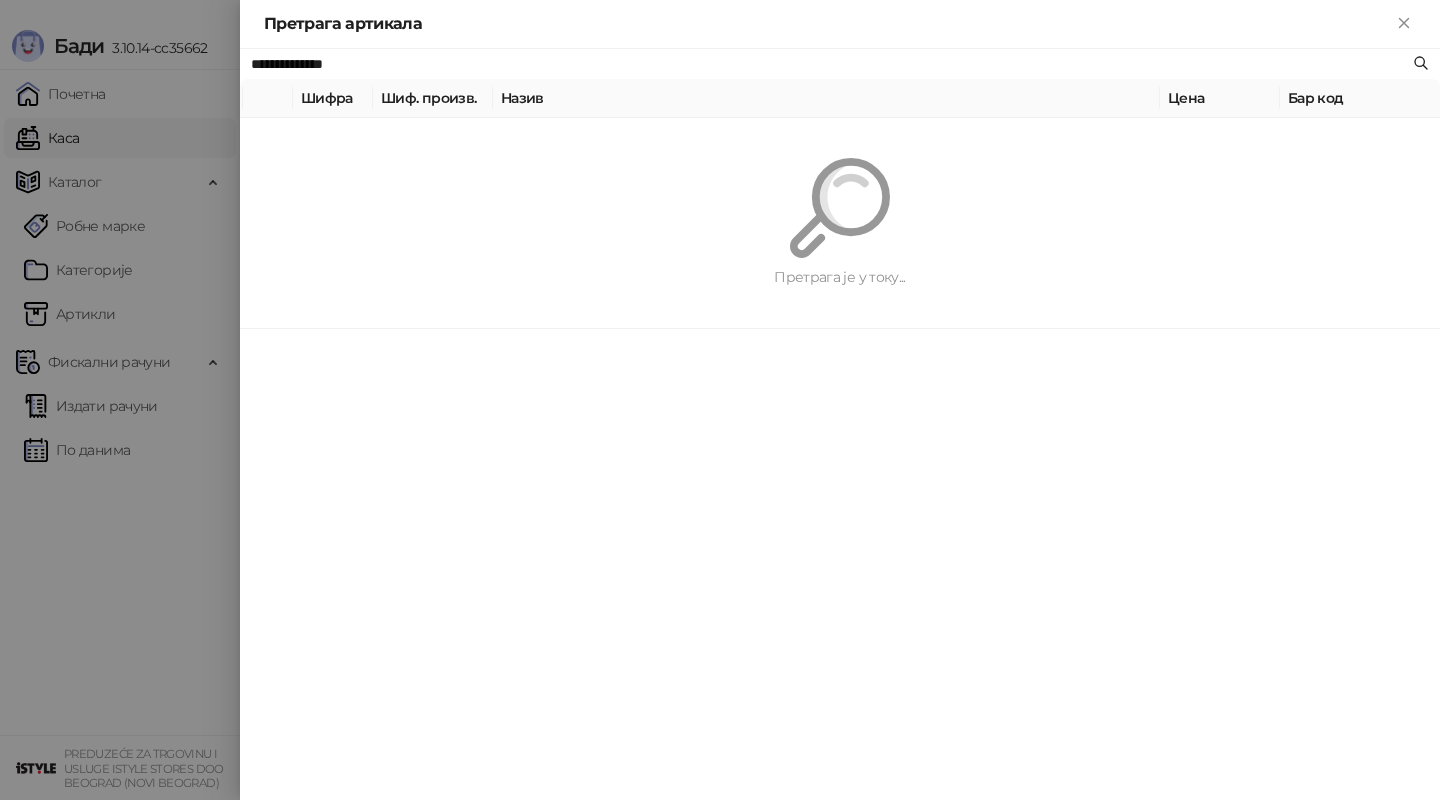 paste on "**********" 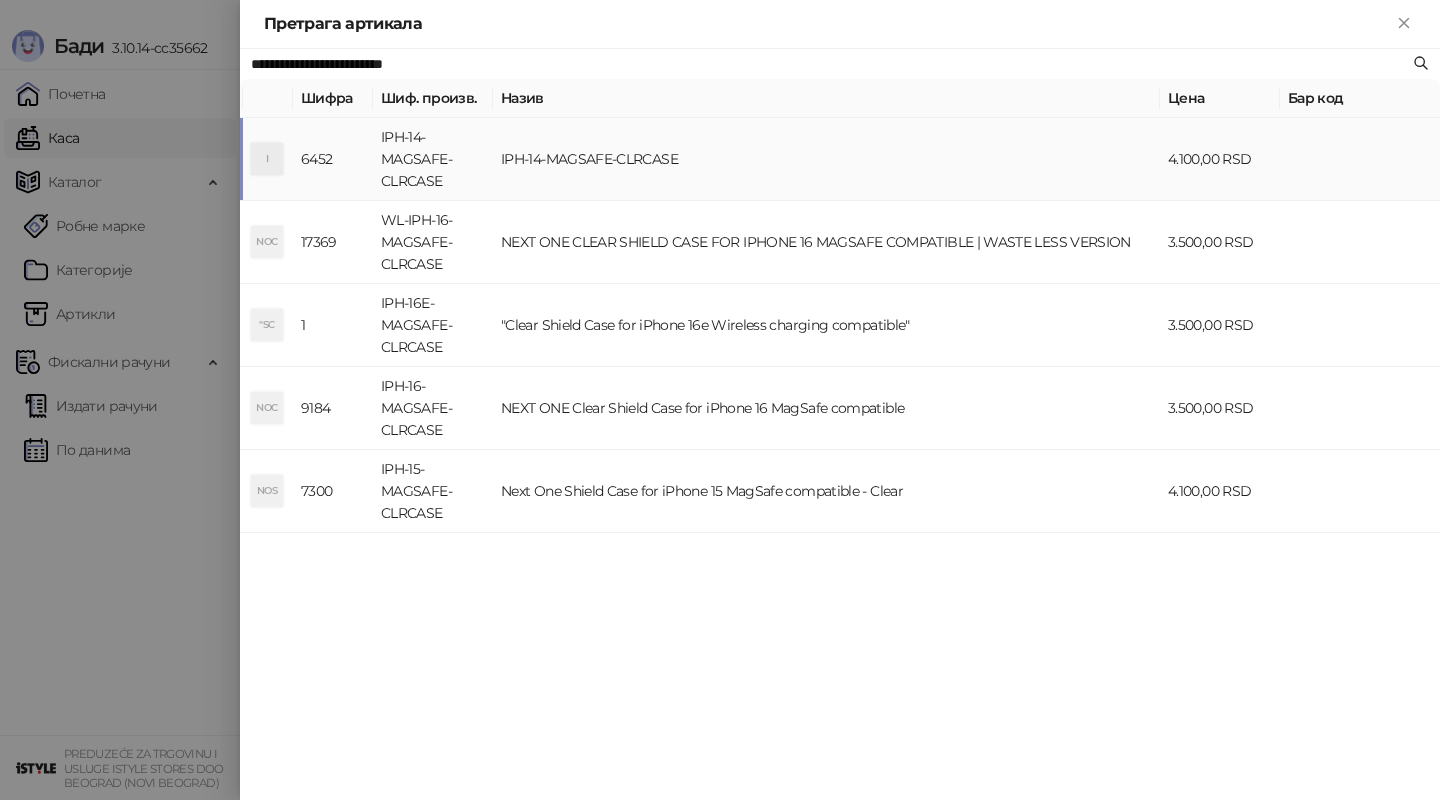 click on "IPH-14-MAGSAFE-CLRCASE" at bounding box center (826, 159) 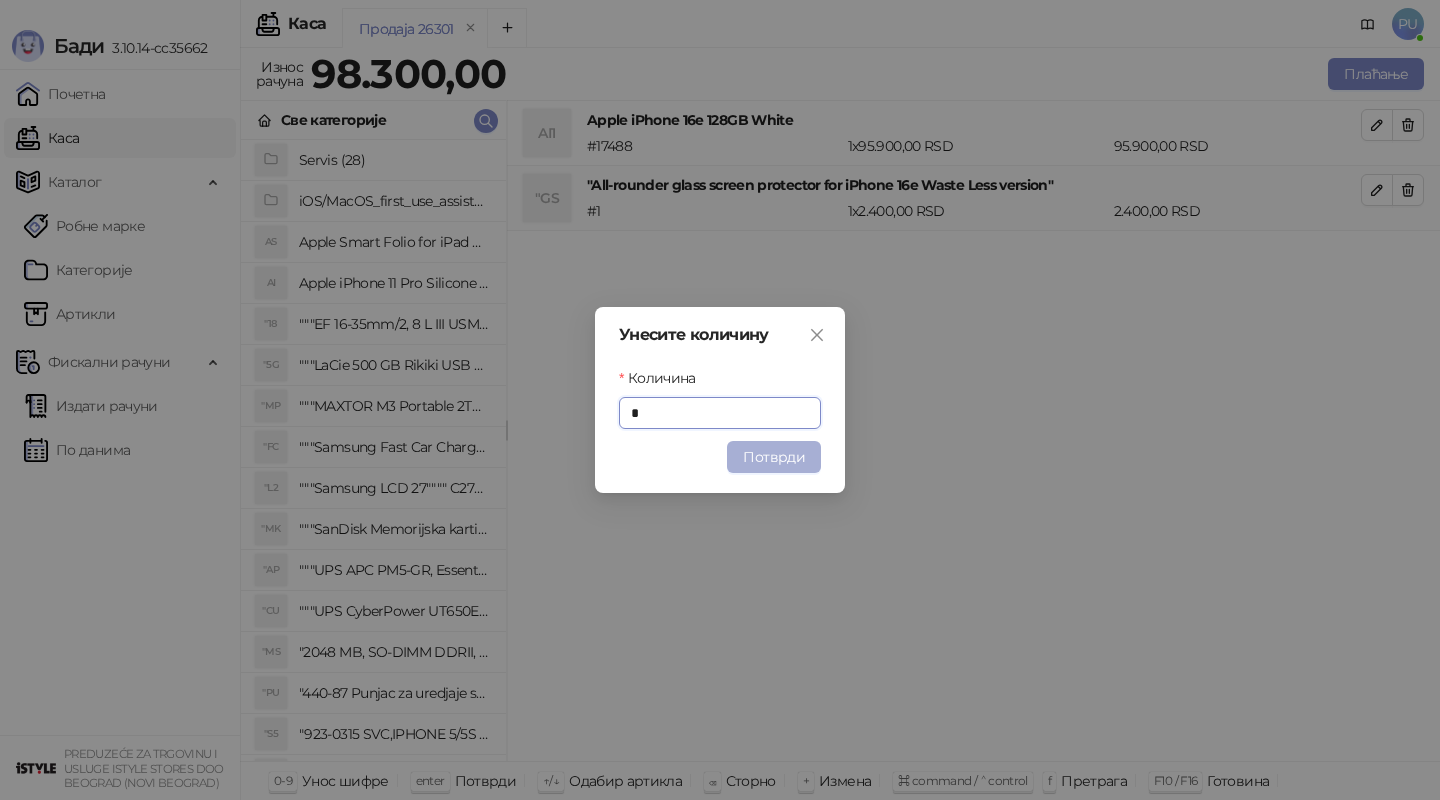 click on "Потврди" at bounding box center (774, 457) 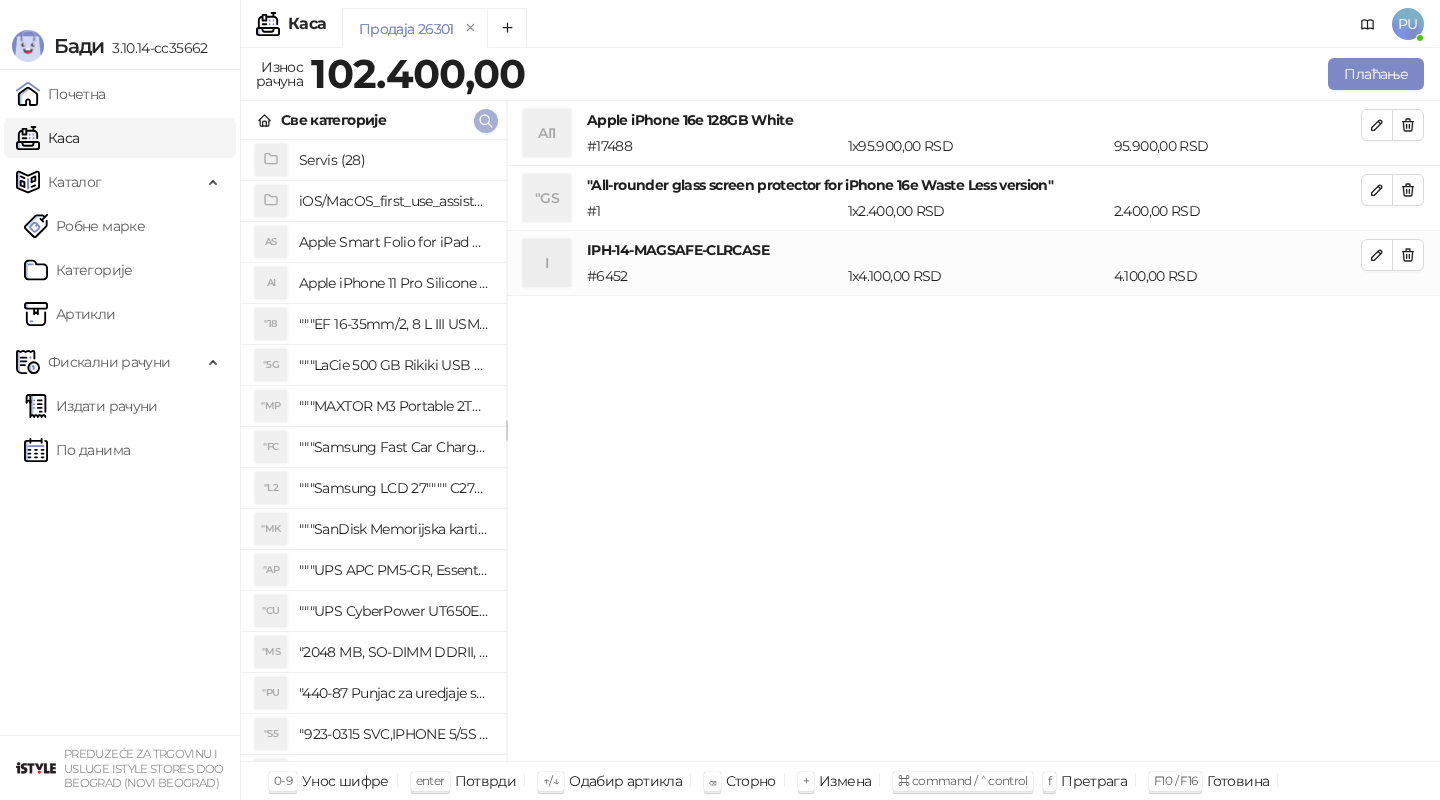 click 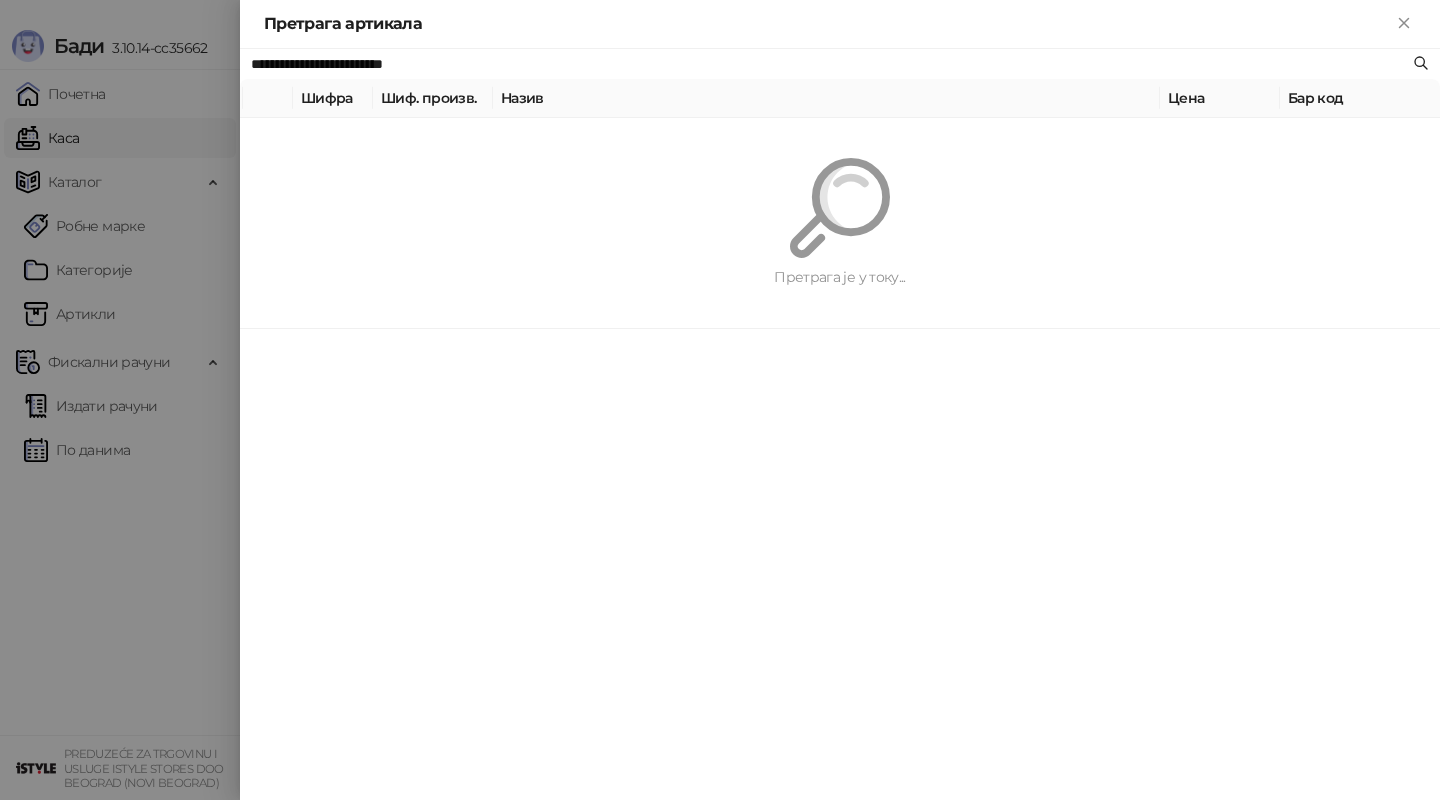 paste 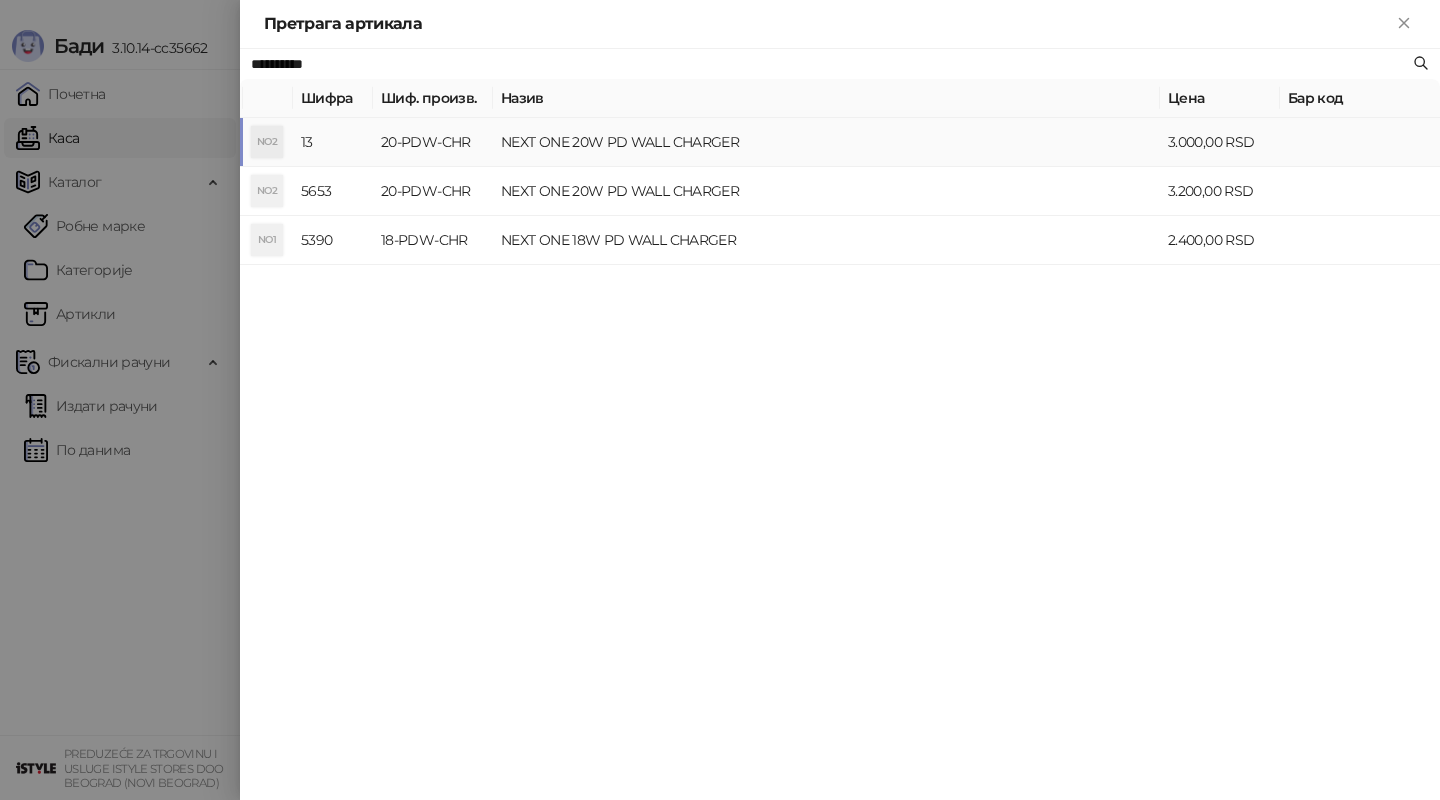 click on "NEXT ONE 20W PD WALL CHARGER" at bounding box center [826, 142] 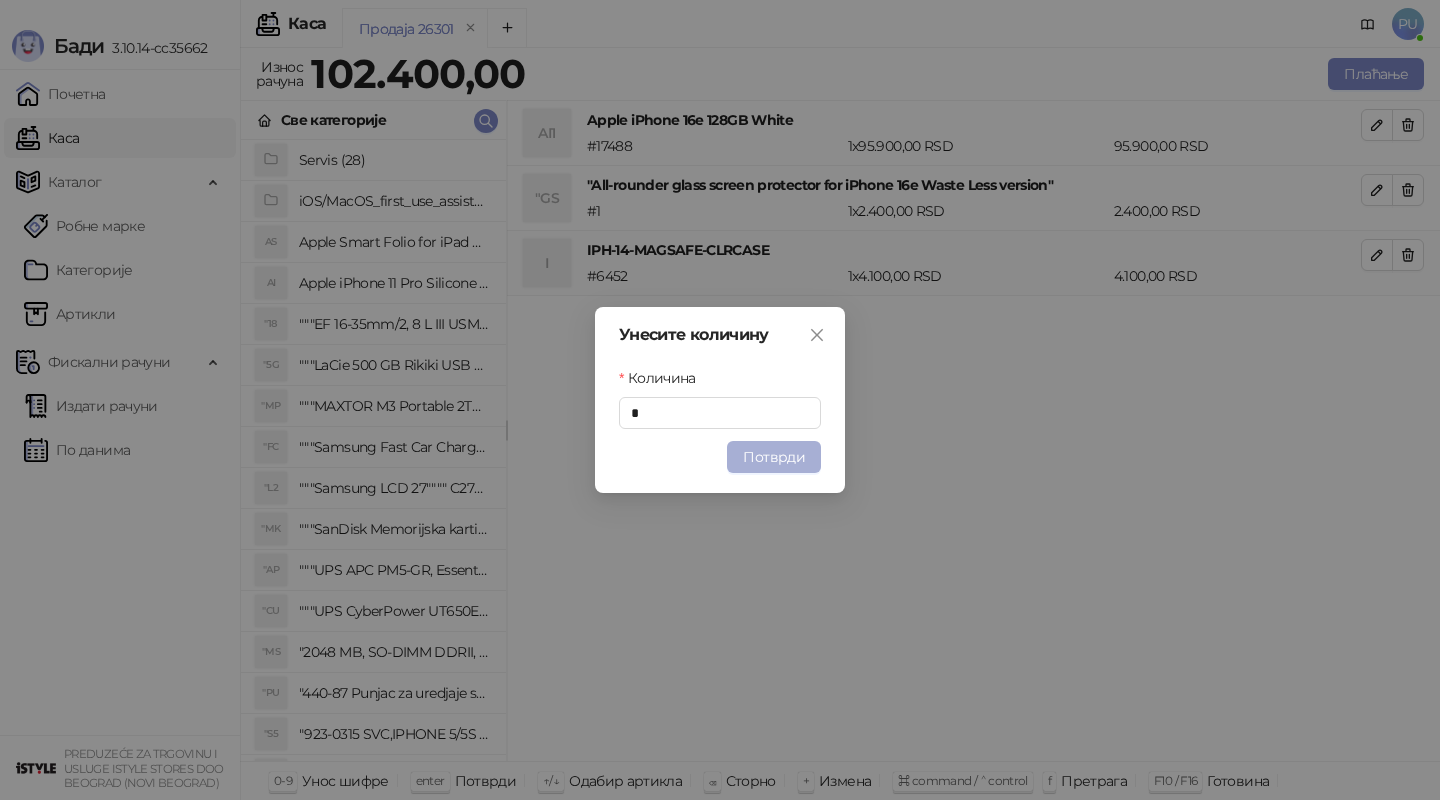 click on "Потврди" at bounding box center (774, 457) 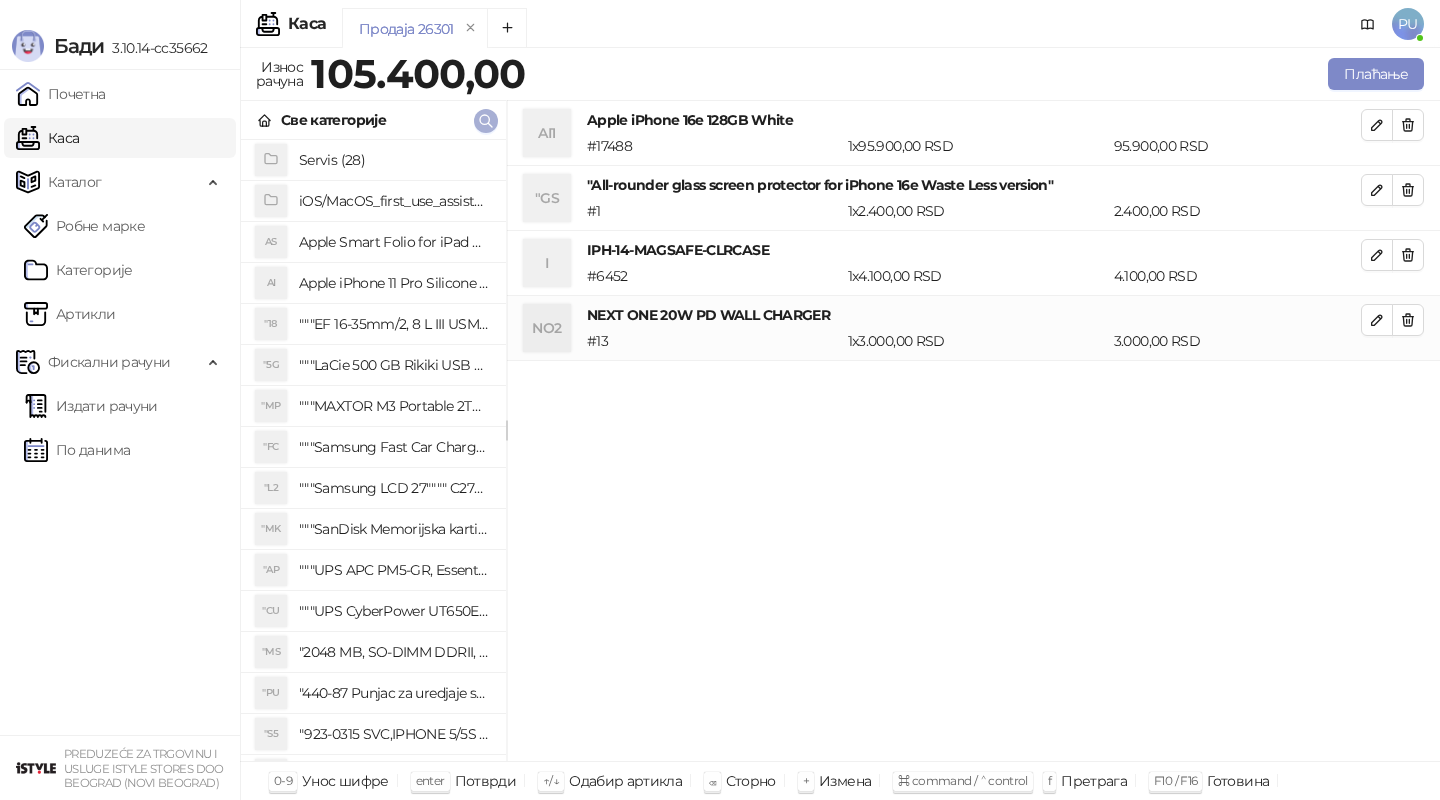 click 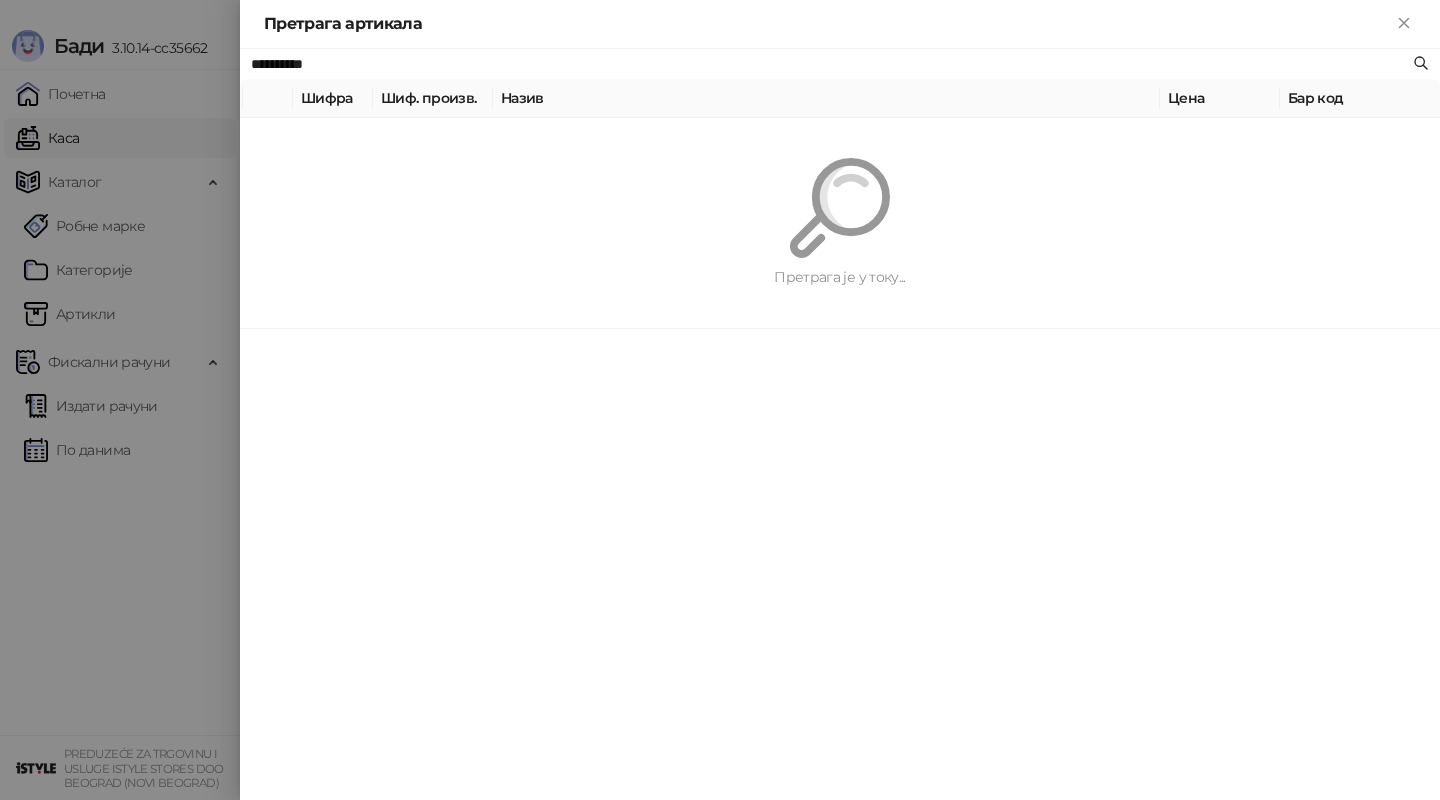 paste on "**********" 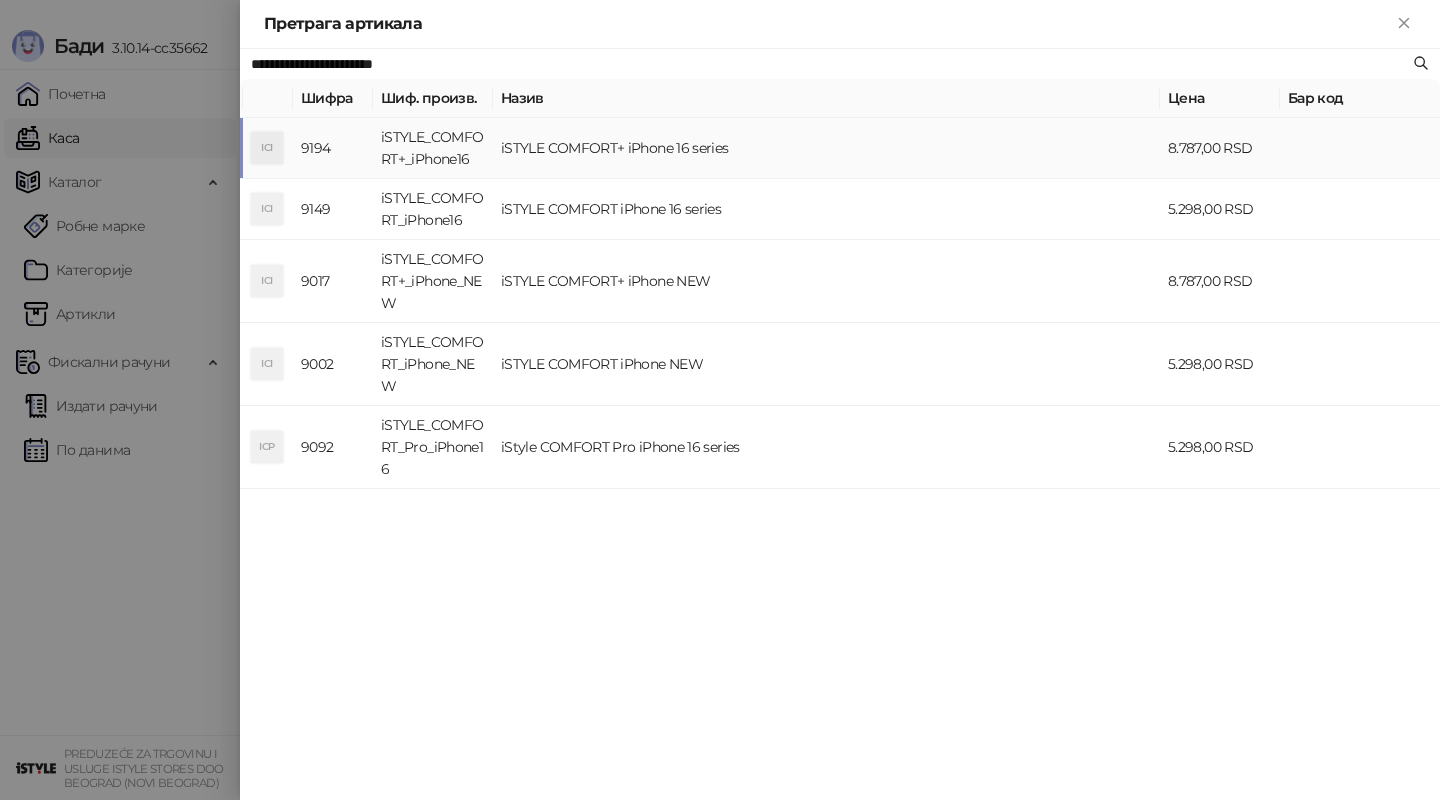 click on "iSTYLE COMFORT+ iPhone 16 series" at bounding box center (826, 148) 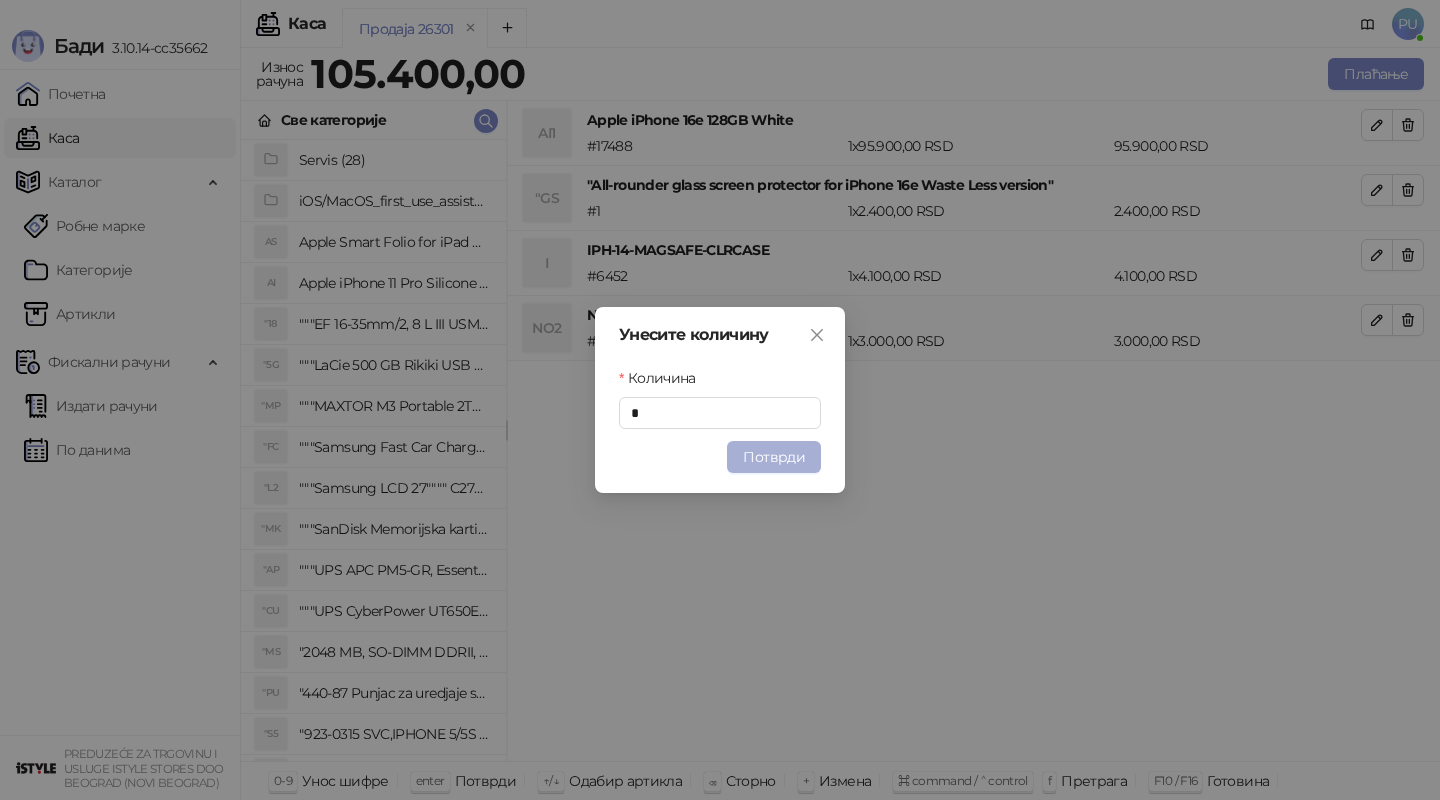 click on "Потврди" at bounding box center [774, 457] 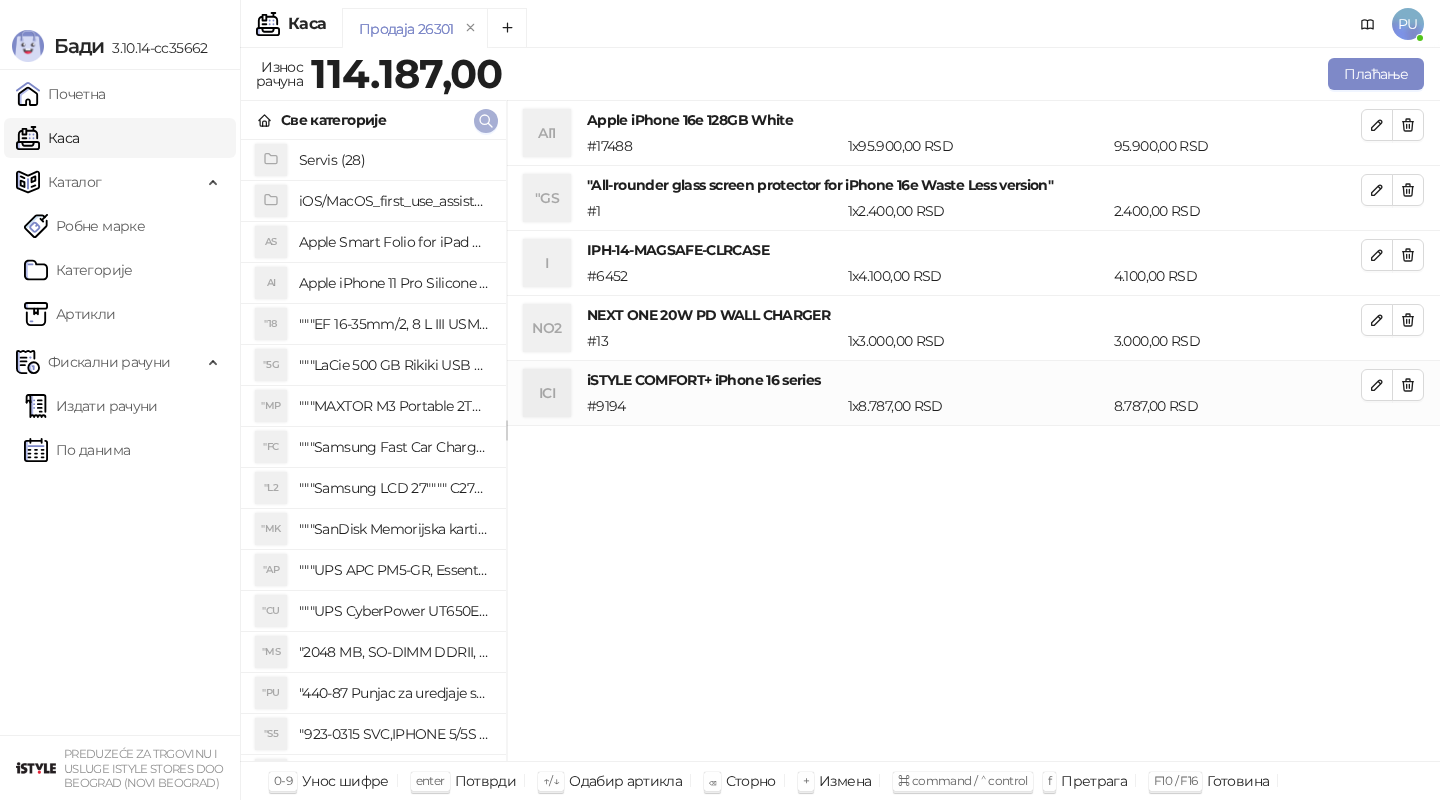 click at bounding box center [486, 121] 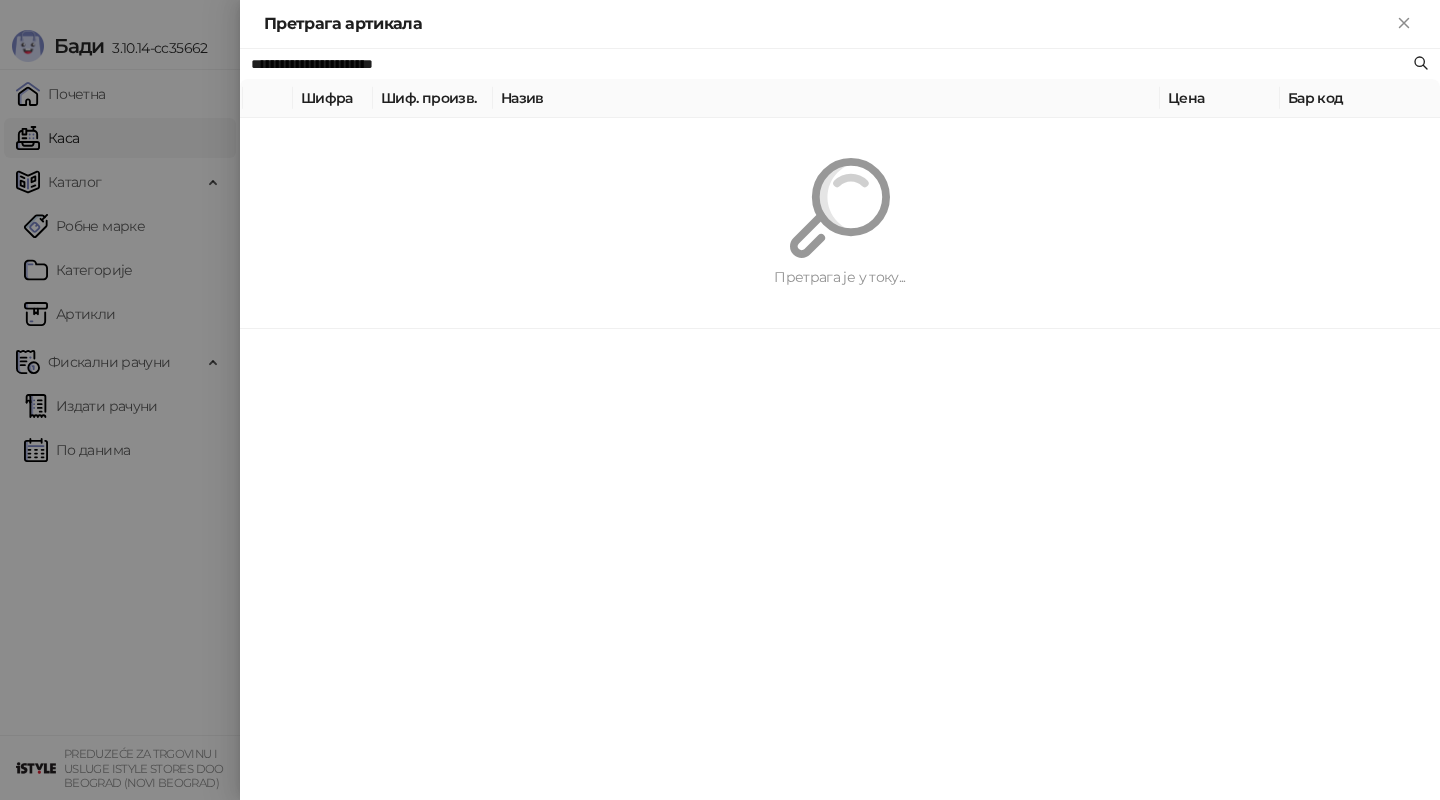 paste 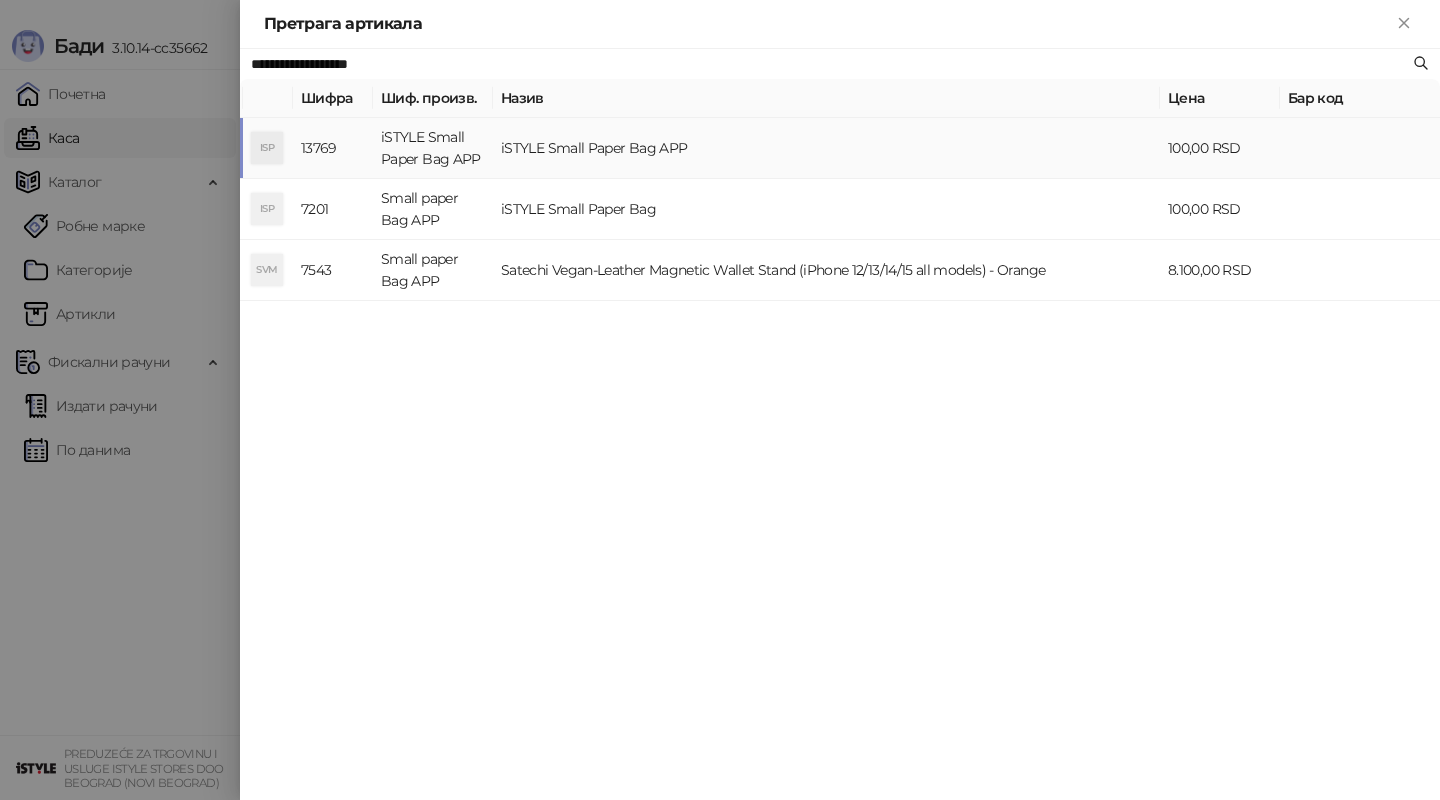 type on "**********" 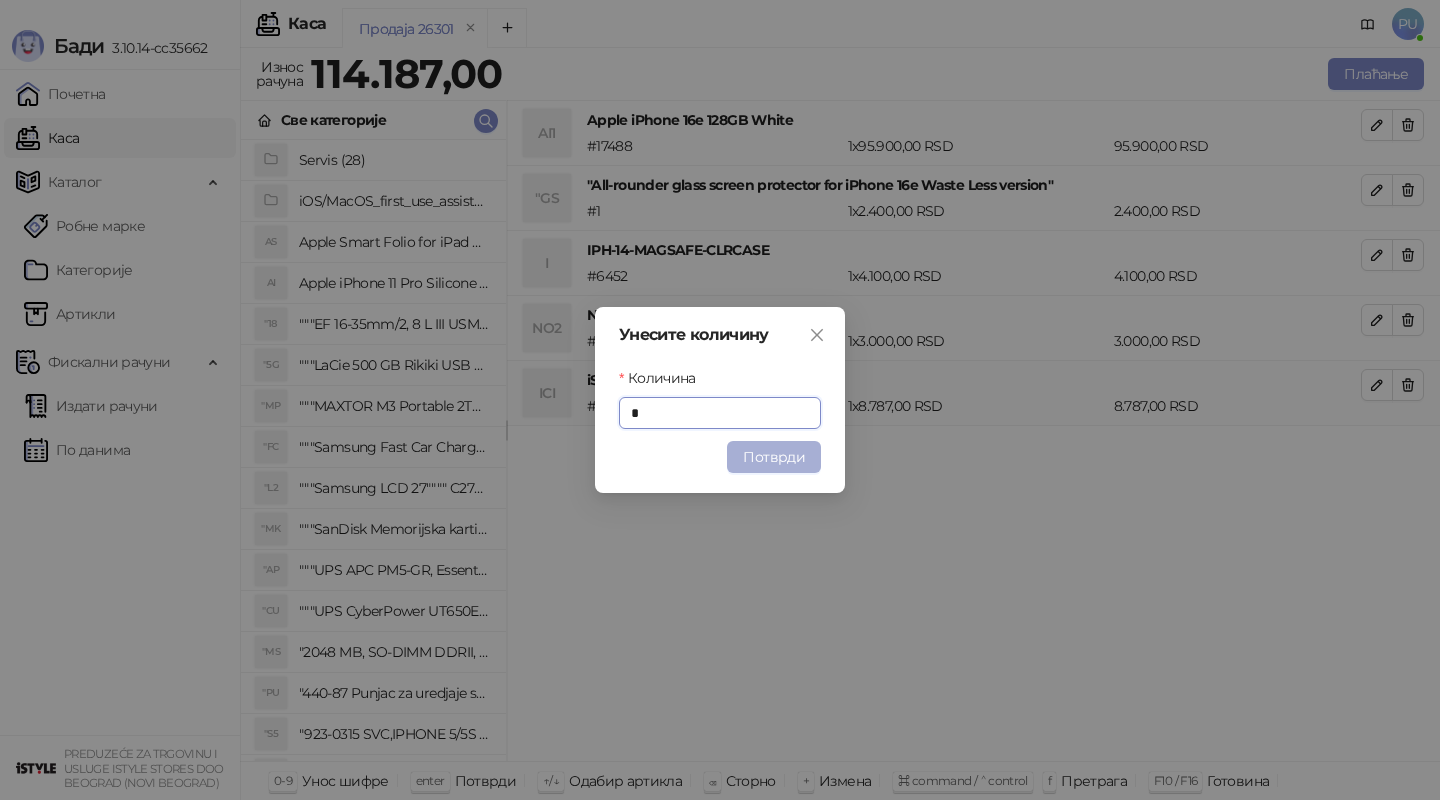 click on "Потврди" at bounding box center (774, 457) 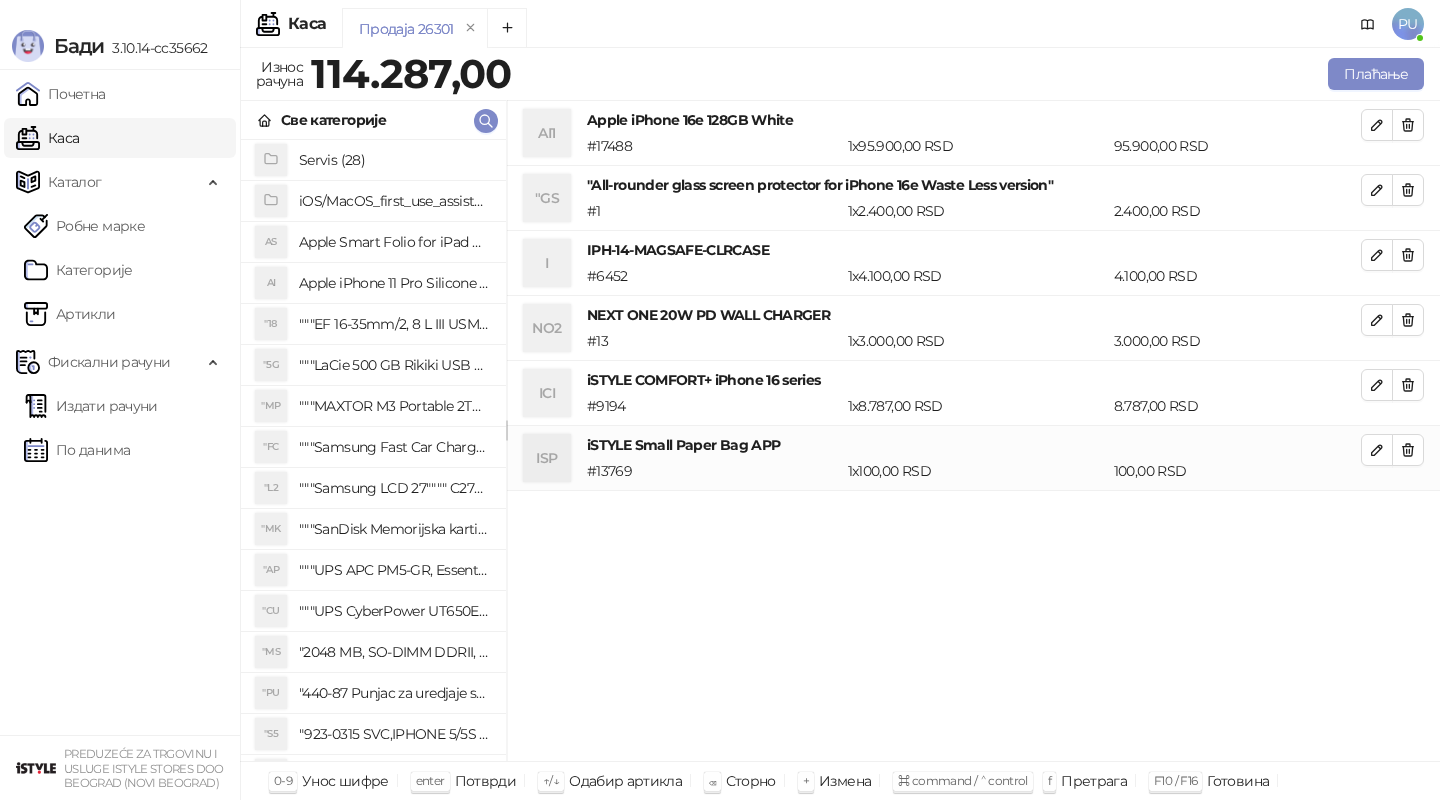 click on "Продаја 26301" at bounding box center (823, 31) 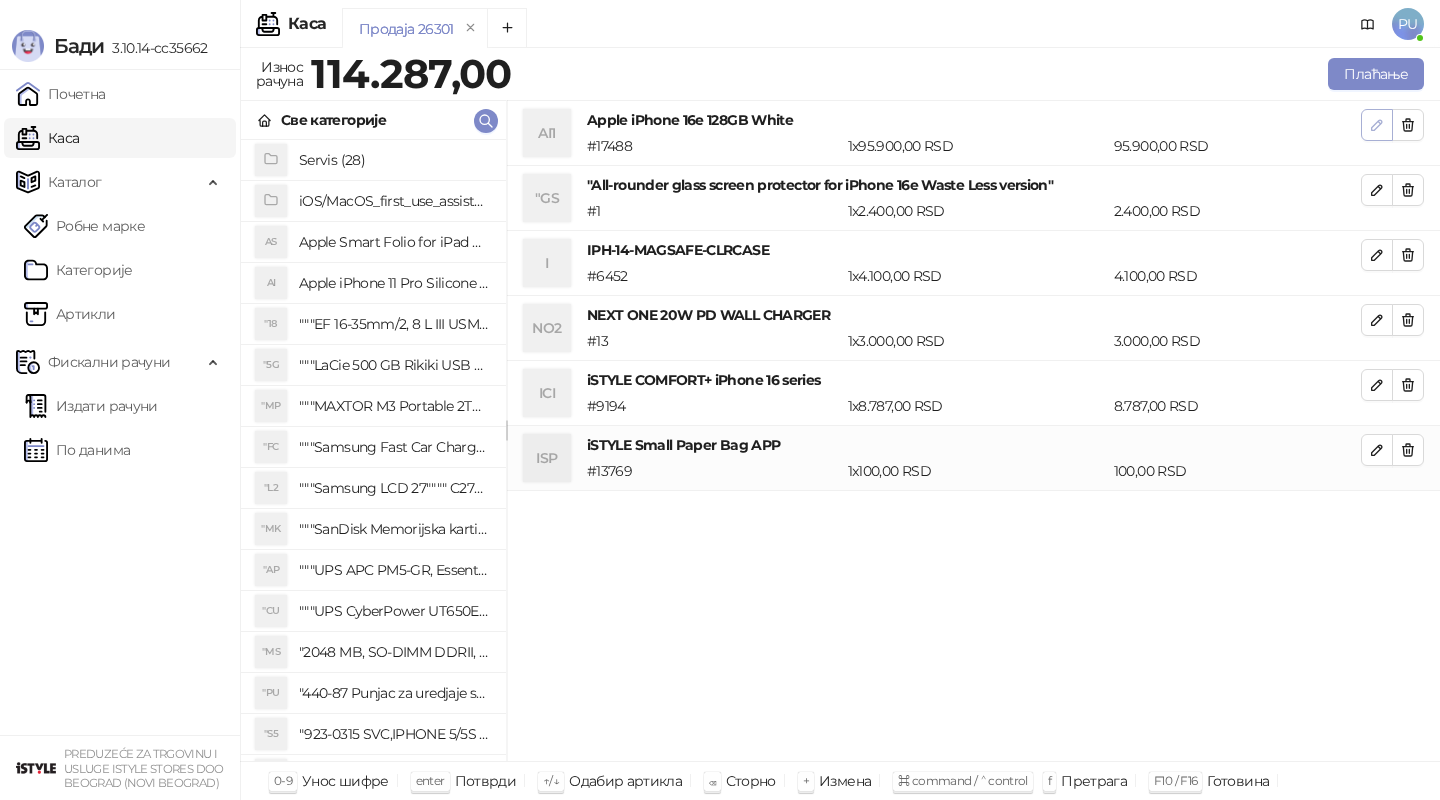 click 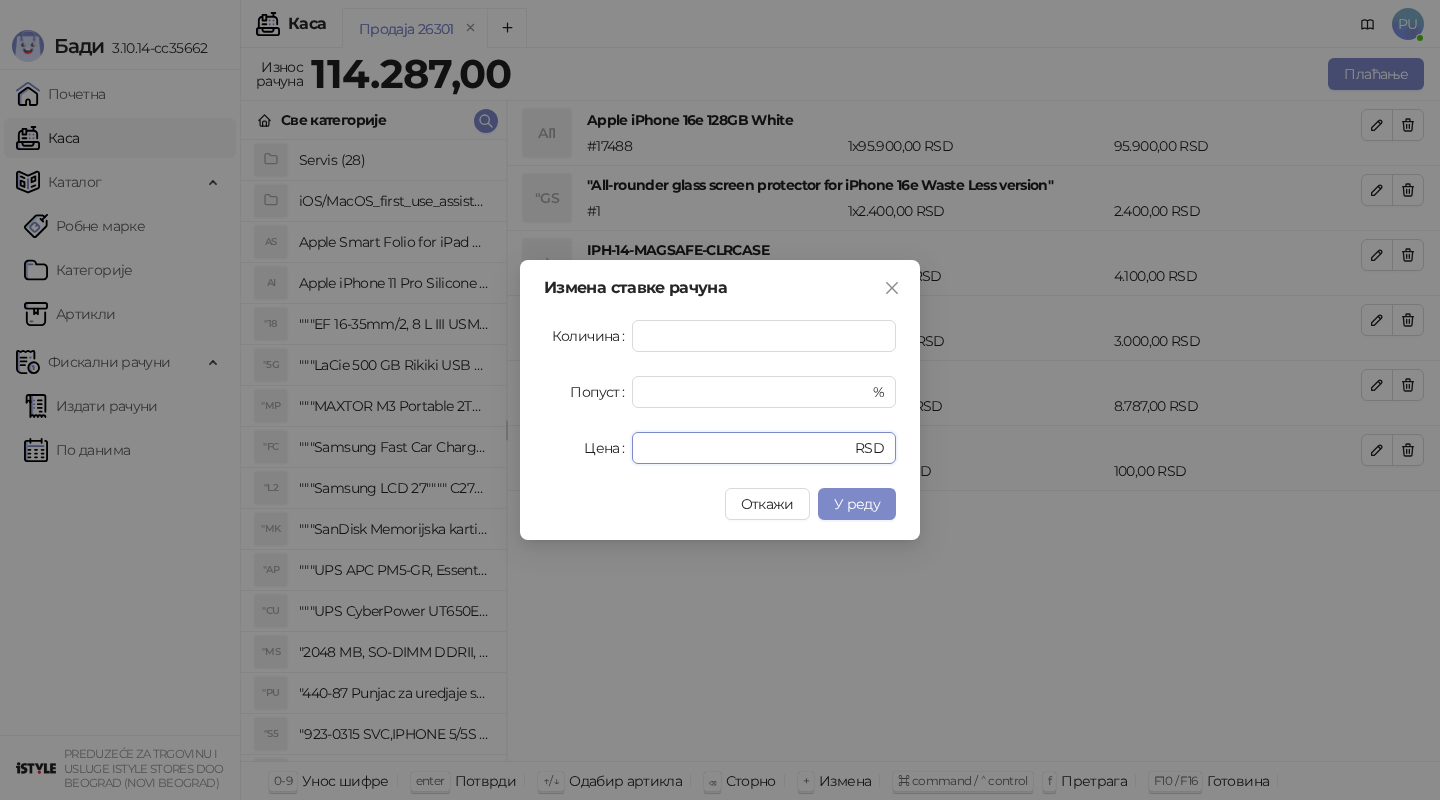 drag, startPoint x: 722, startPoint y: 446, endPoint x: 556, endPoint y: 447, distance: 166.003 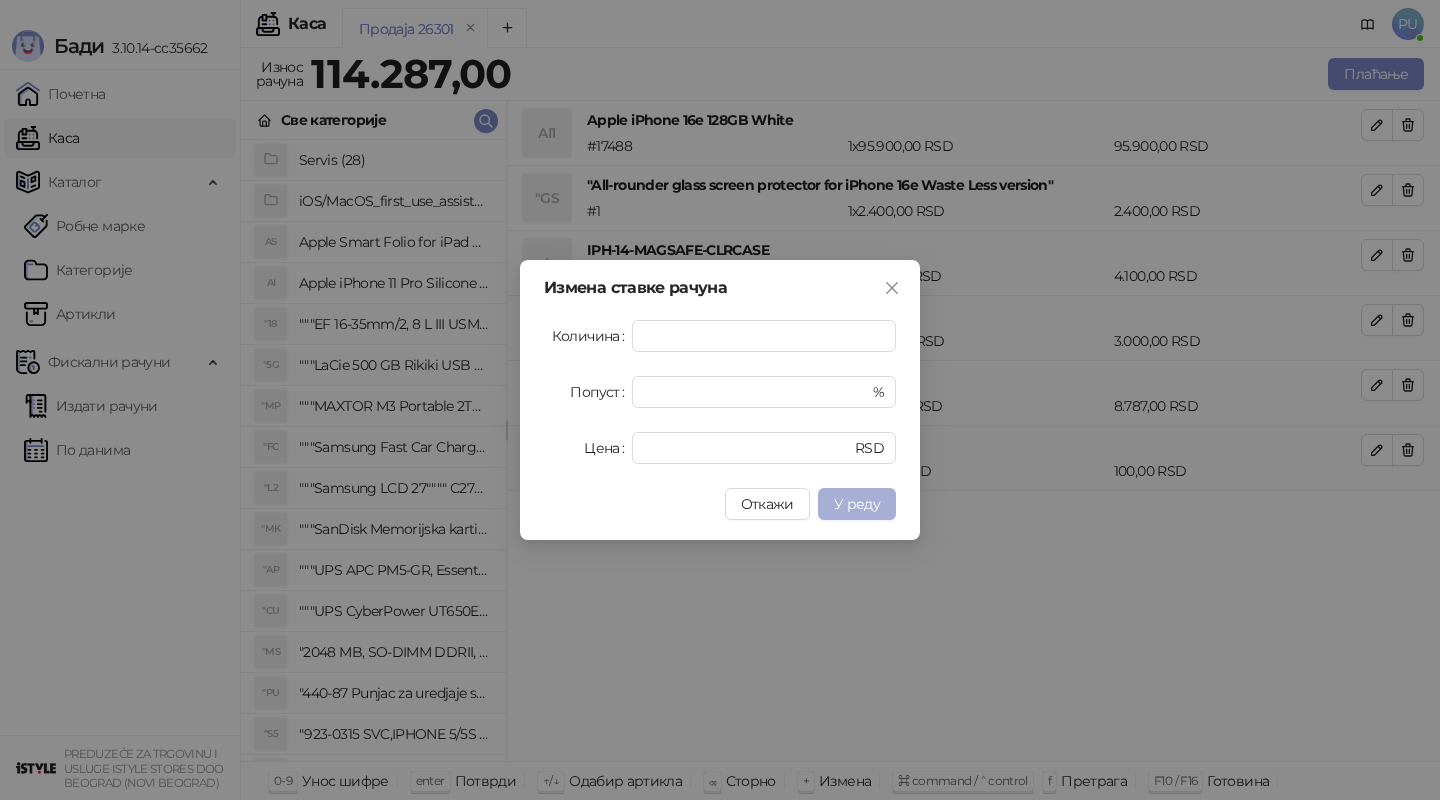 click on "У реду" at bounding box center [857, 504] 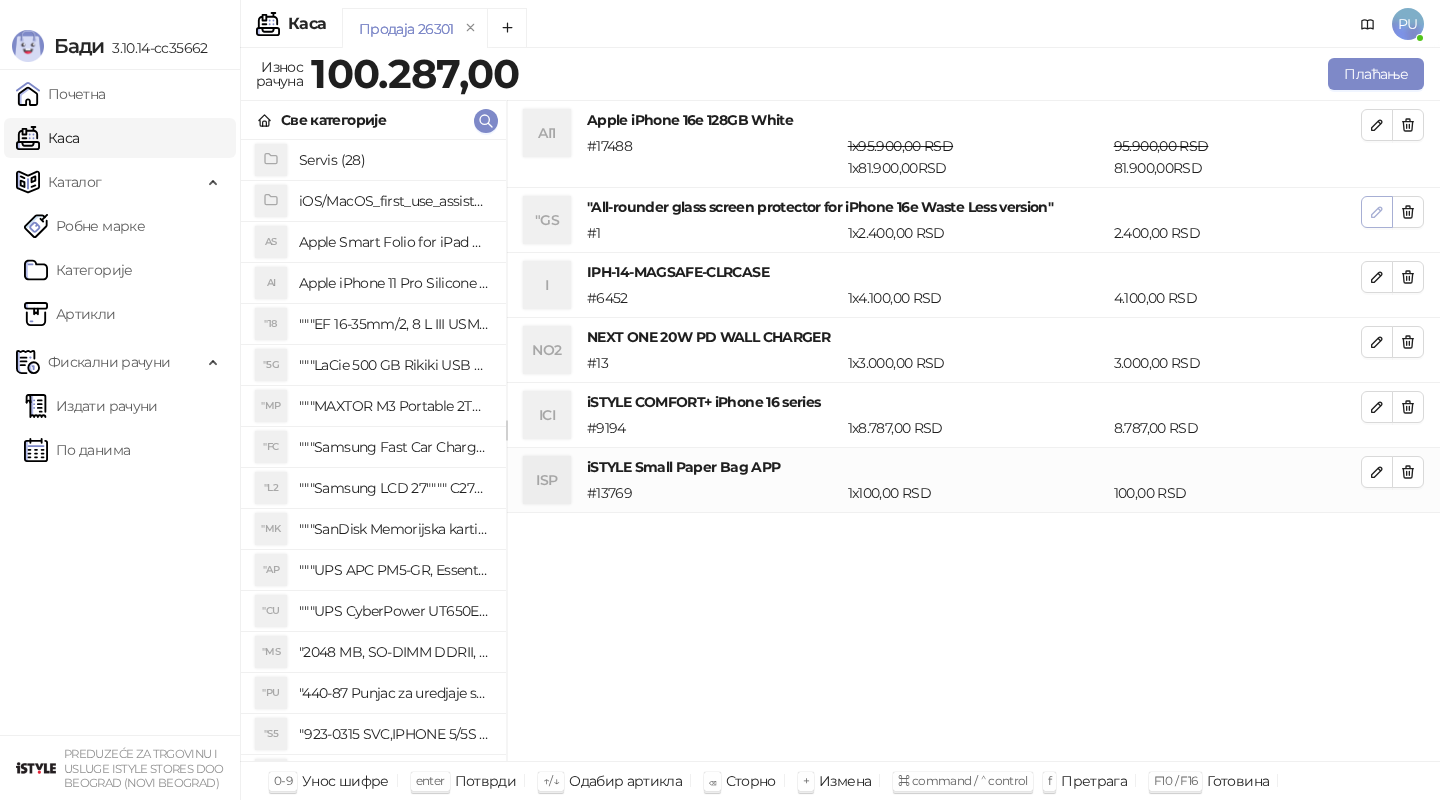 click 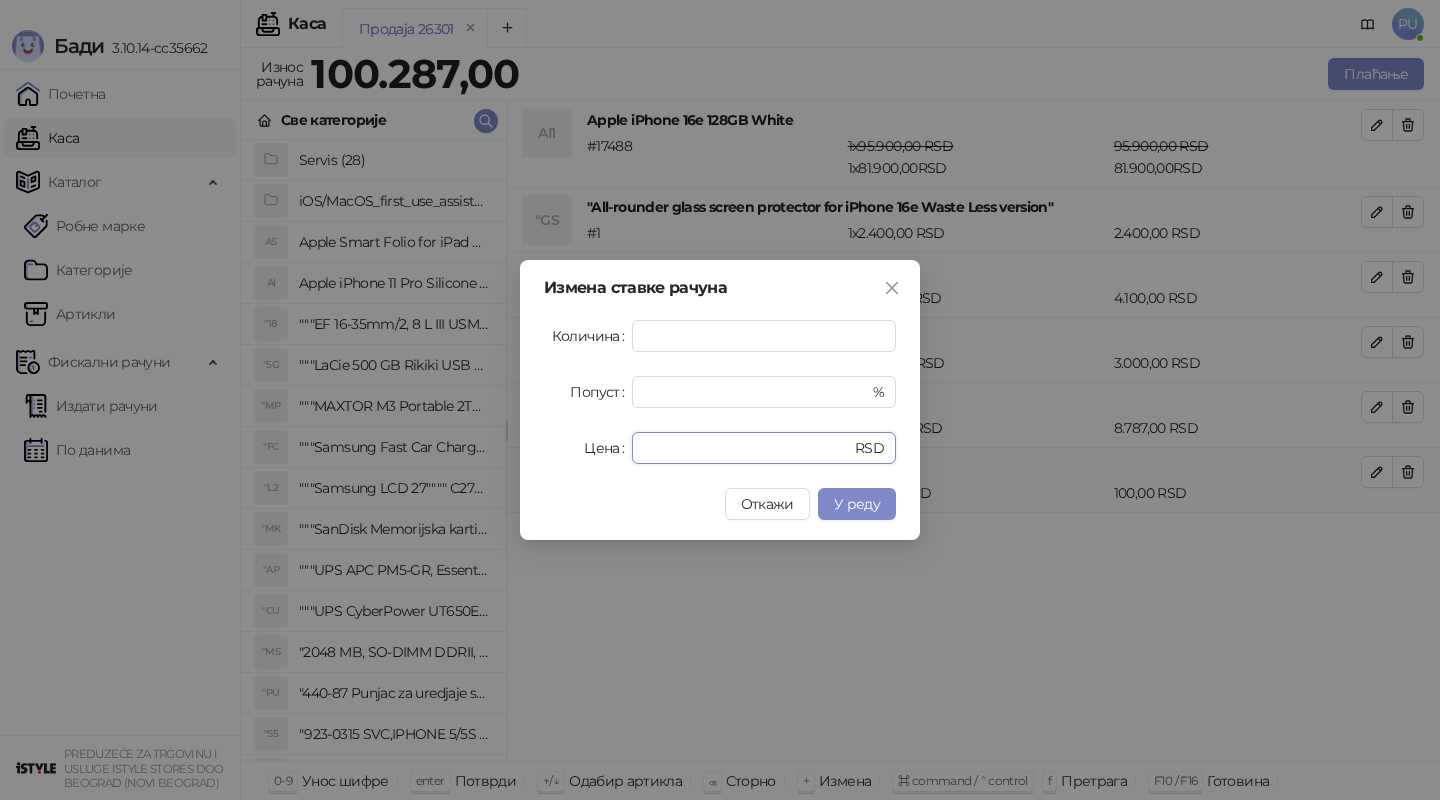 drag, startPoint x: 705, startPoint y: 456, endPoint x: 458, endPoint y: 468, distance: 247.29132 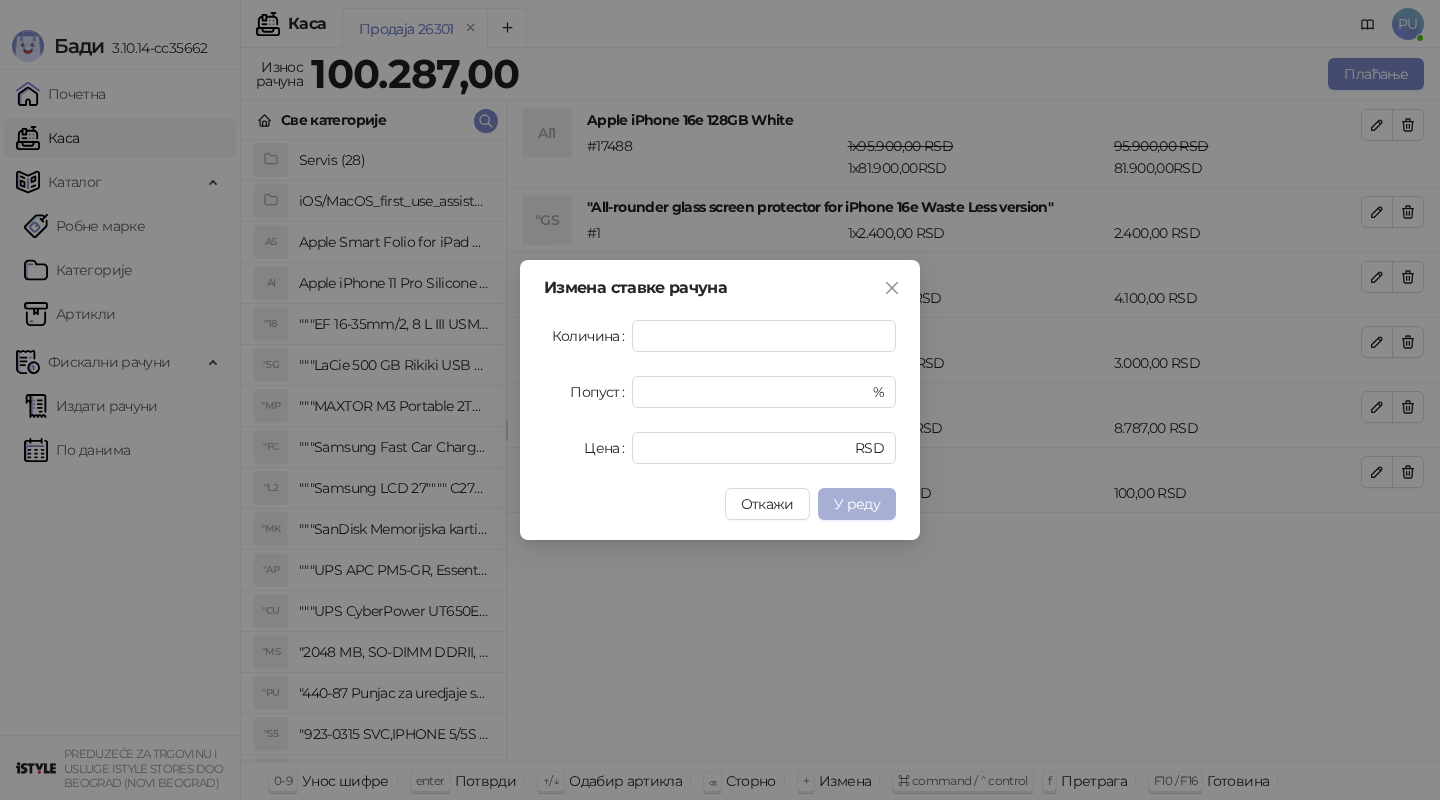 click on "У реду" at bounding box center [857, 504] 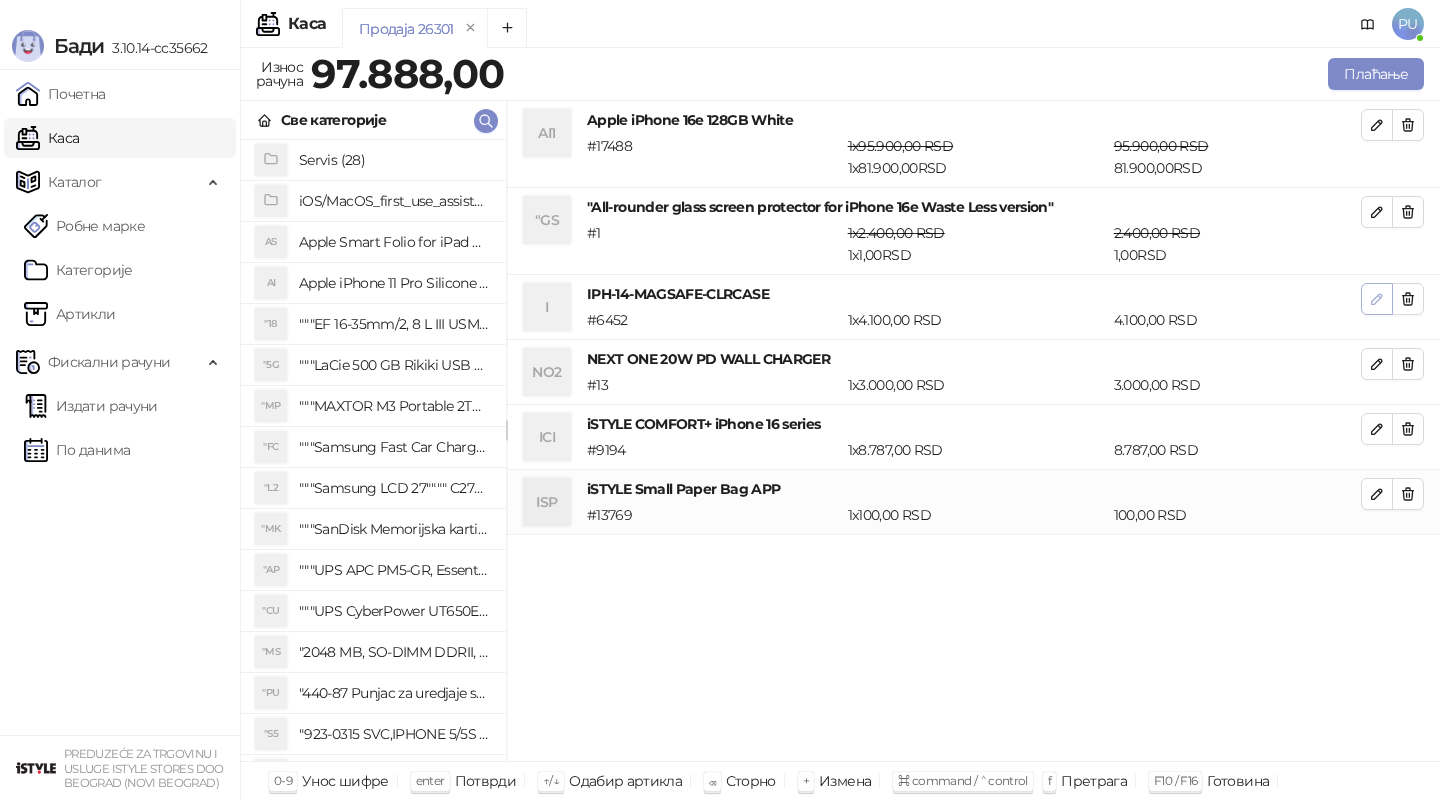 click 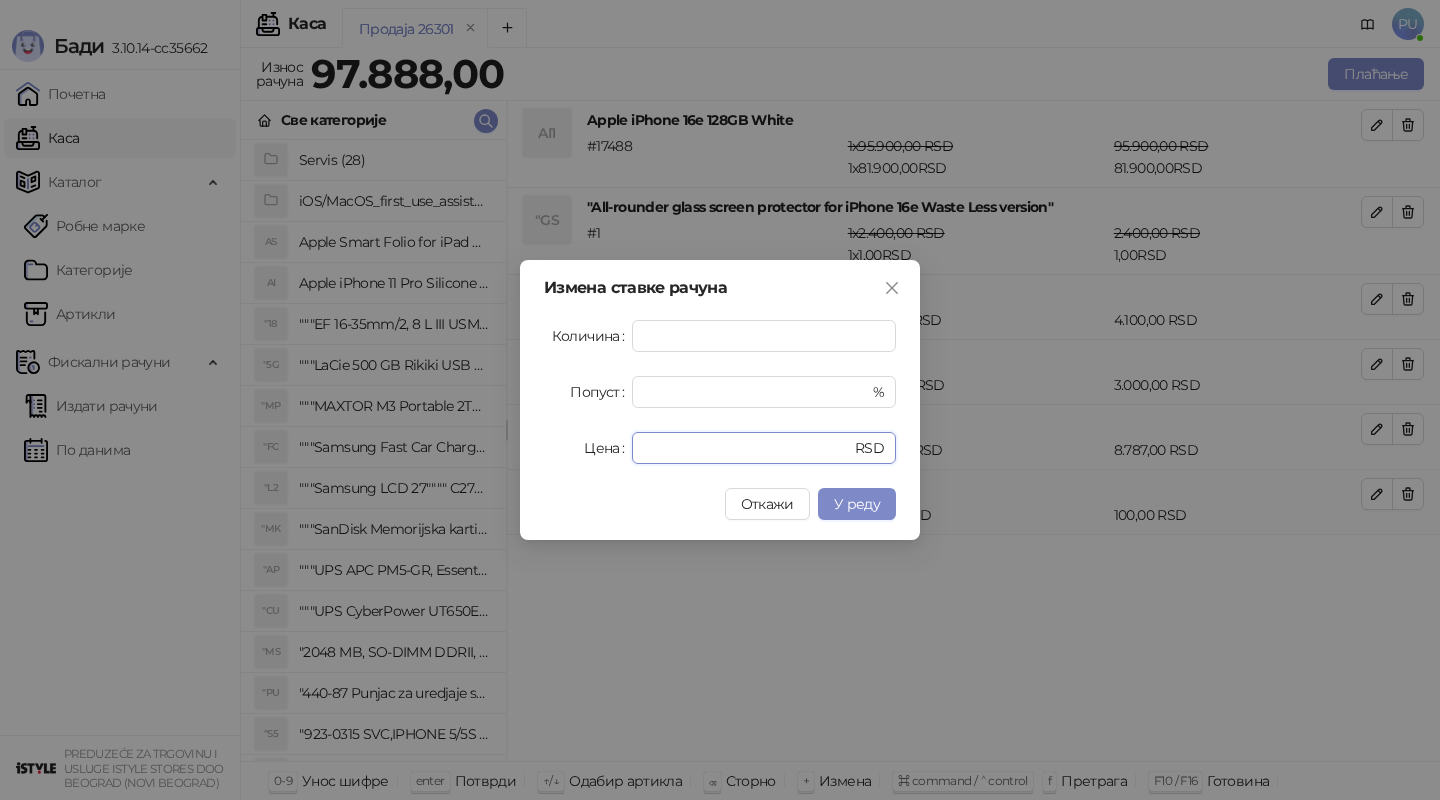 drag, startPoint x: 734, startPoint y: 451, endPoint x: 550, endPoint y: 471, distance: 185.08377 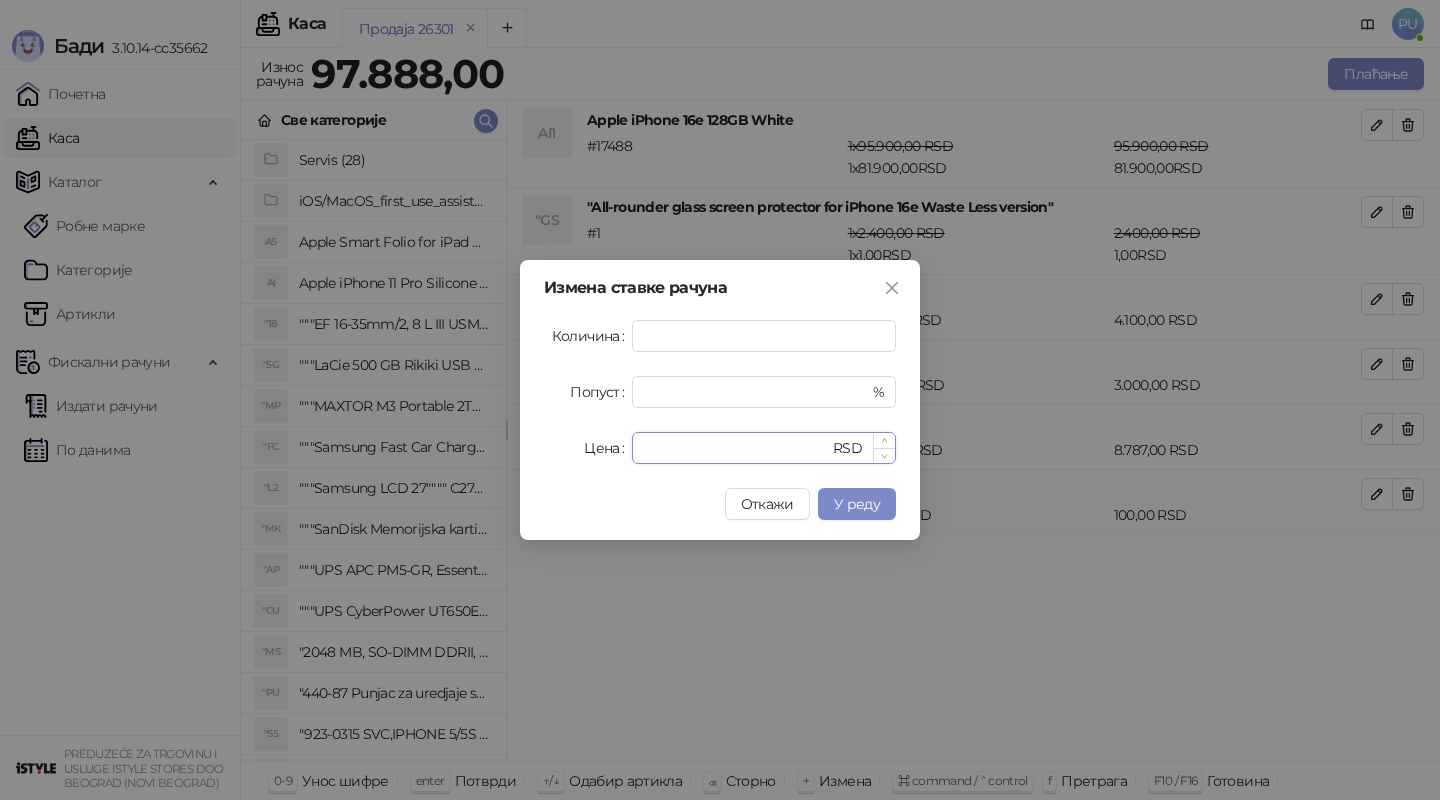 drag, startPoint x: 712, startPoint y: 443, endPoint x: 645, endPoint y: 443, distance: 67 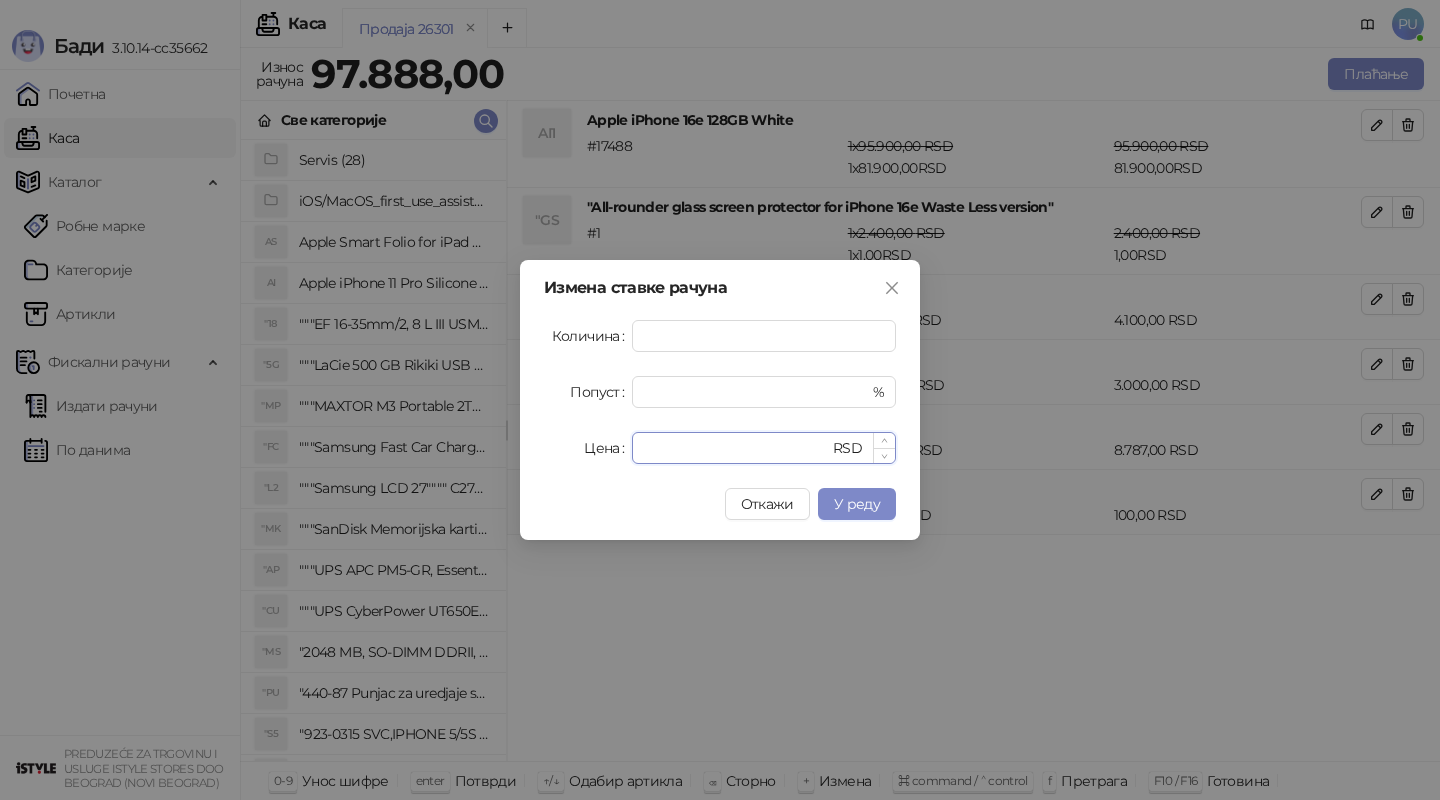 type on "*" 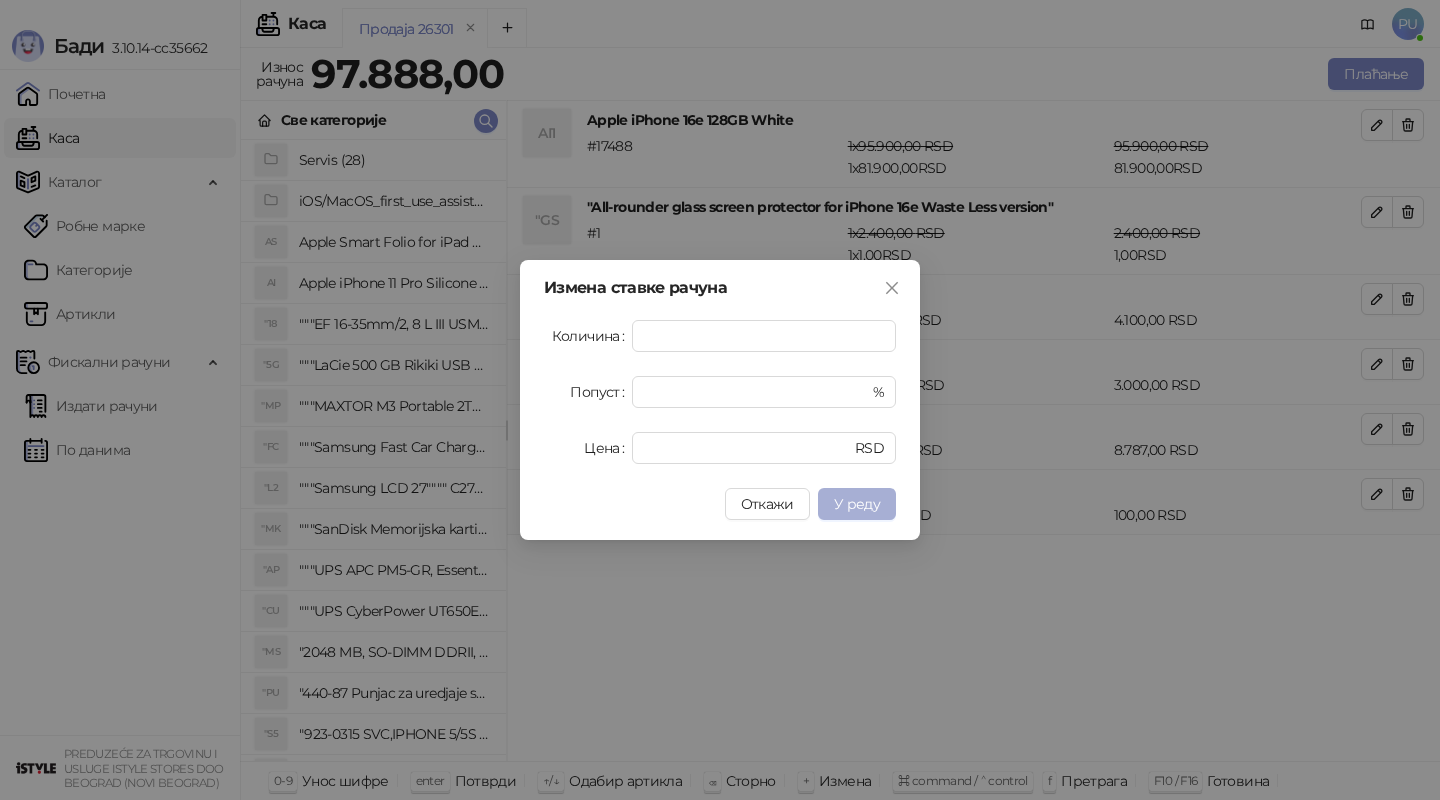 click on "У реду" at bounding box center (857, 504) 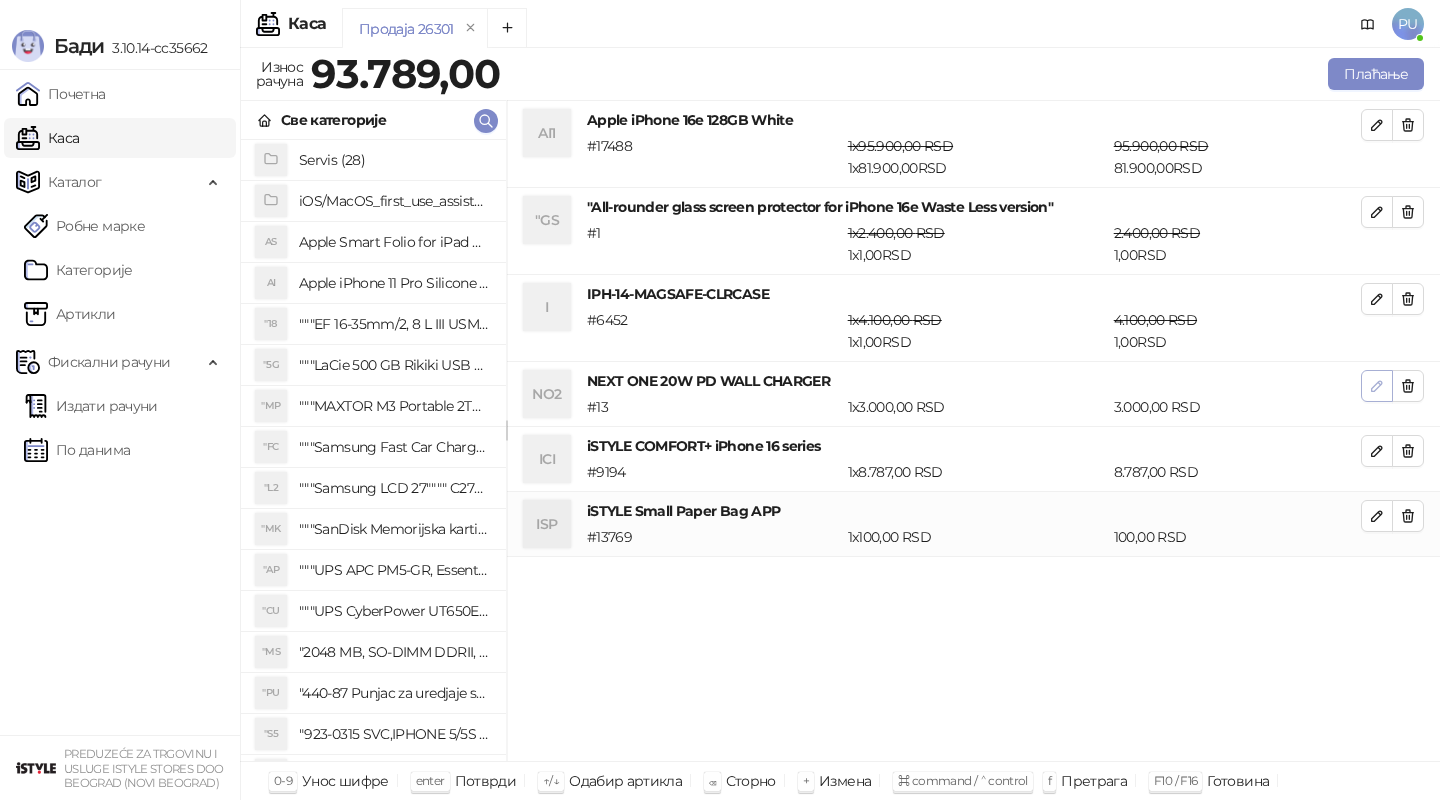 click 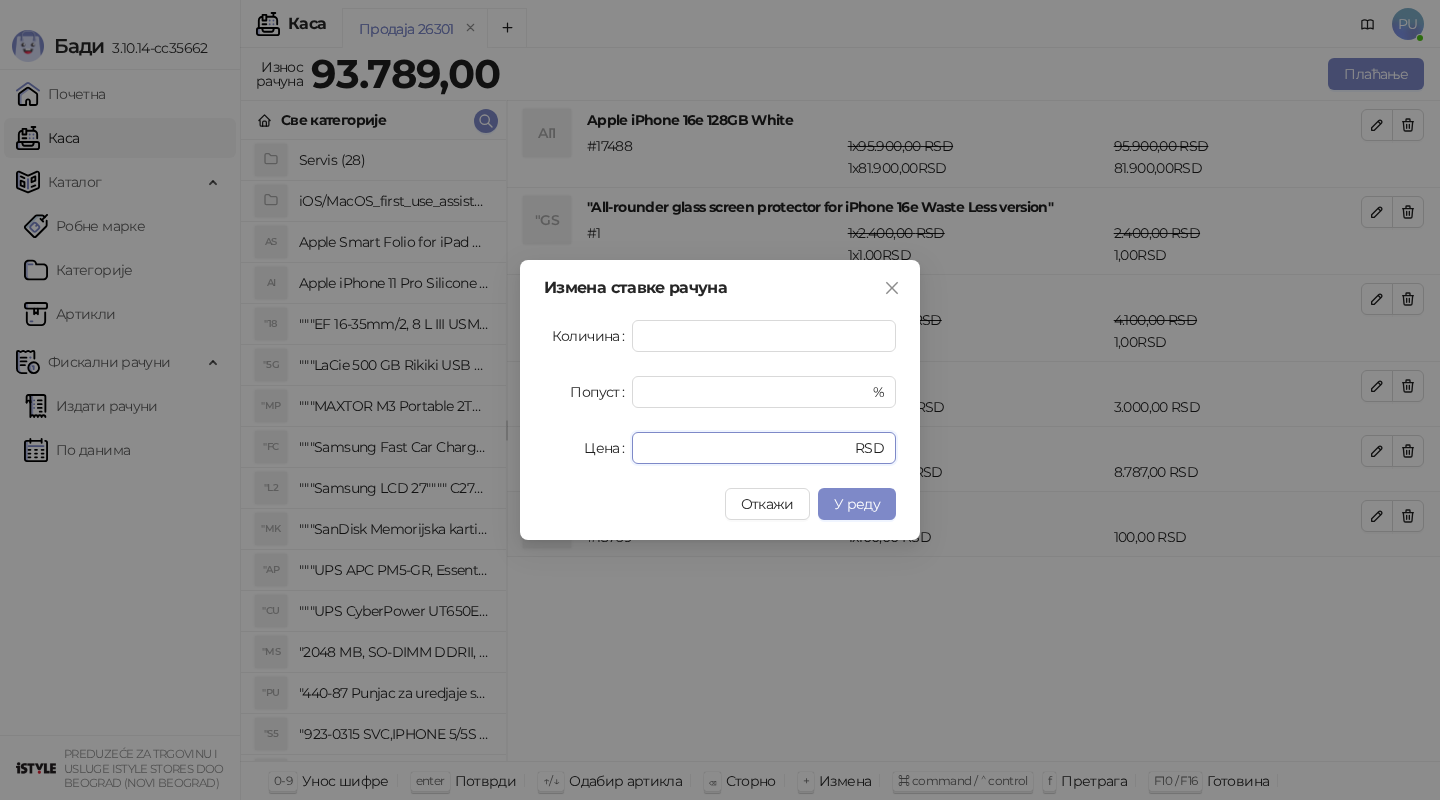 drag, startPoint x: 748, startPoint y: 456, endPoint x: 618, endPoint y: 455, distance: 130.00385 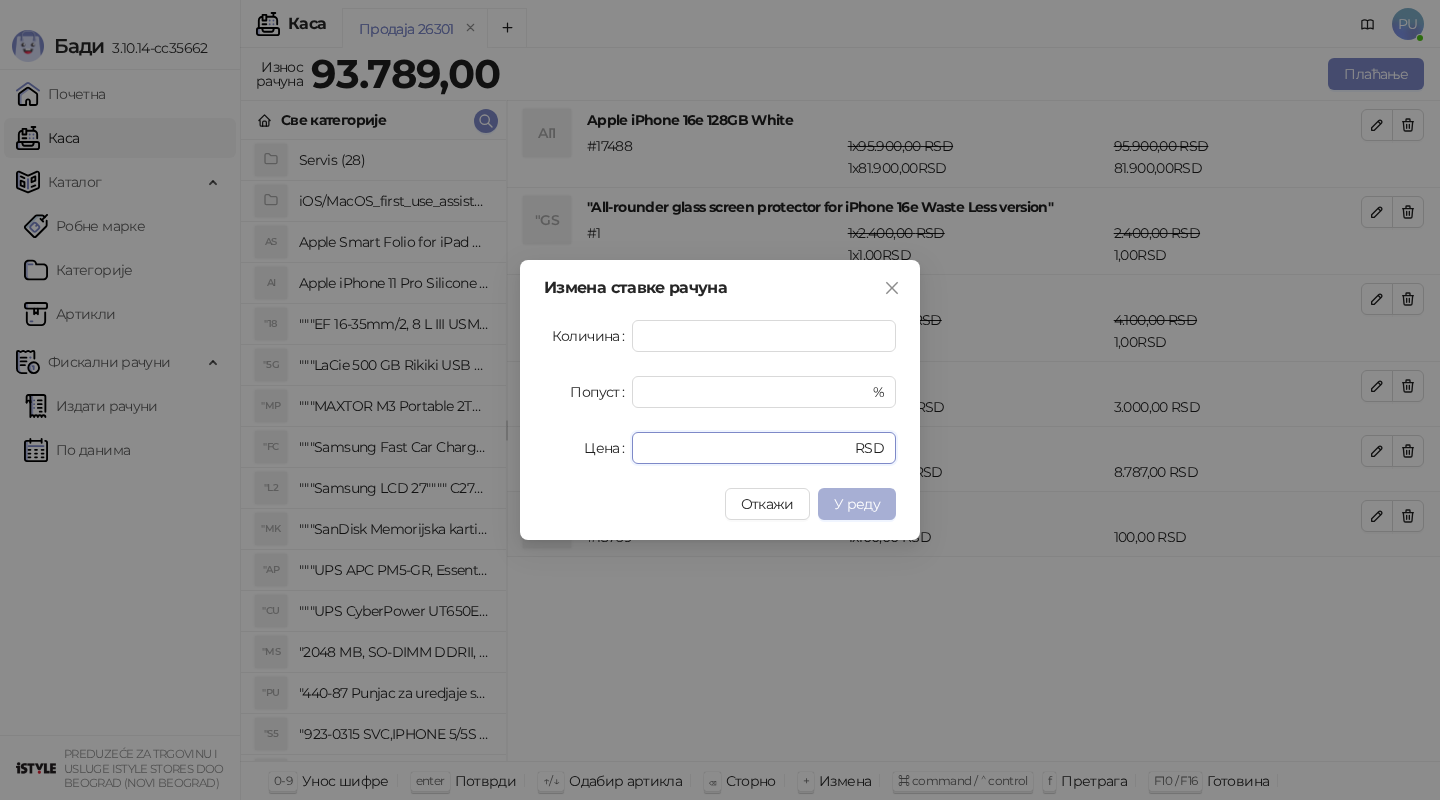 type on "*" 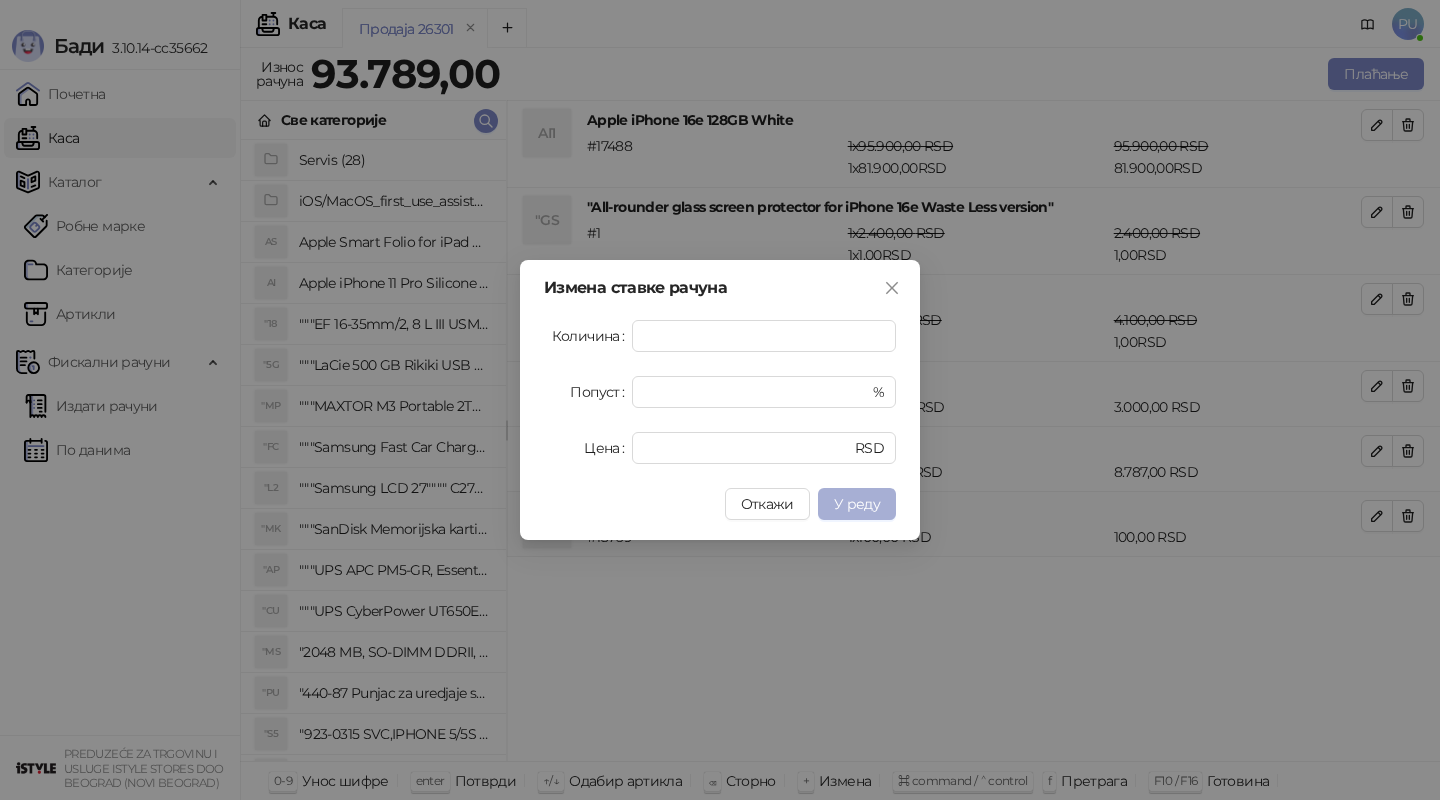click on "У реду" at bounding box center [857, 504] 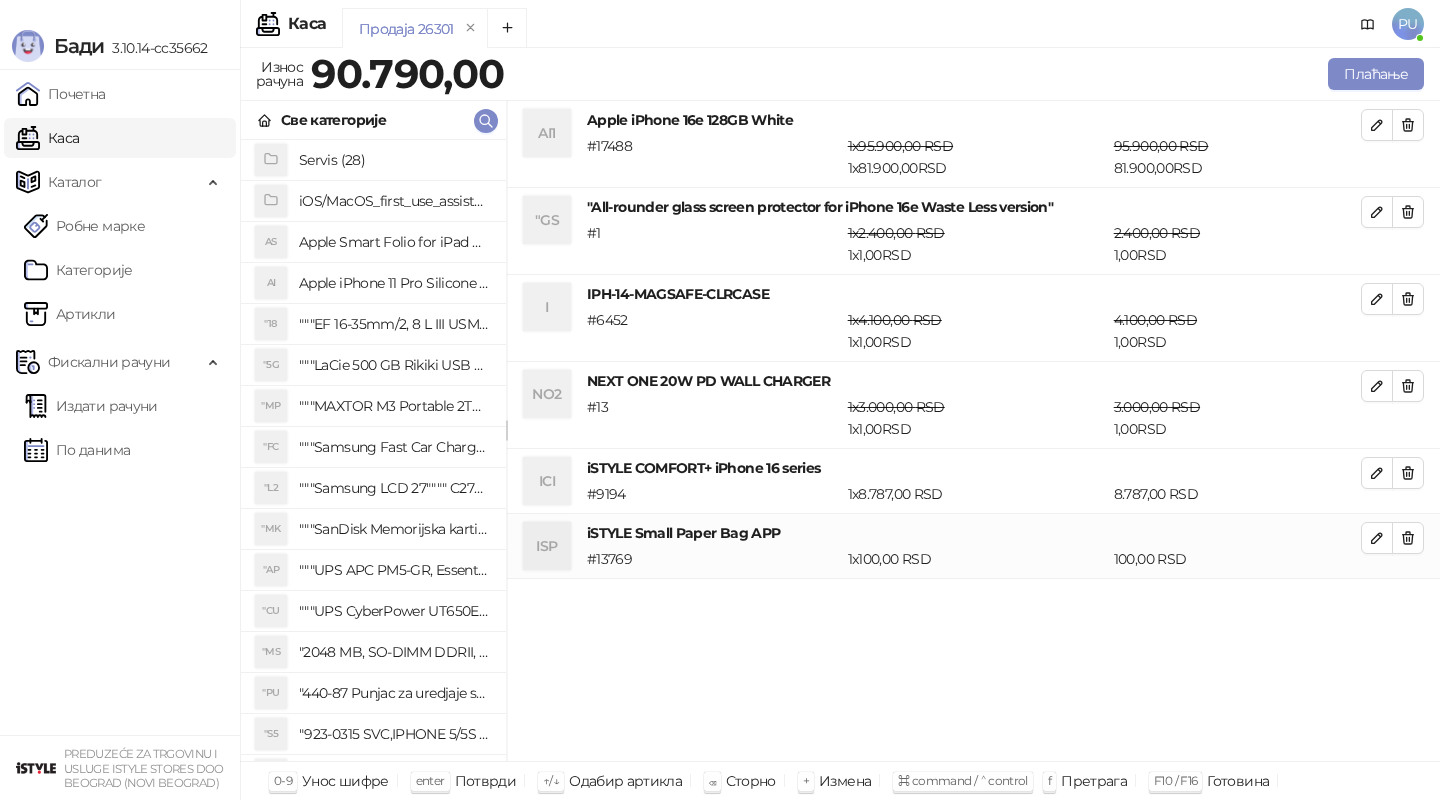 click on "Каса PU" at bounding box center [720, 24] 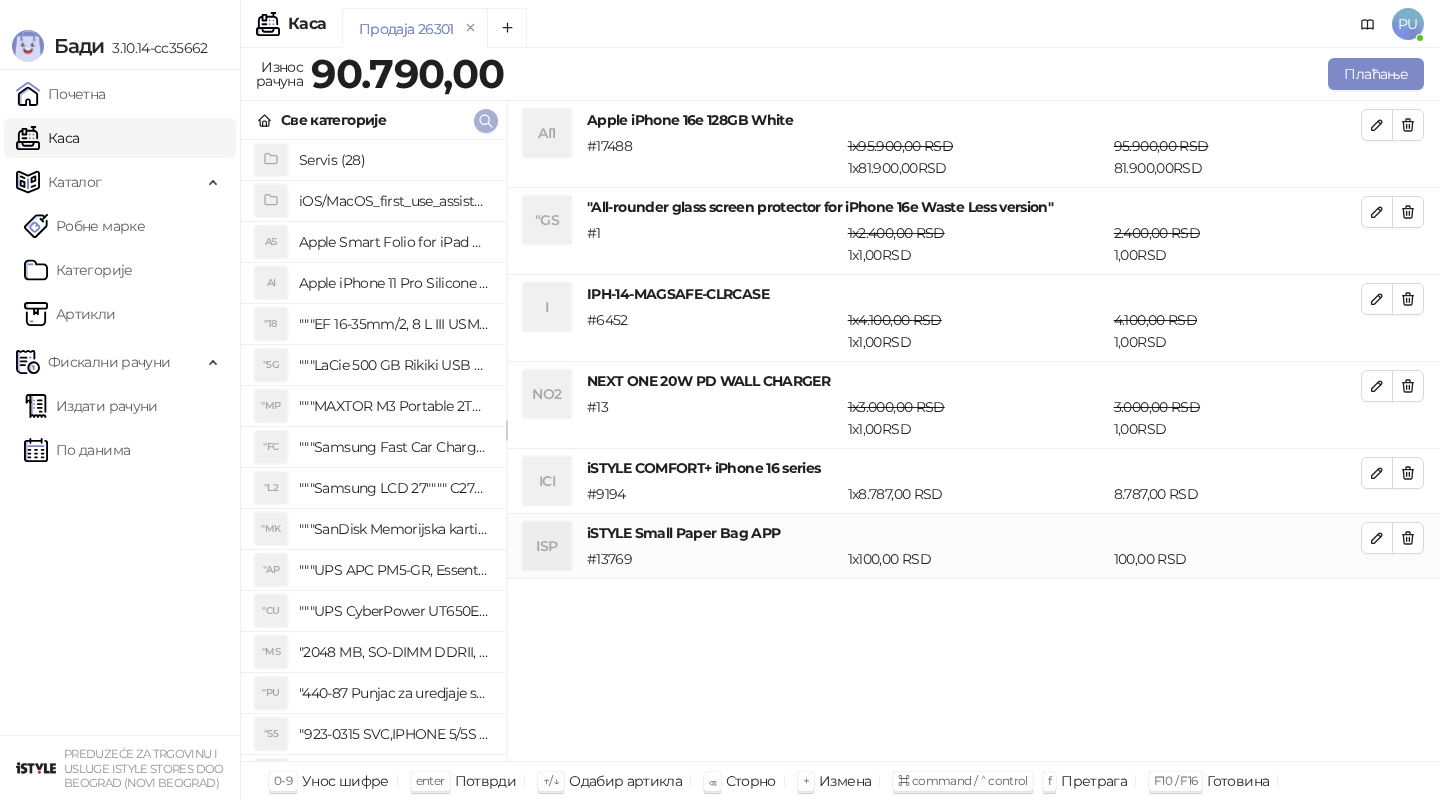 click 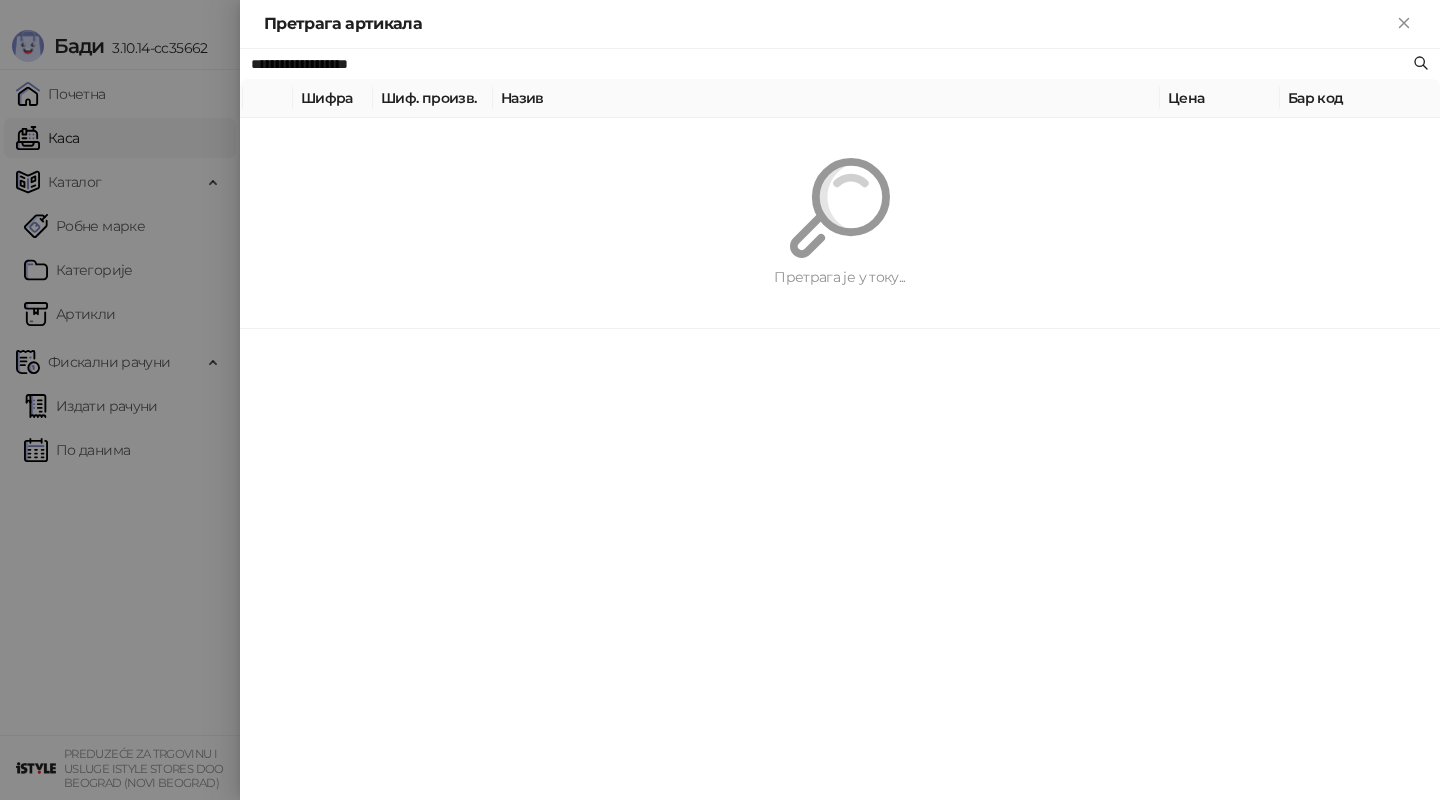 paste 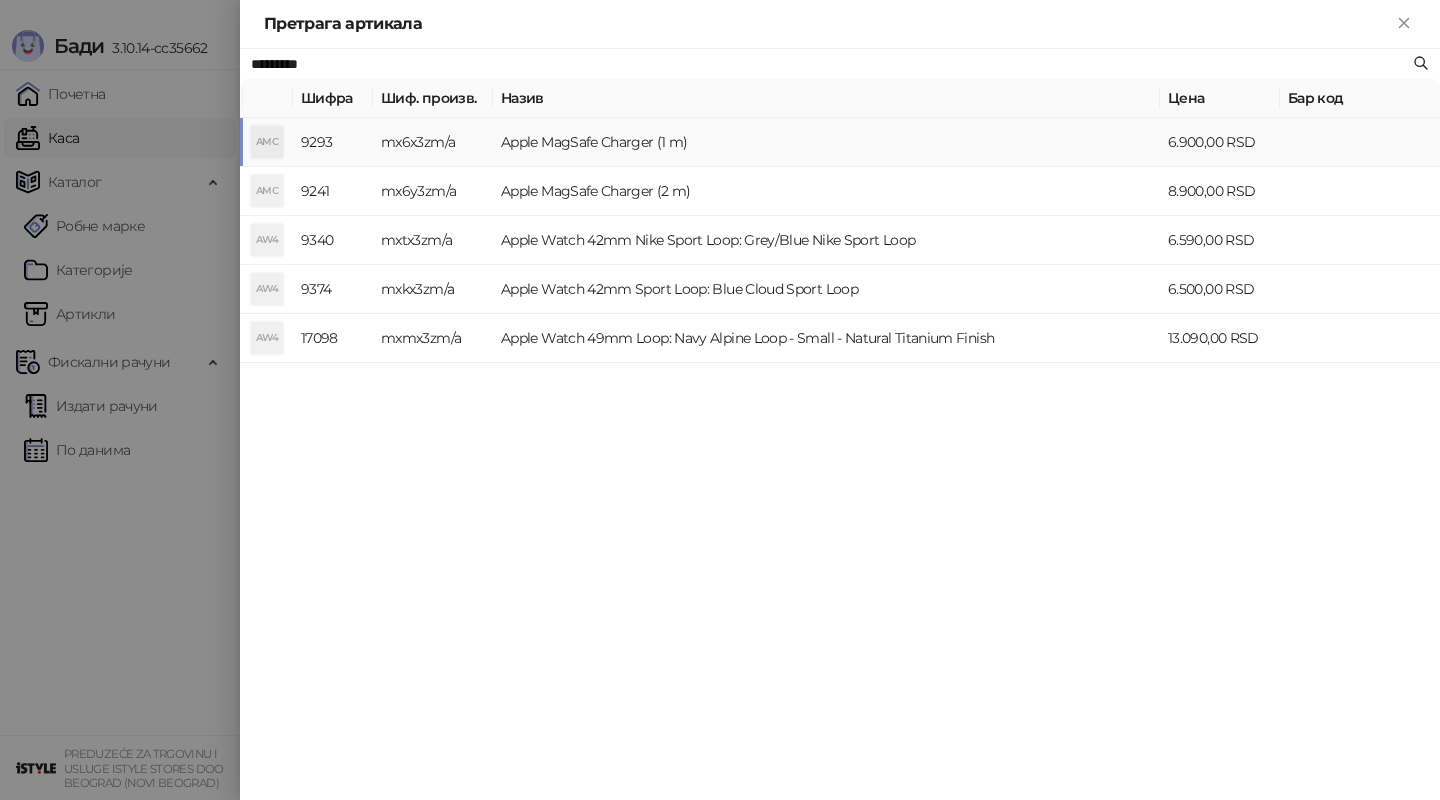 type on "*********" 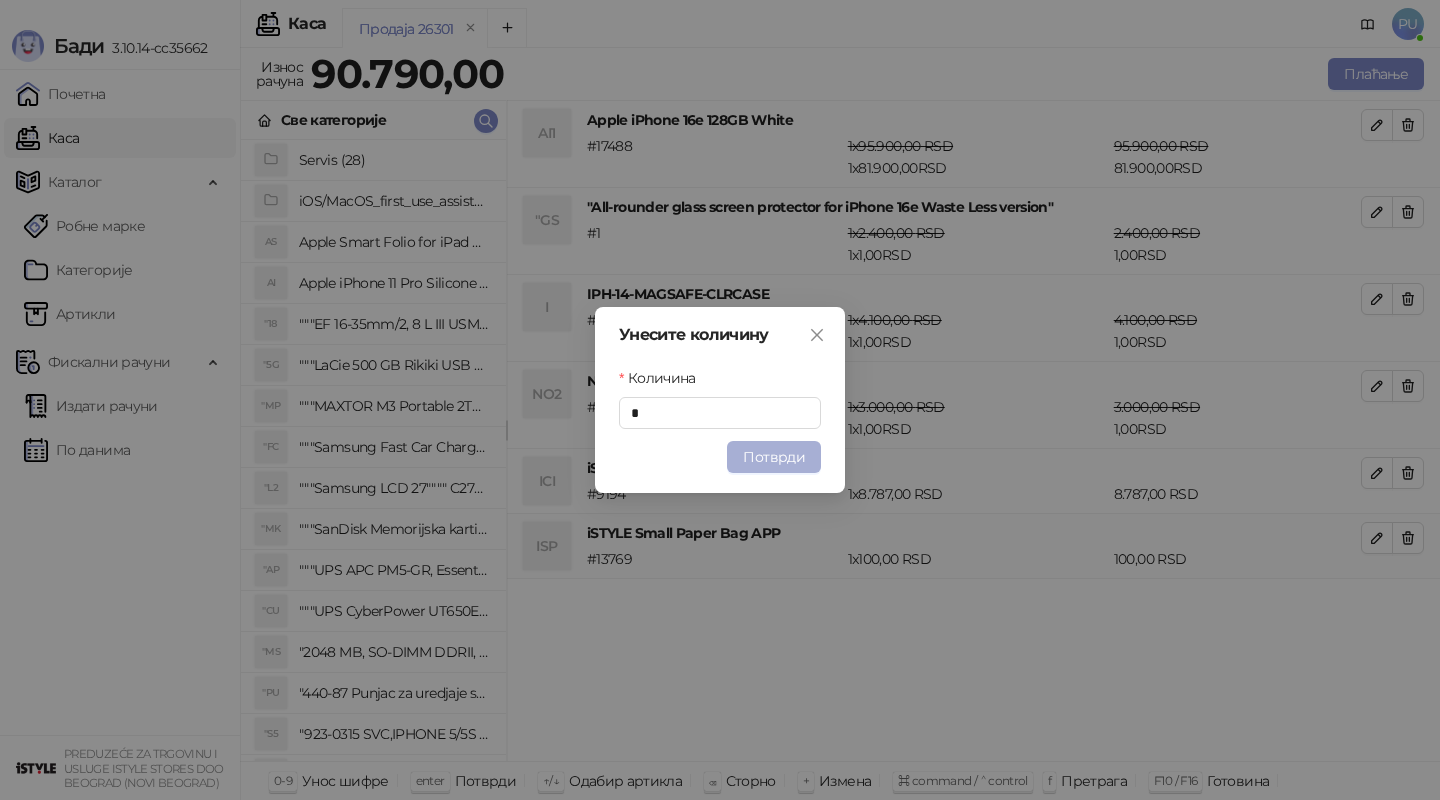 click on "Потврди" at bounding box center [774, 457] 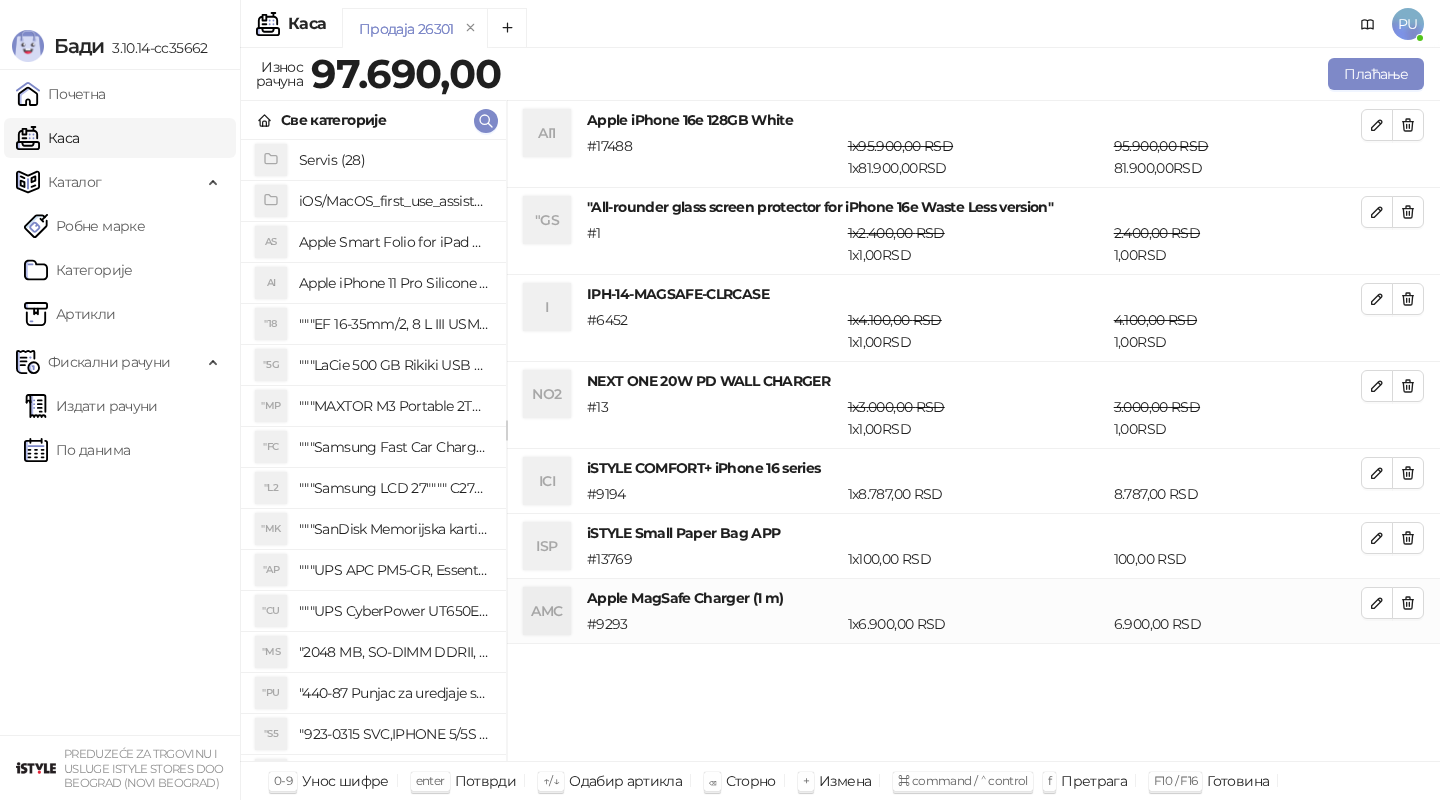 click on "Продаја 26301" at bounding box center [823, 31] 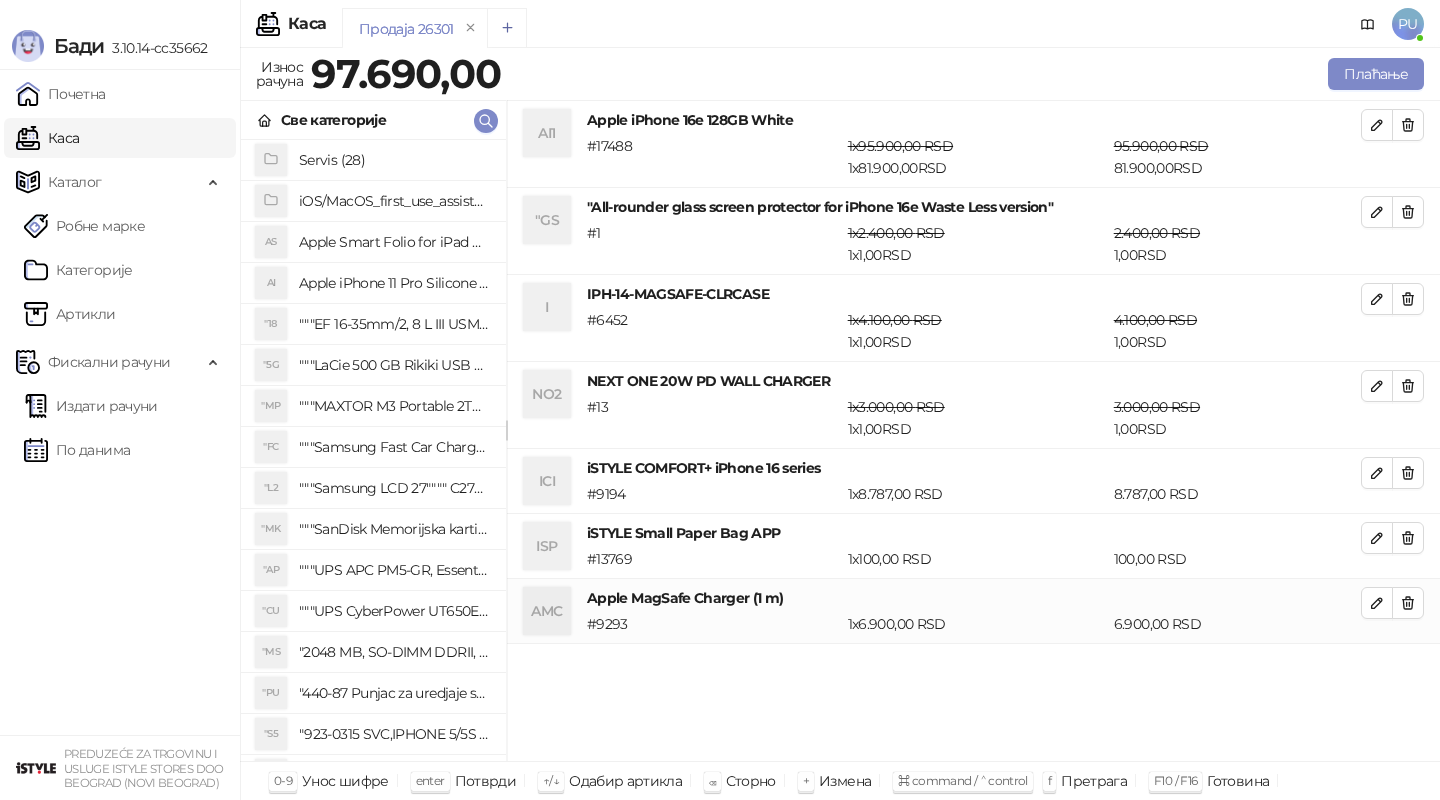 click at bounding box center [507, 28] 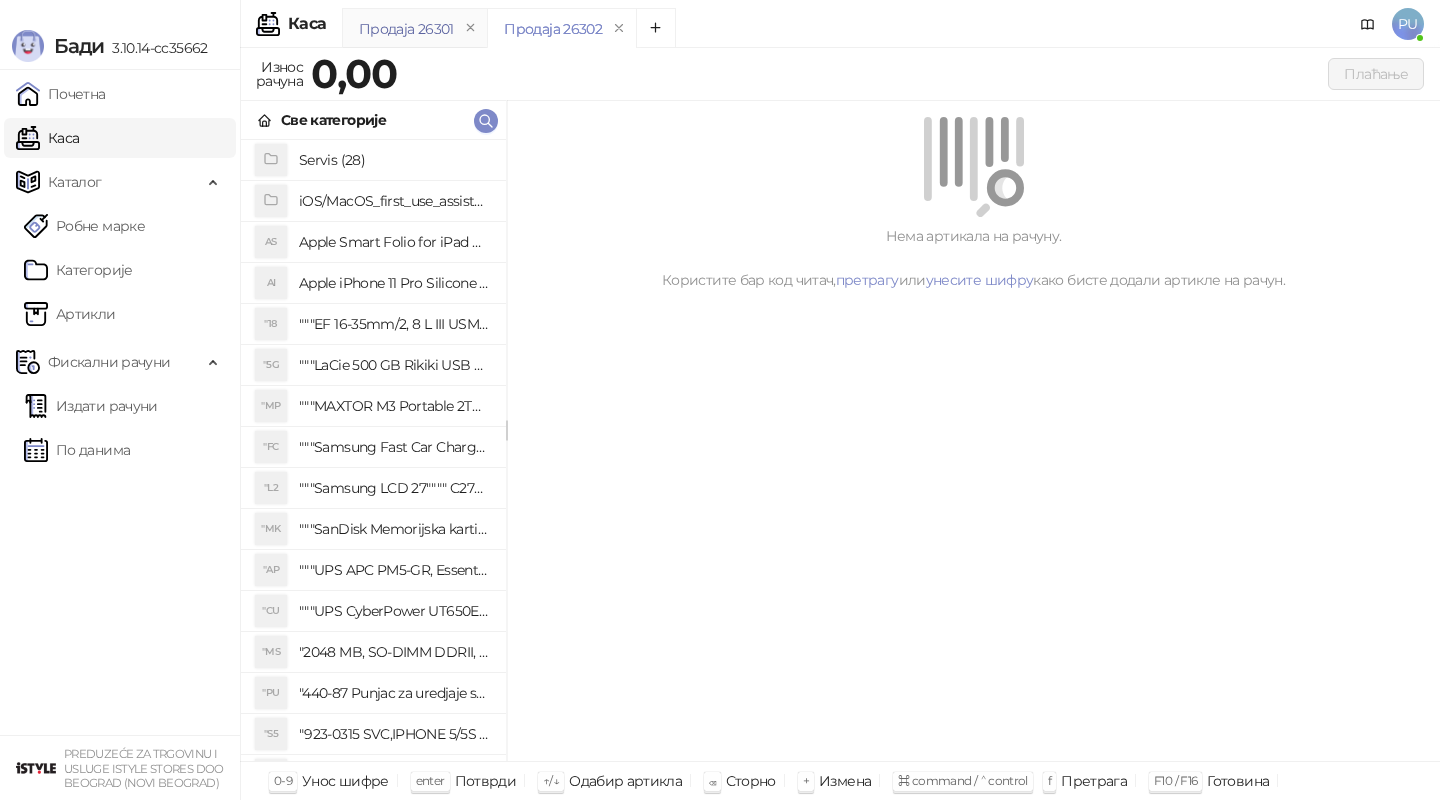 click on "Продаја 26301" at bounding box center [406, 29] 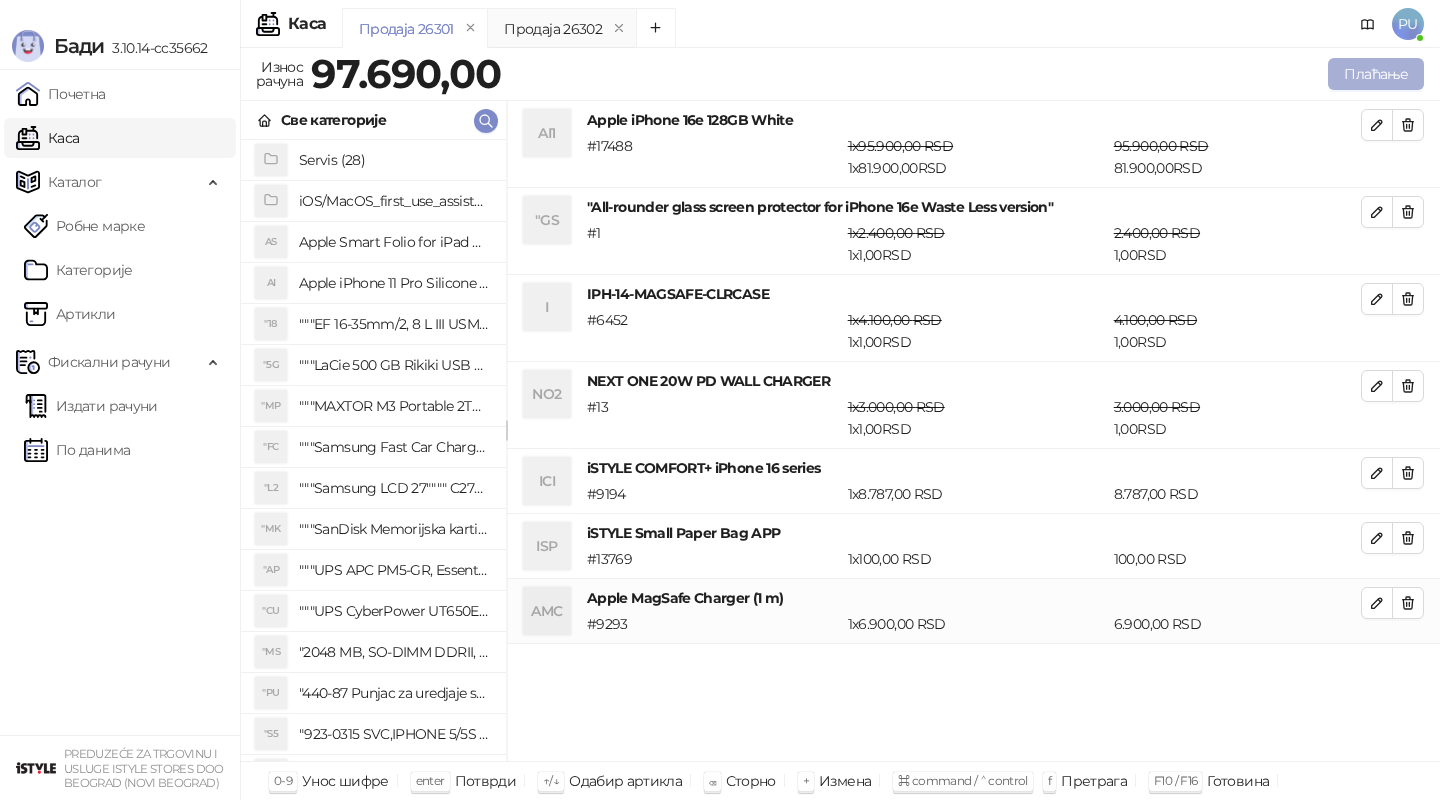 click on "Плаћање" at bounding box center (1376, 74) 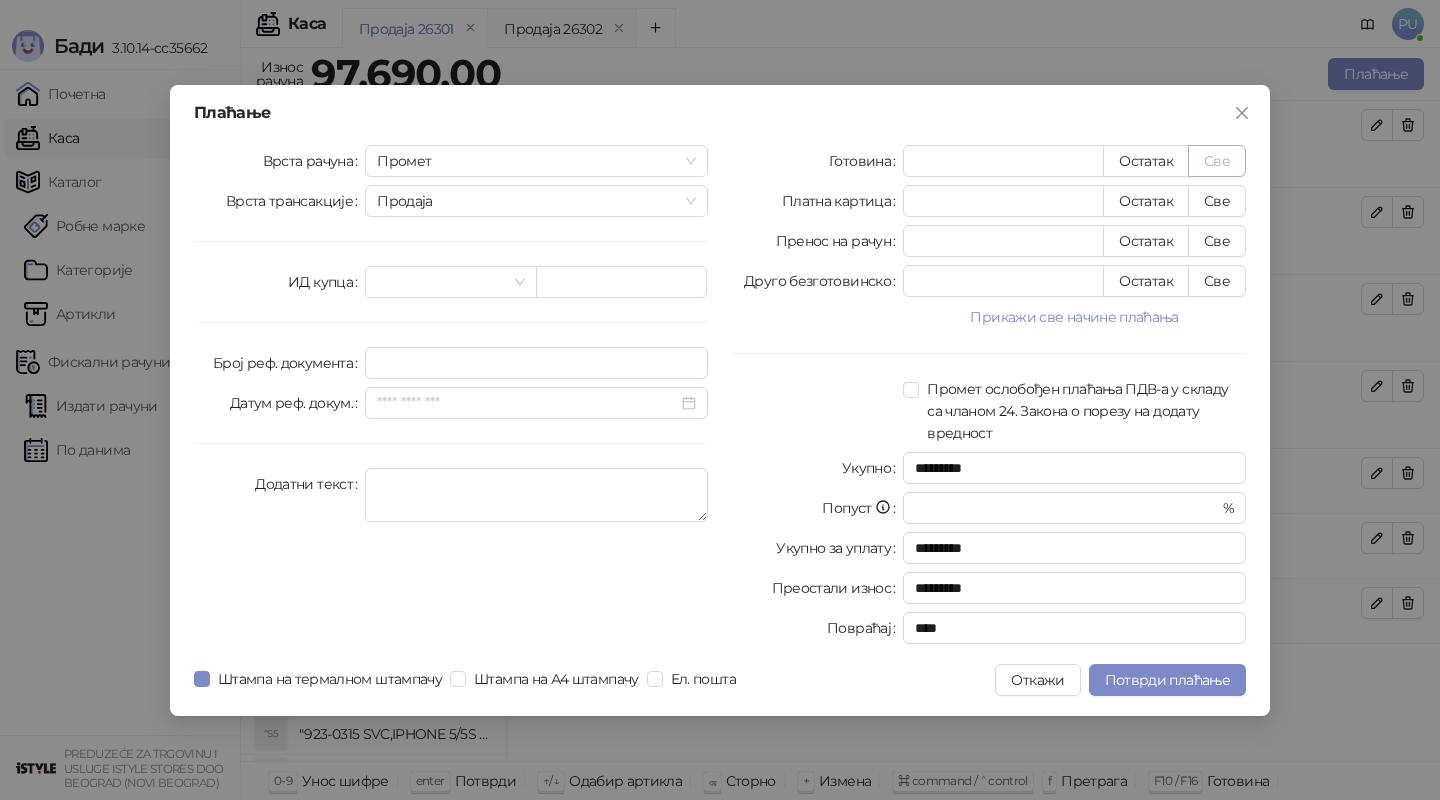 click on "Све" at bounding box center [1217, 161] 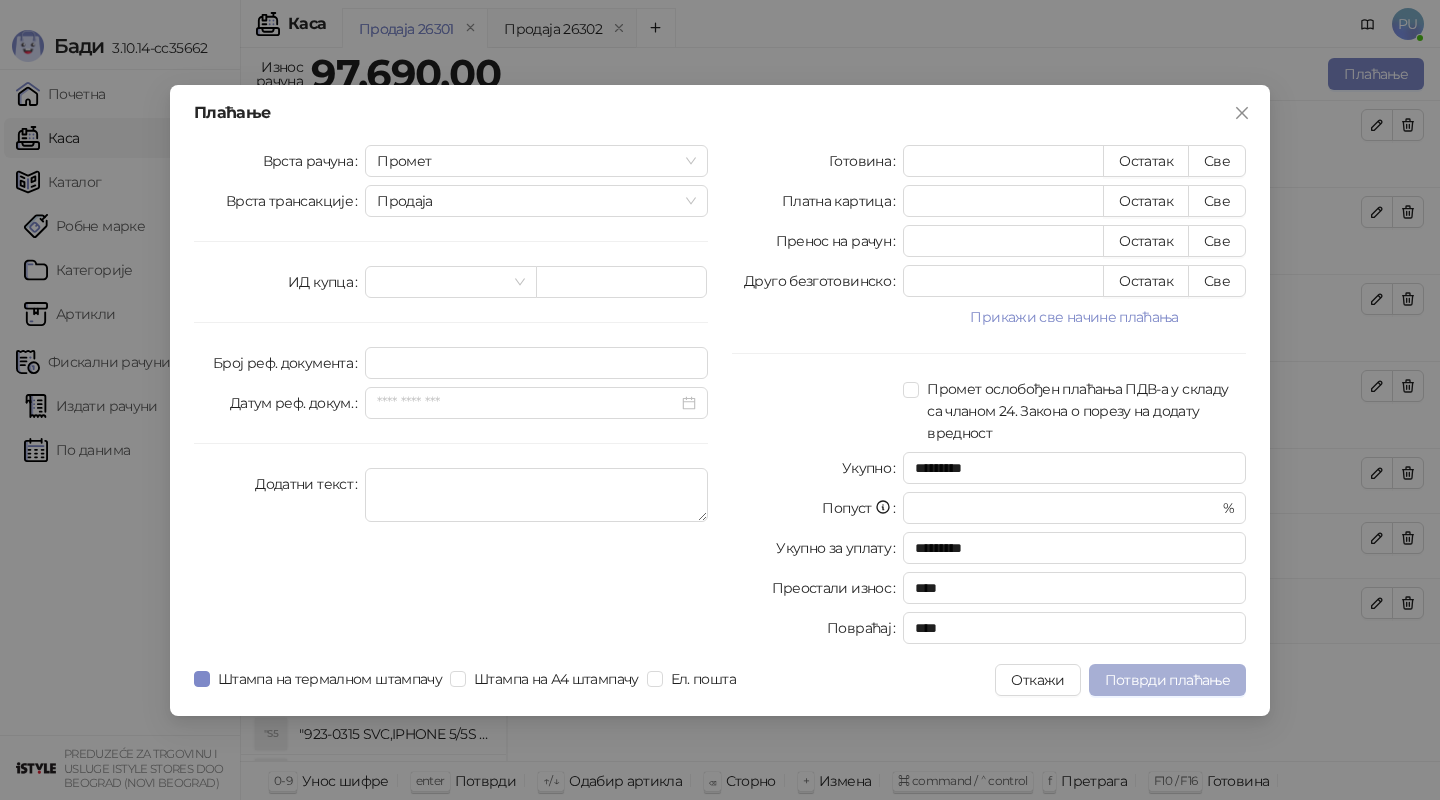 click on "Потврди плаћање" at bounding box center (1167, 680) 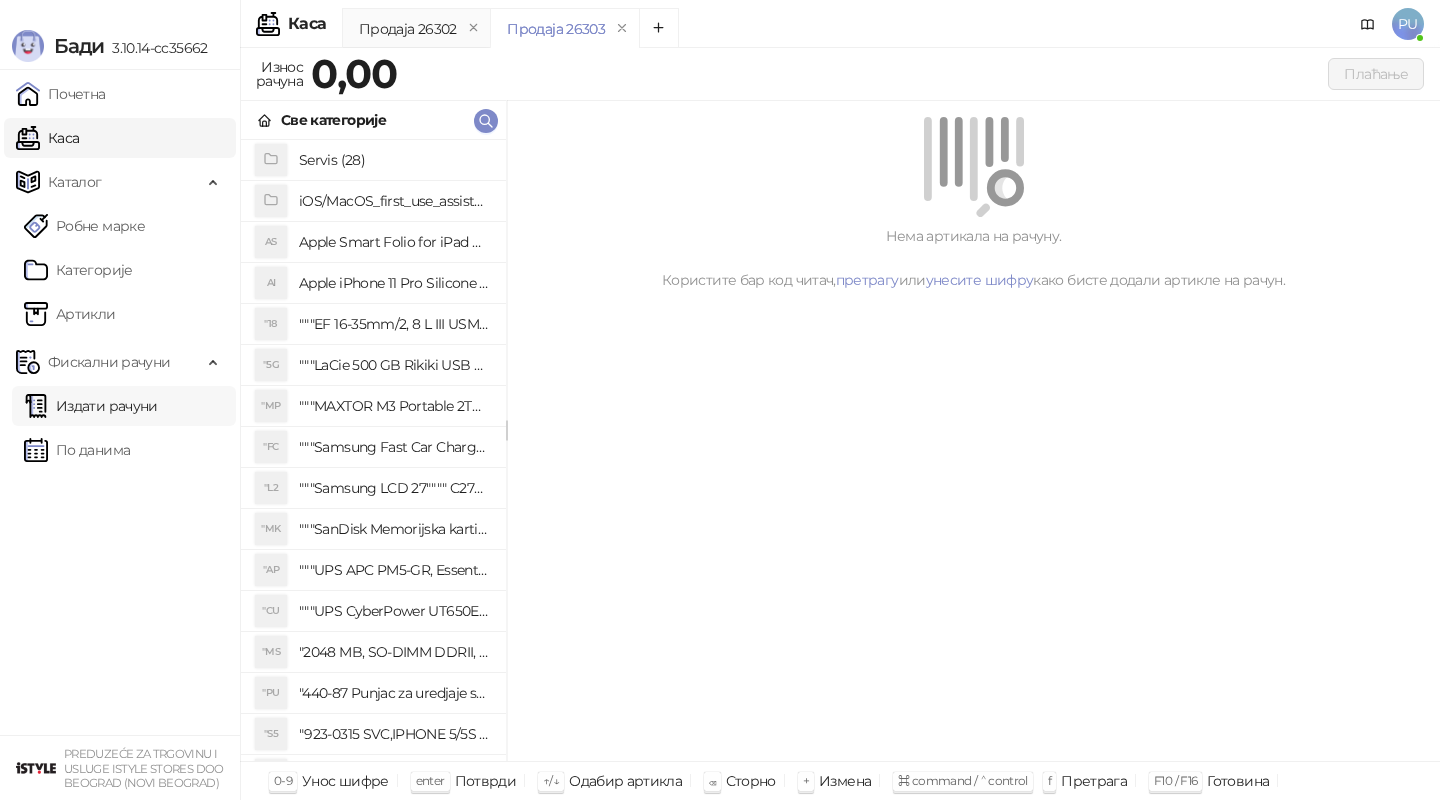 click on "Издати рачуни" at bounding box center [91, 406] 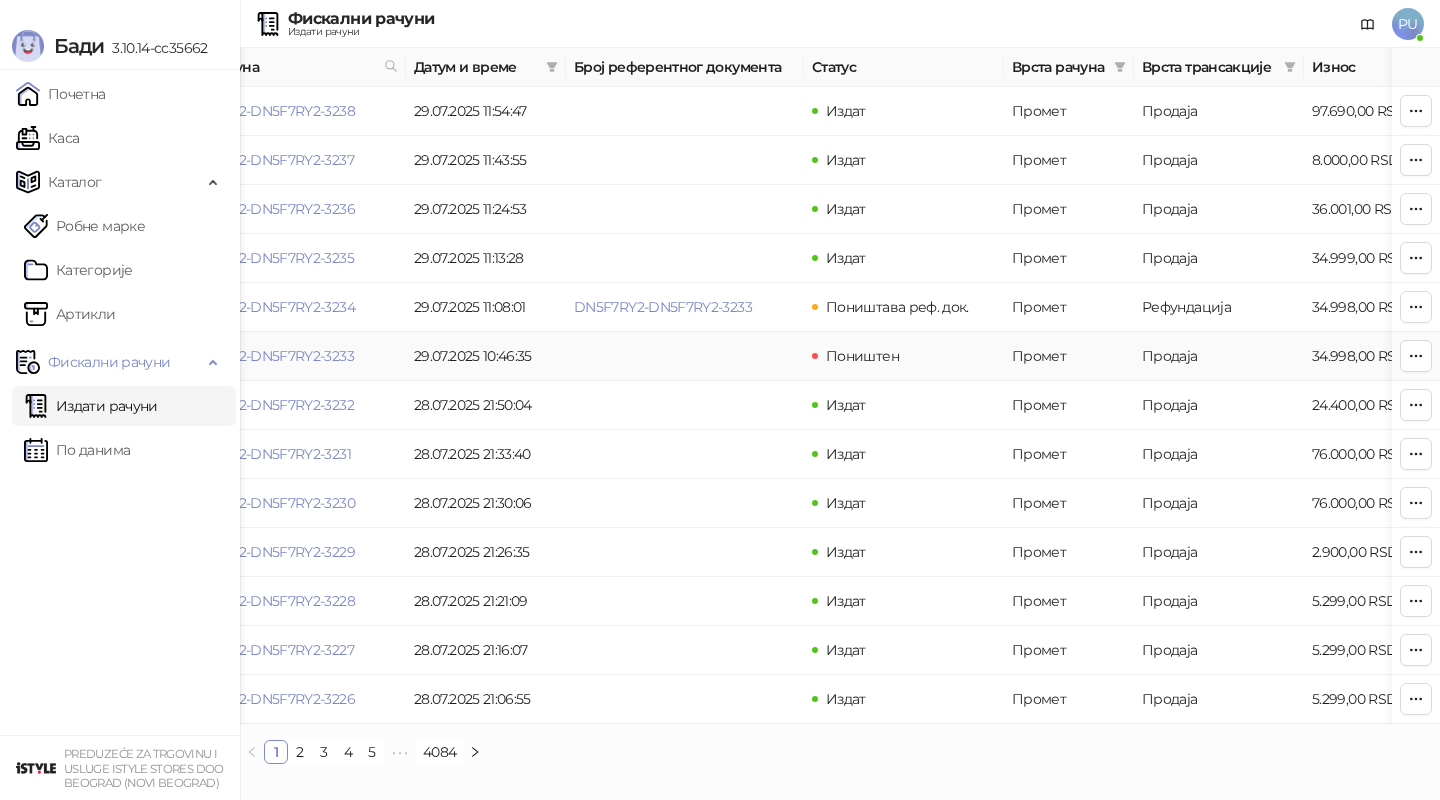 scroll, scrollTop: 0, scrollLeft: 89, axis: horizontal 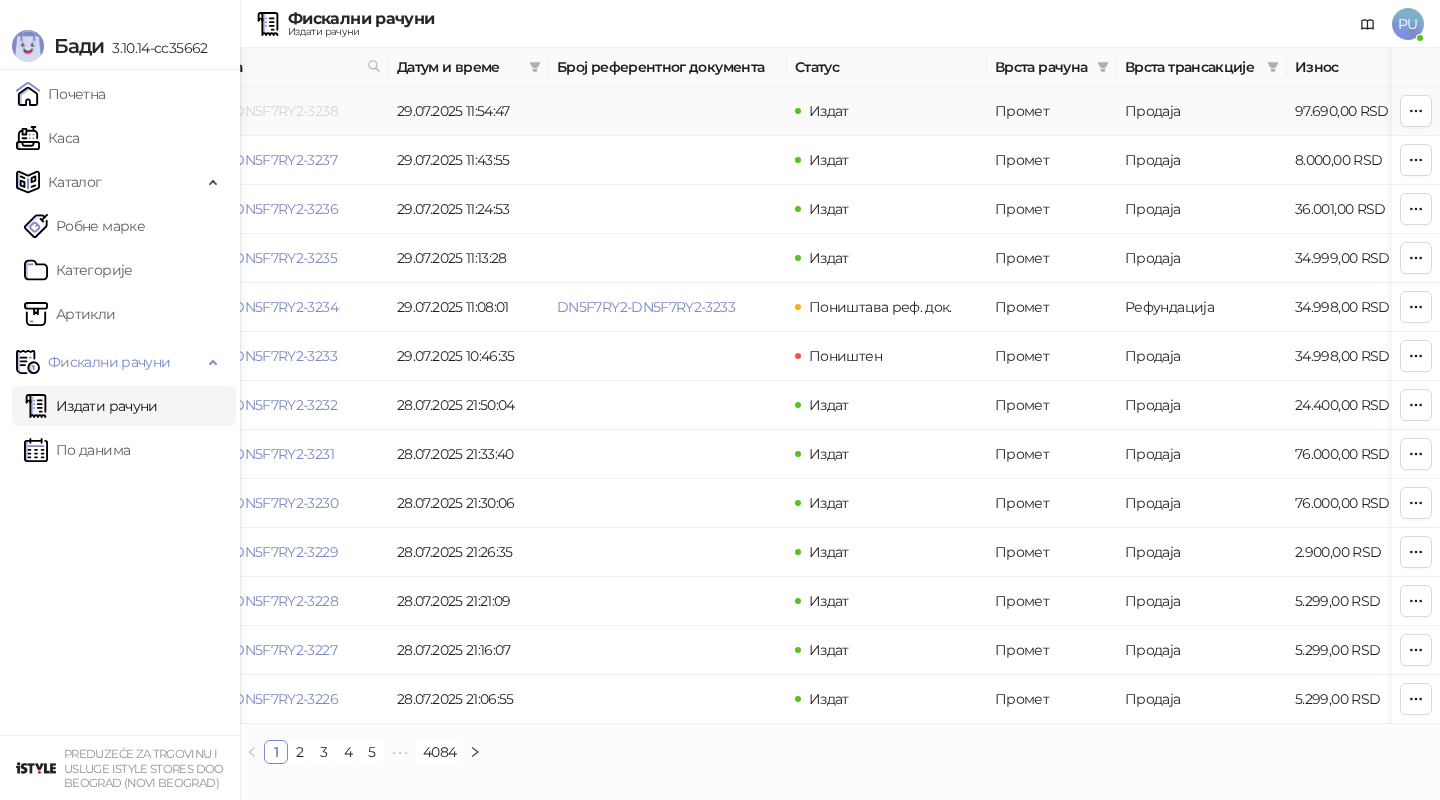 click on "DN5F7RY2-DN5F7RY2-3238" at bounding box center [248, 111] 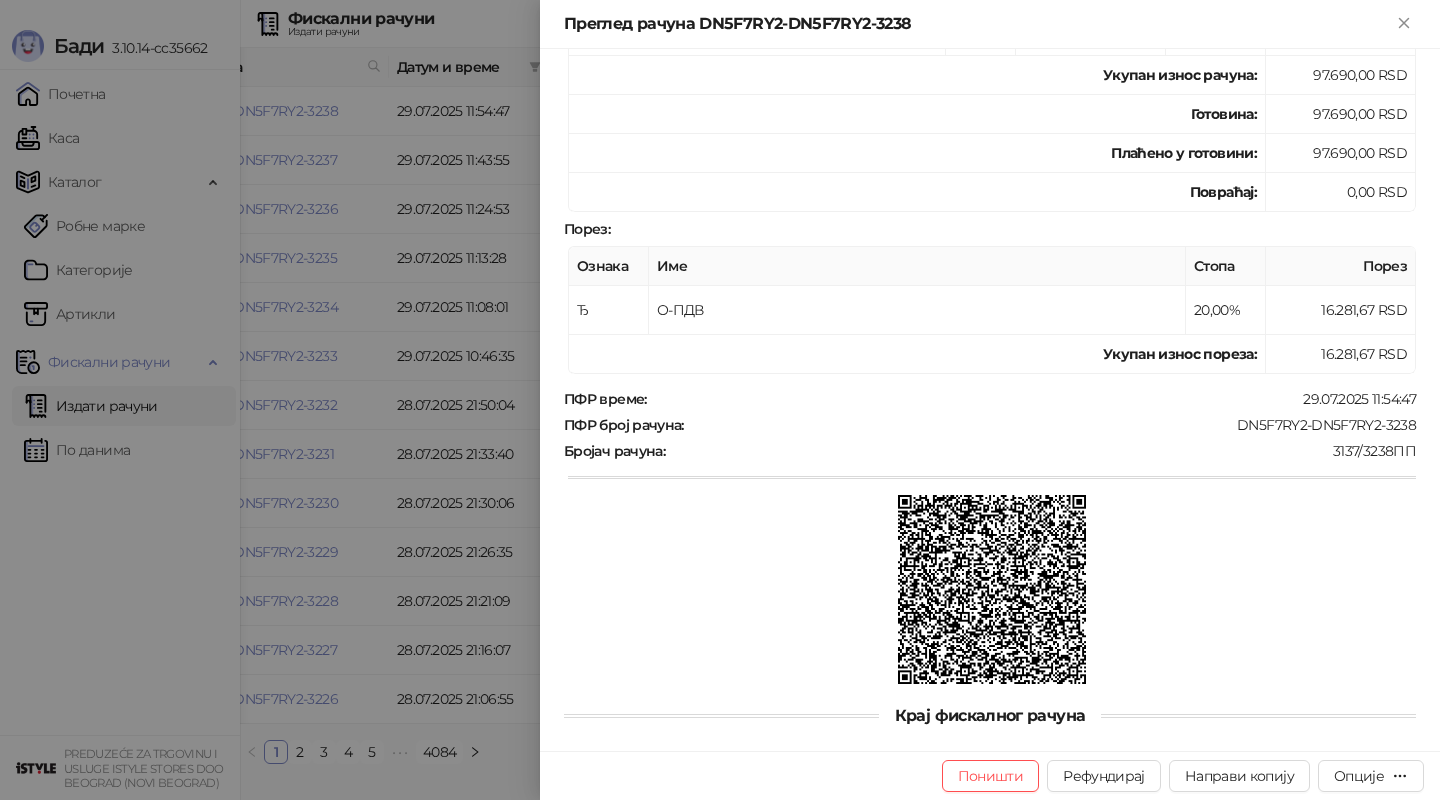 scroll, scrollTop: 691, scrollLeft: 0, axis: vertical 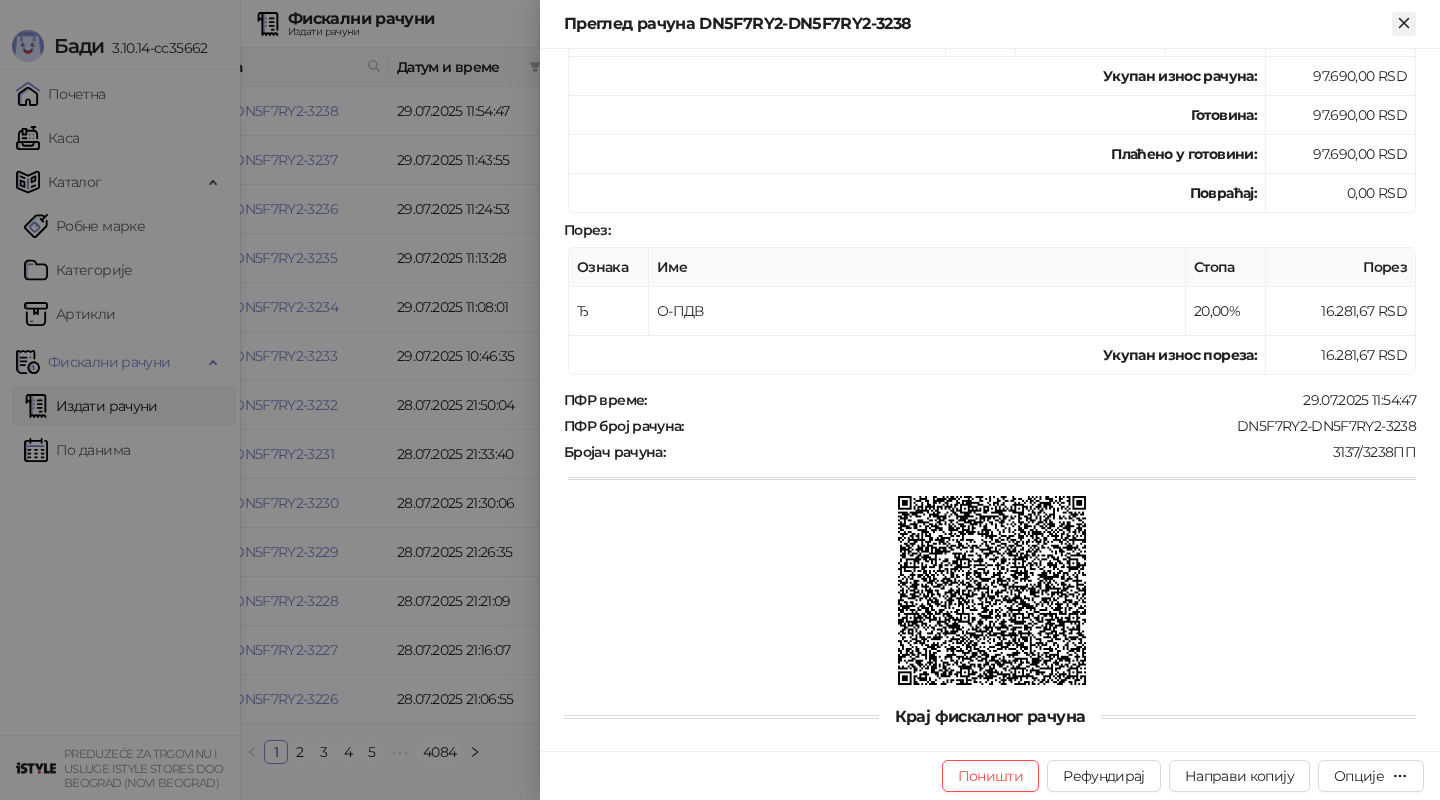 click 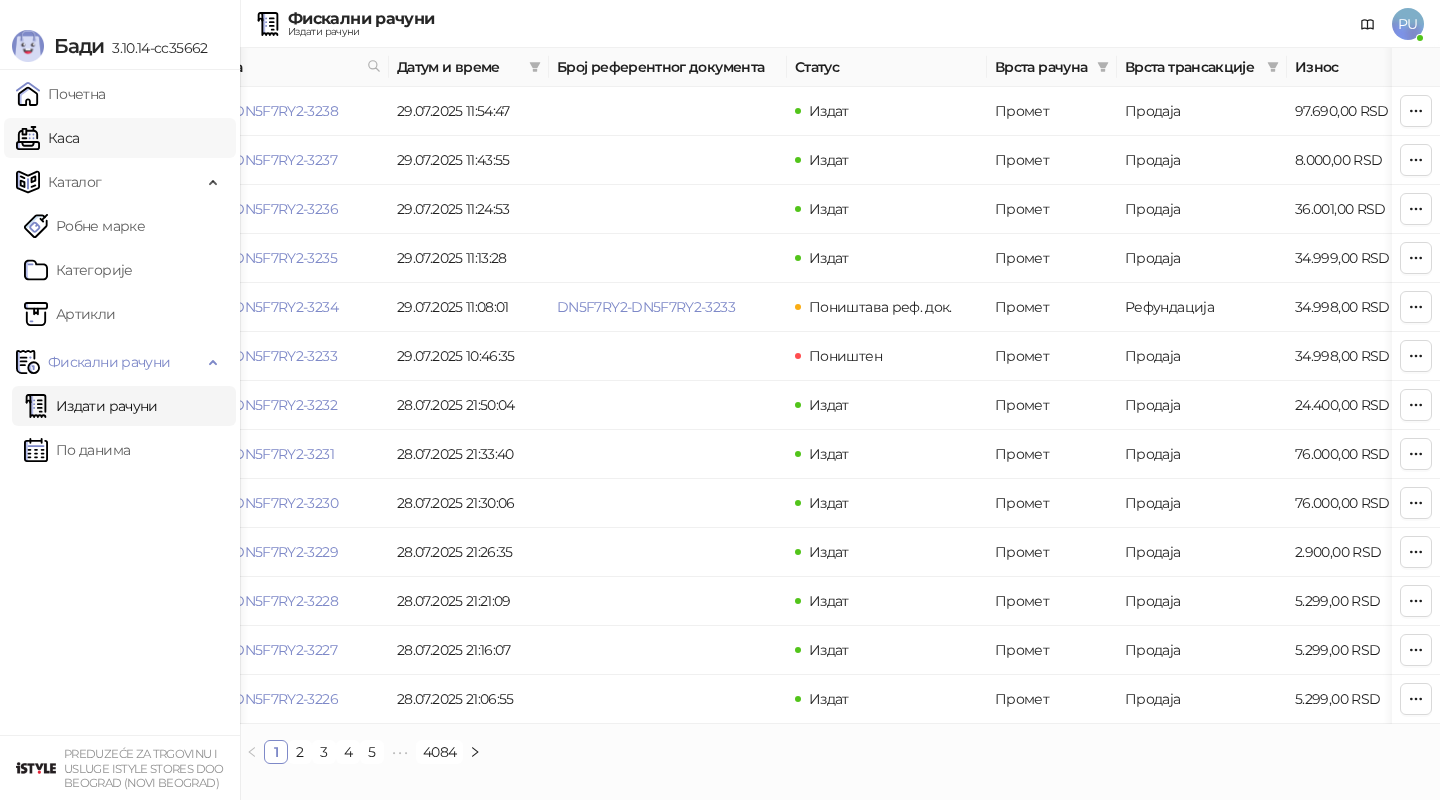 click on "Каса" at bounding box center (47, 138) 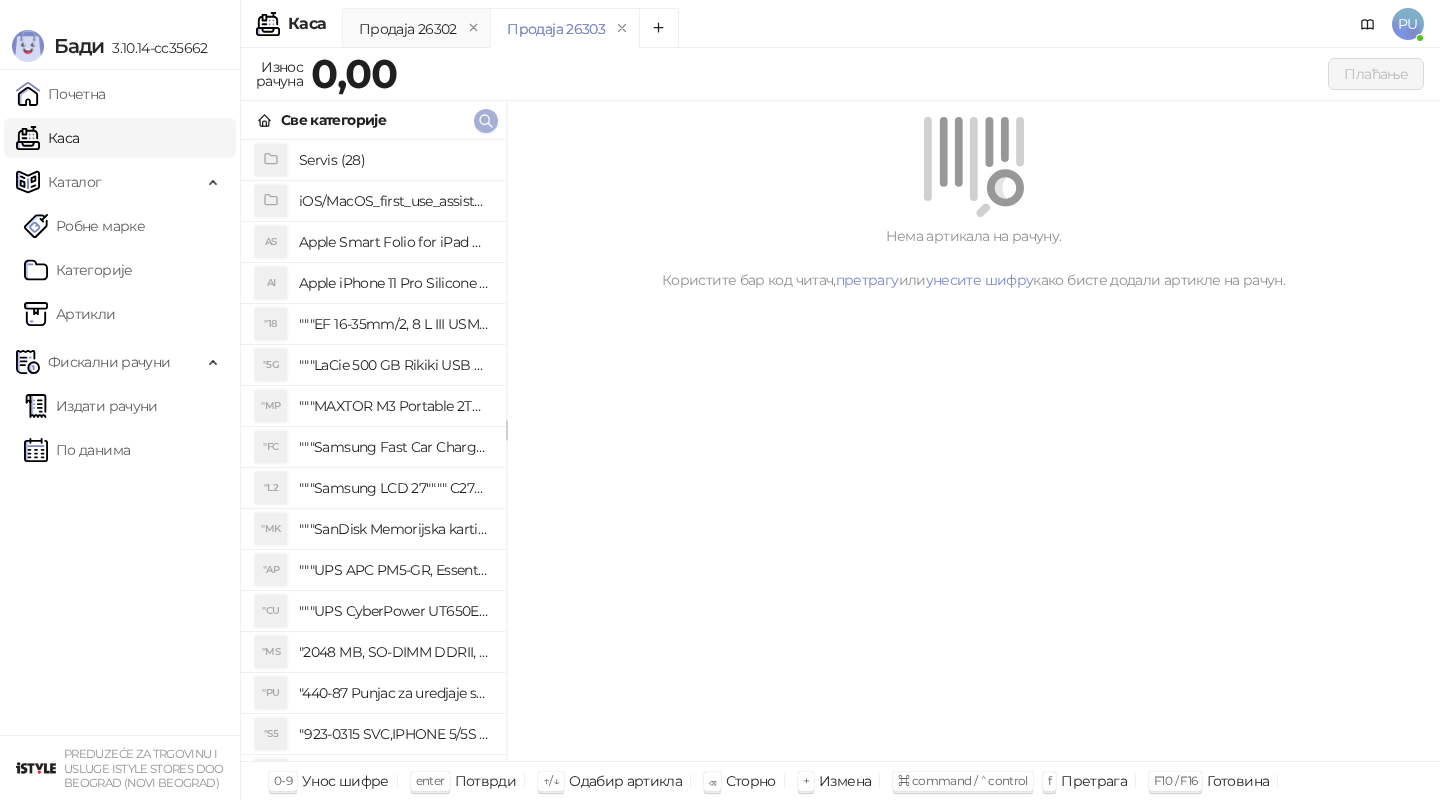 click at bounding box center [486, 121] 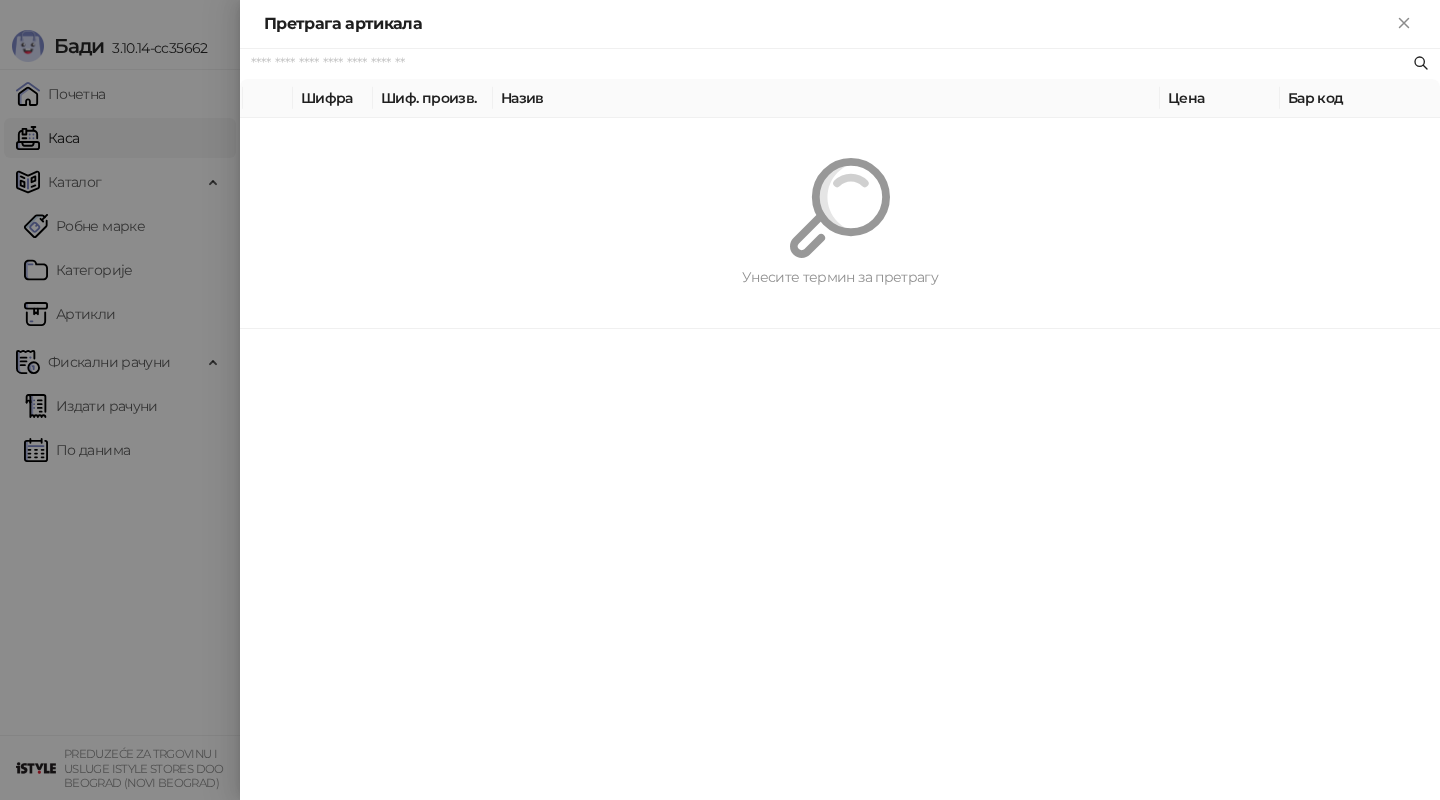 paste on "*********" 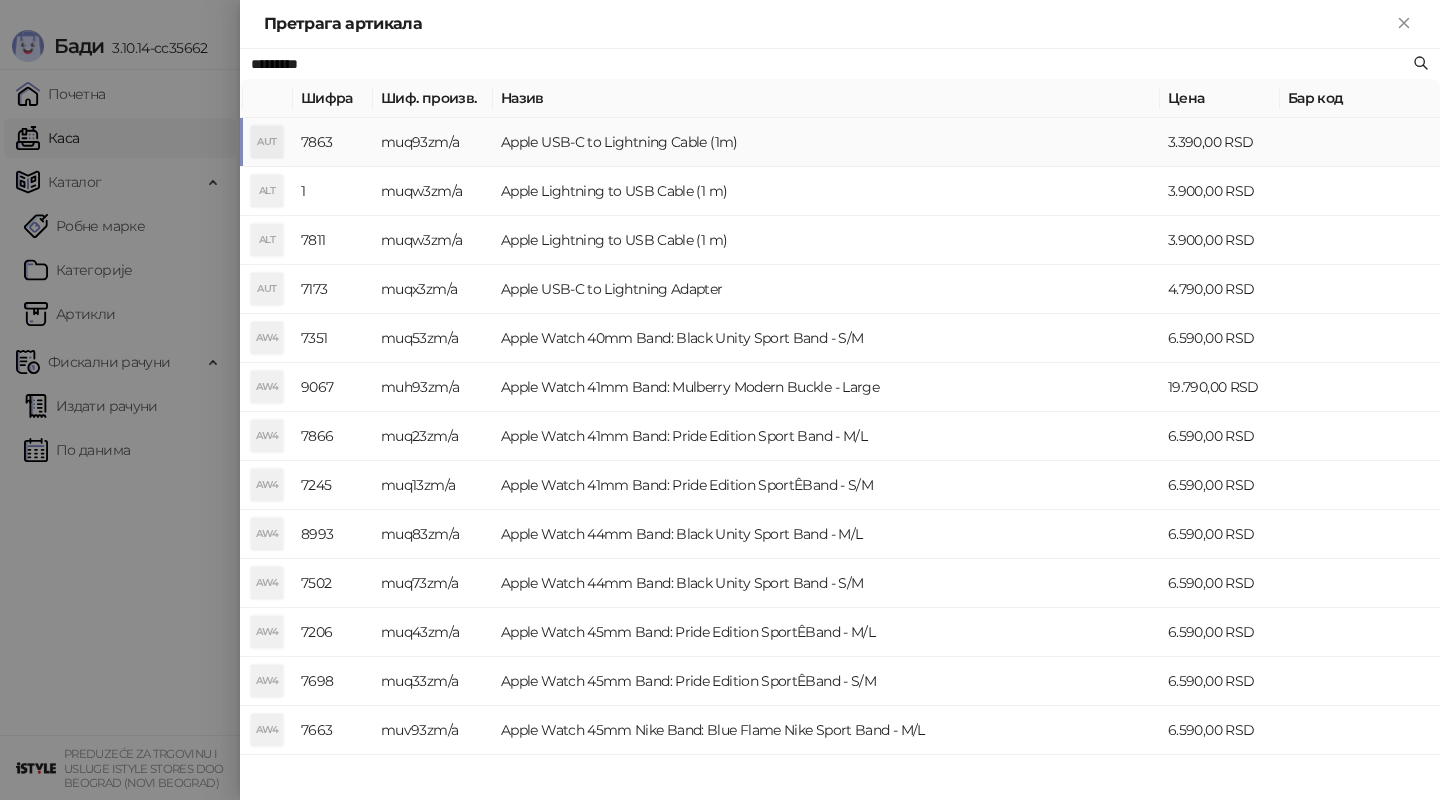 click on "Apple USB-C to Lightning Cable (1m)" at bounding box center [826, 142] 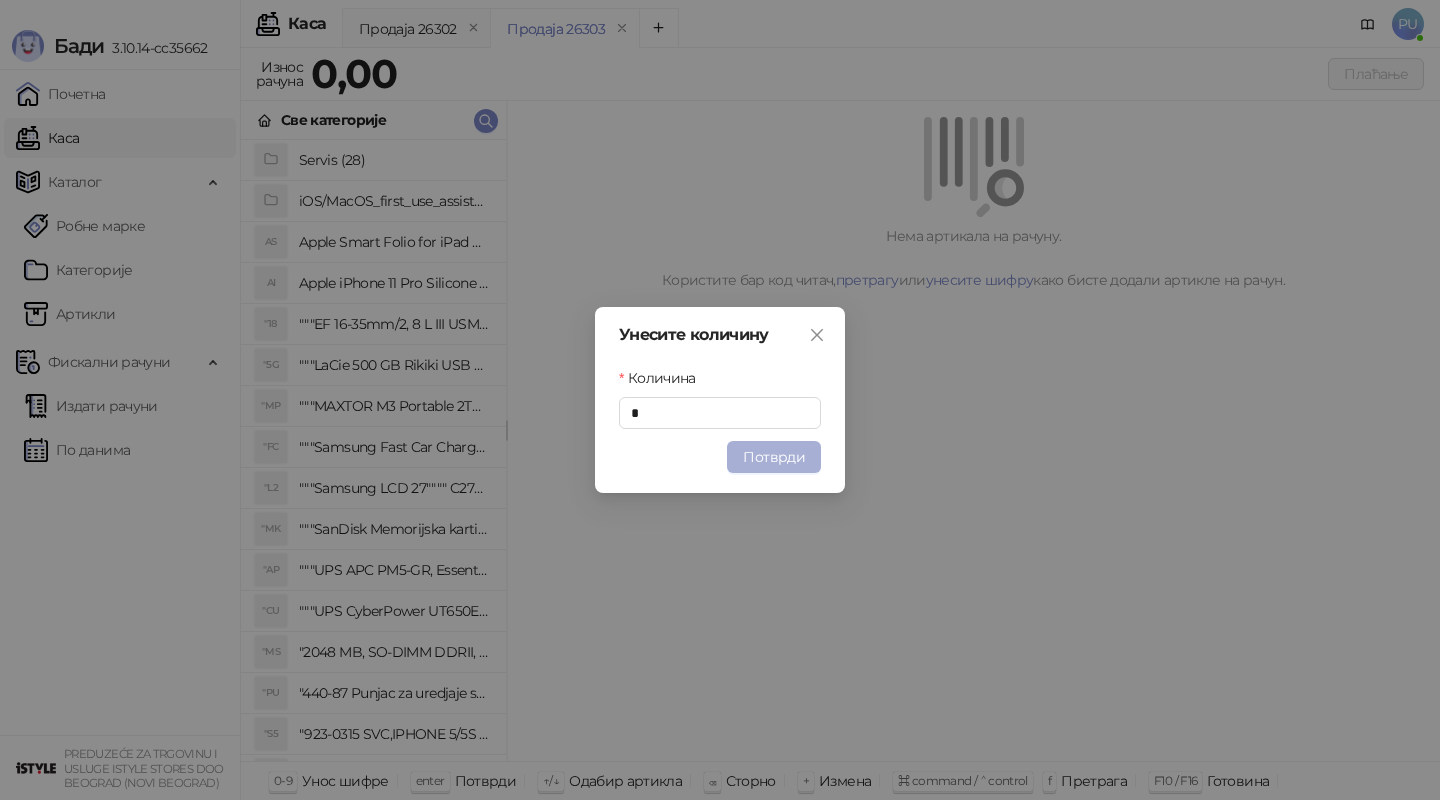 click on "Потврди" at bounding box center [774, 457] 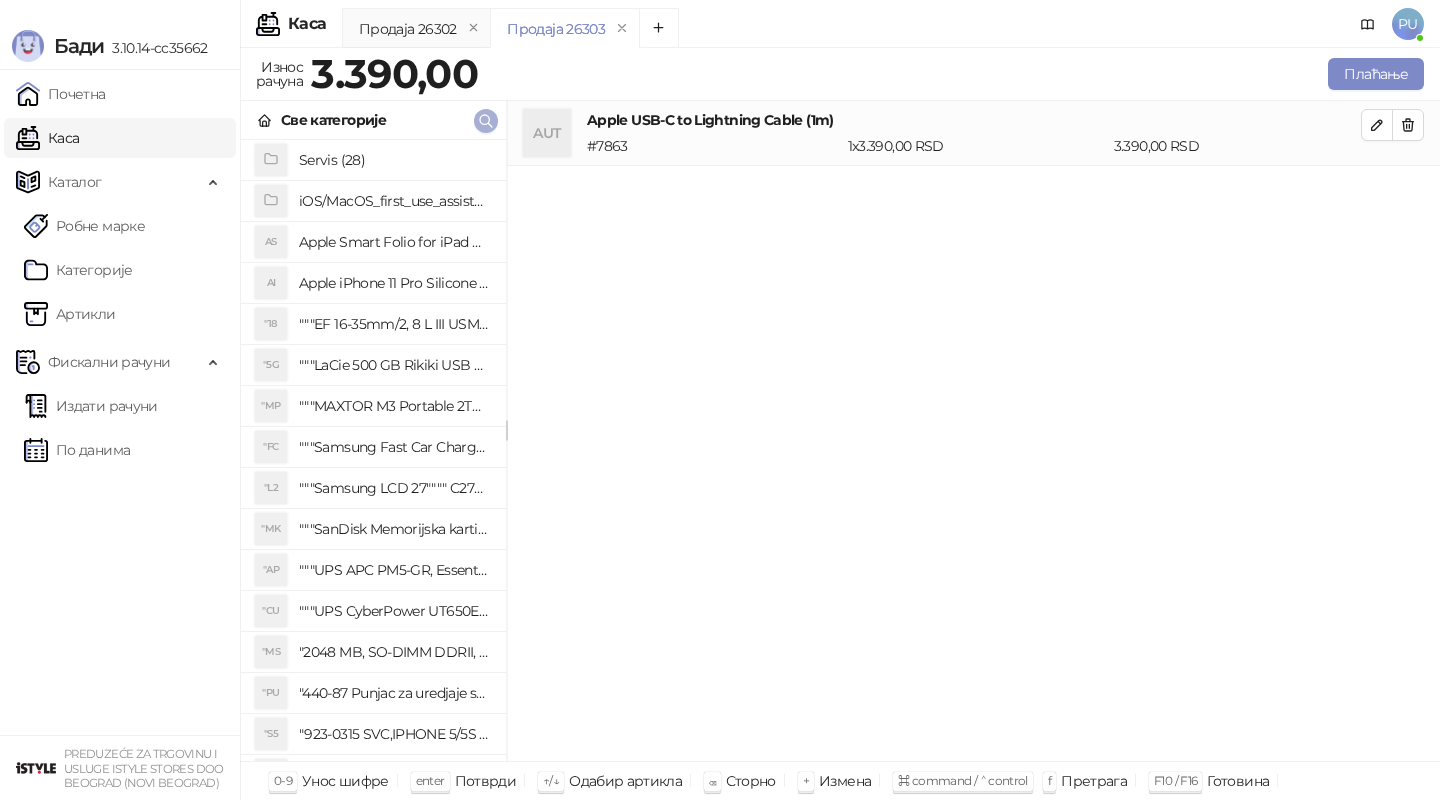 click at bounding box center [486, 120] 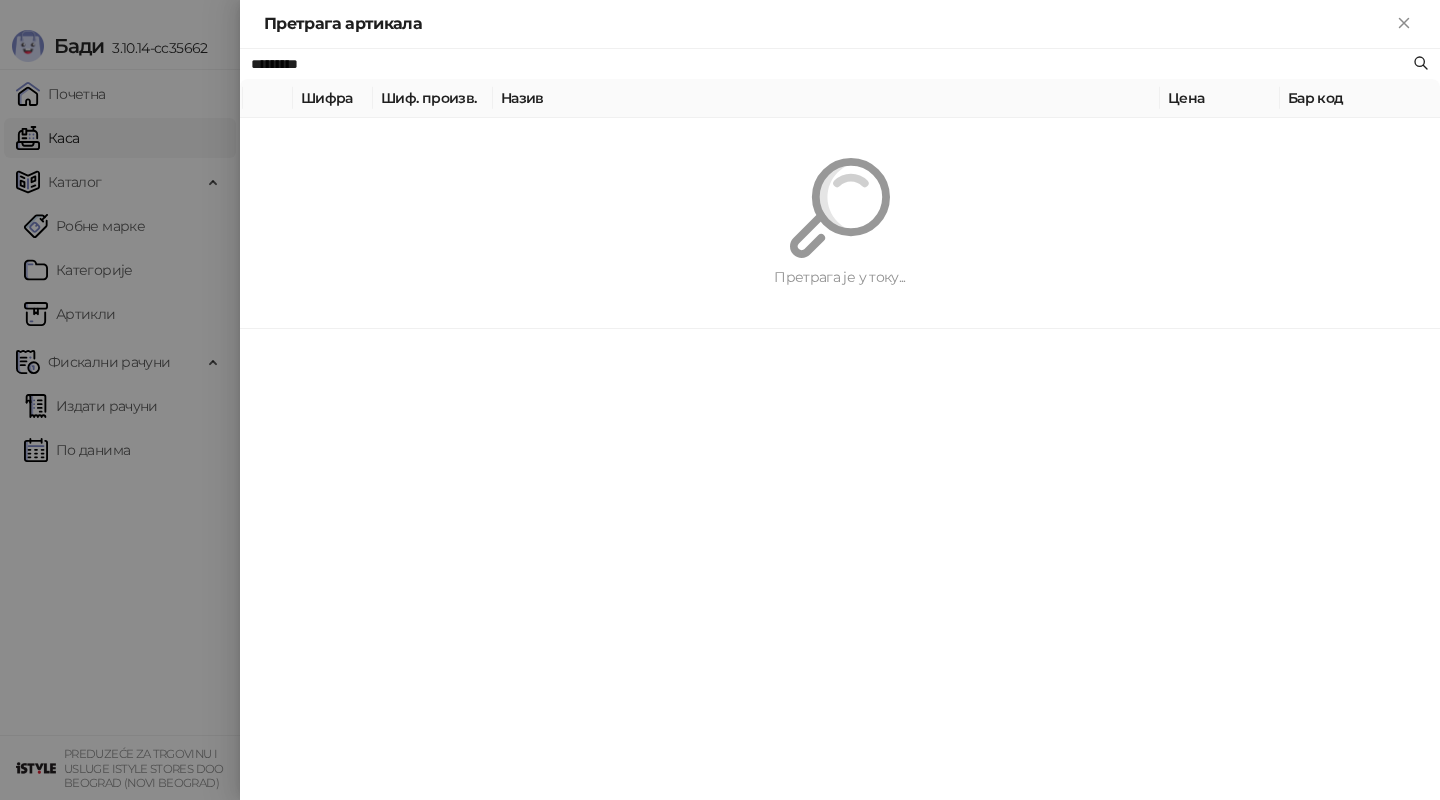 paste on "**********" 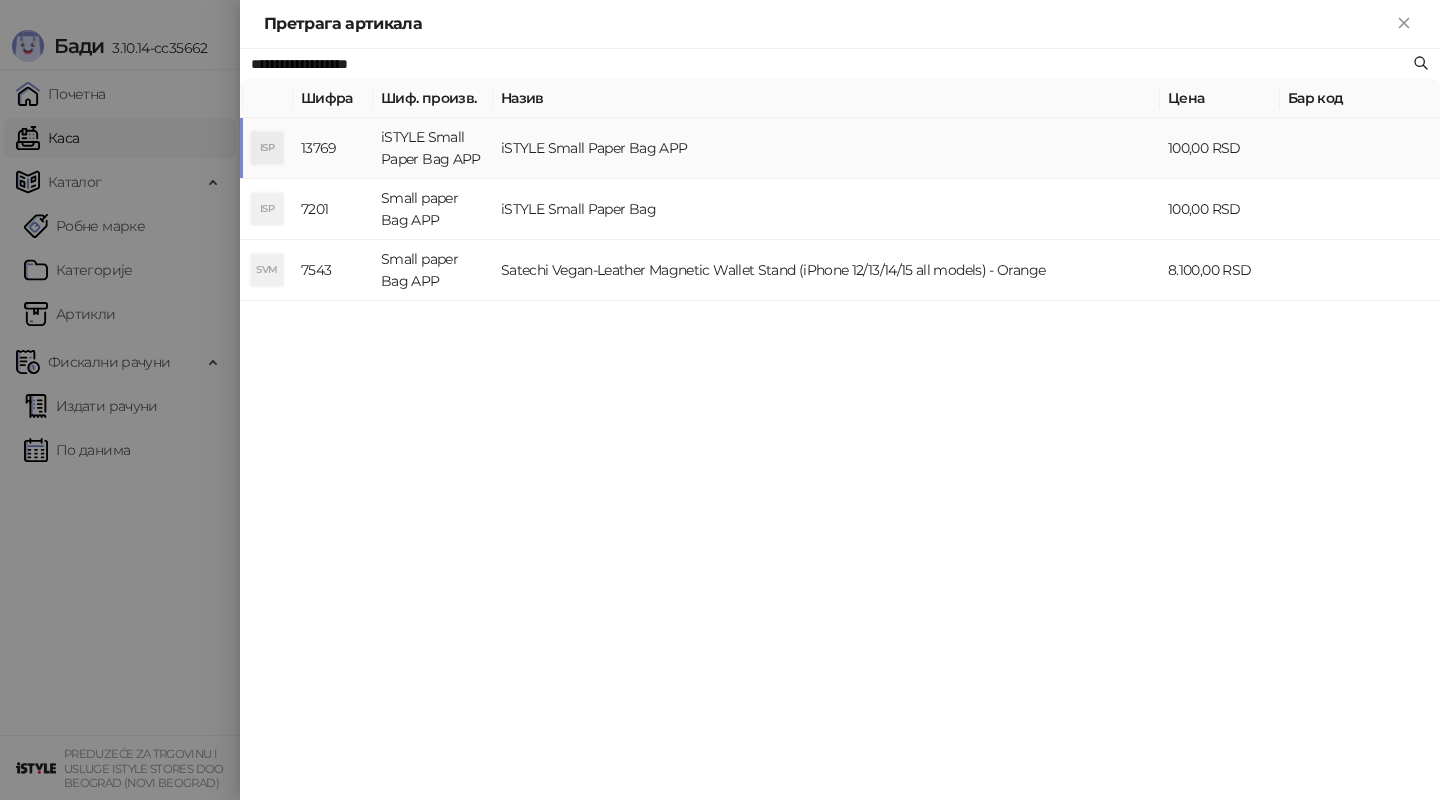 type on "**********" 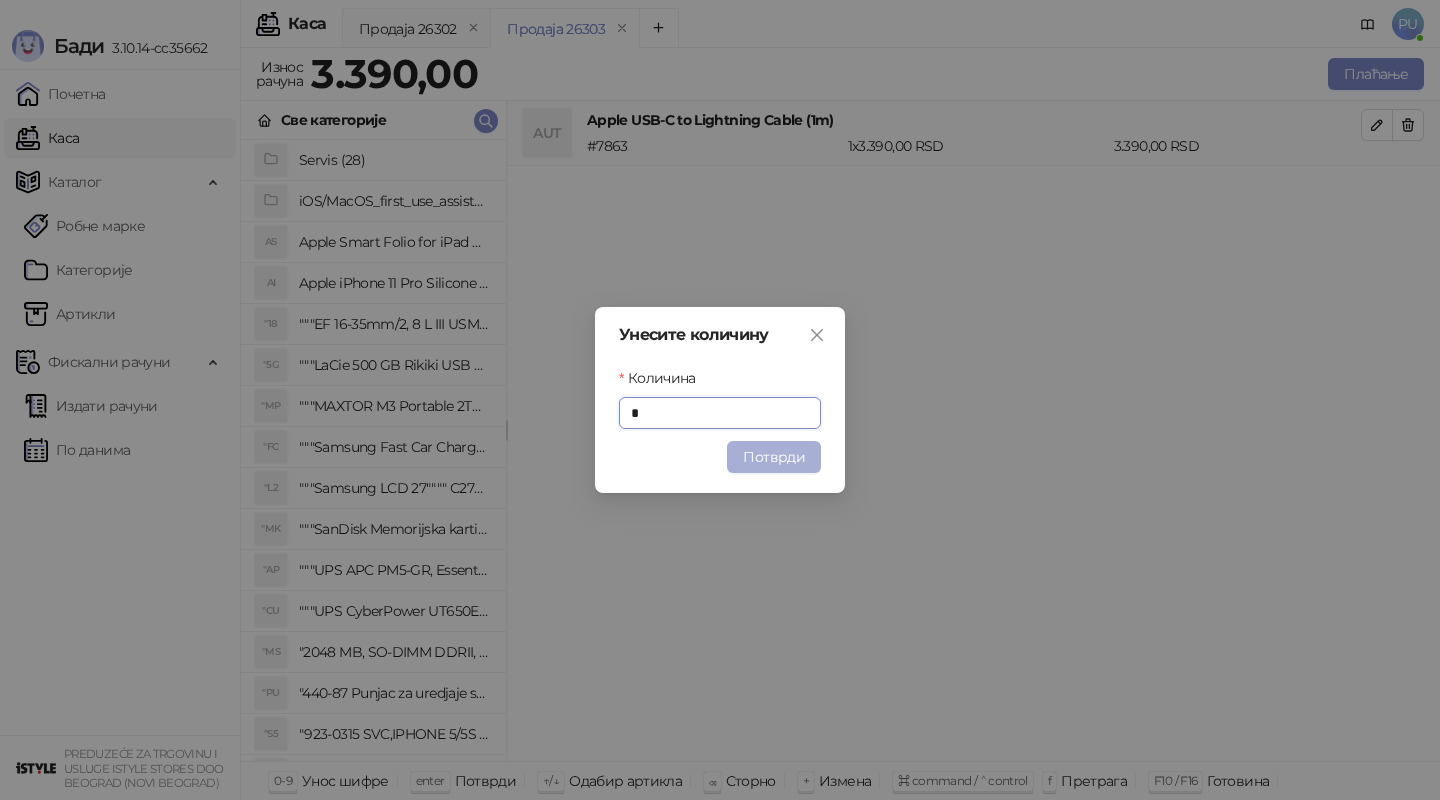 click on "Потврди" at bounding box center [774, 457] 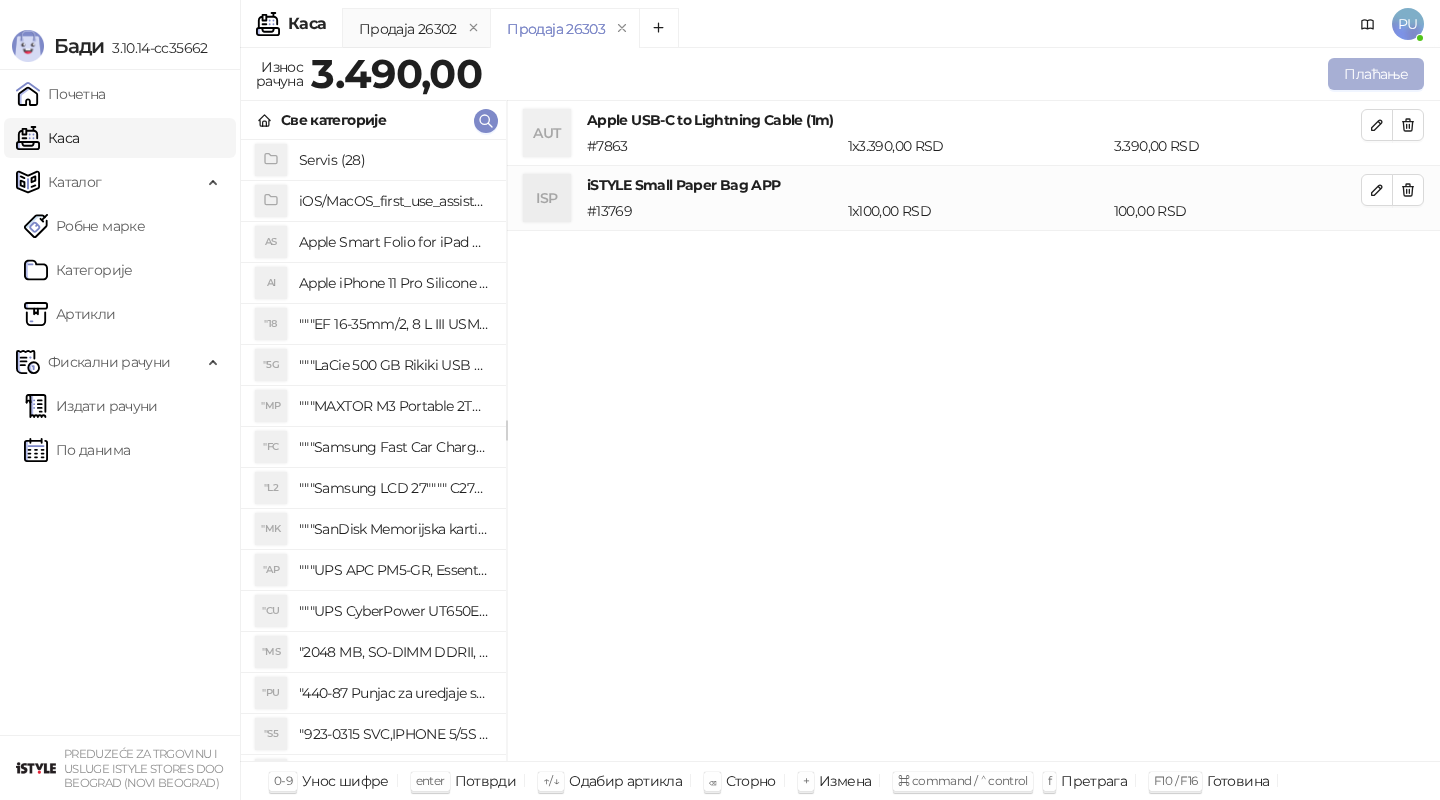 click on "Плаћање" at bounding box center [1376, 74] 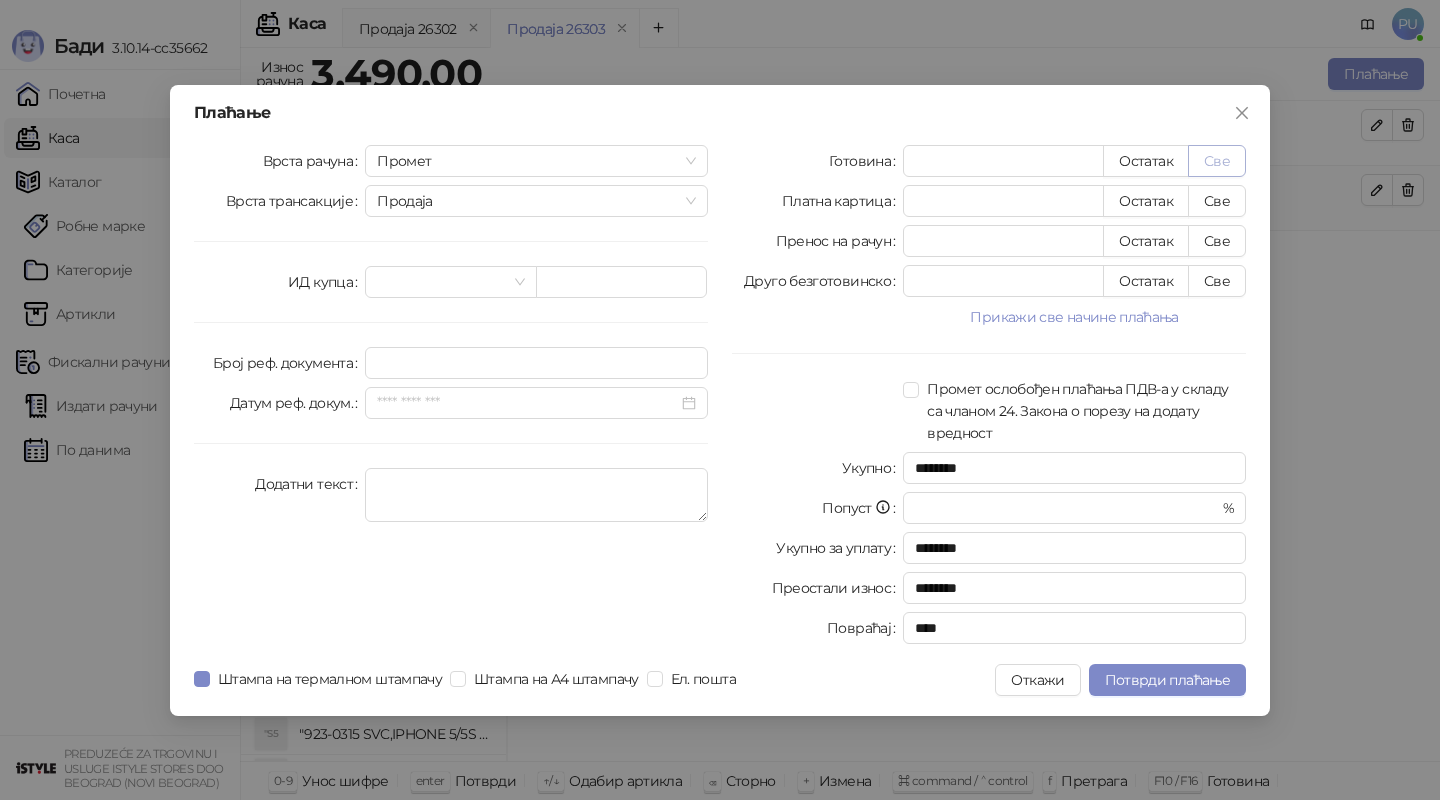 click on "Све" at bounding box center [1217, 161] 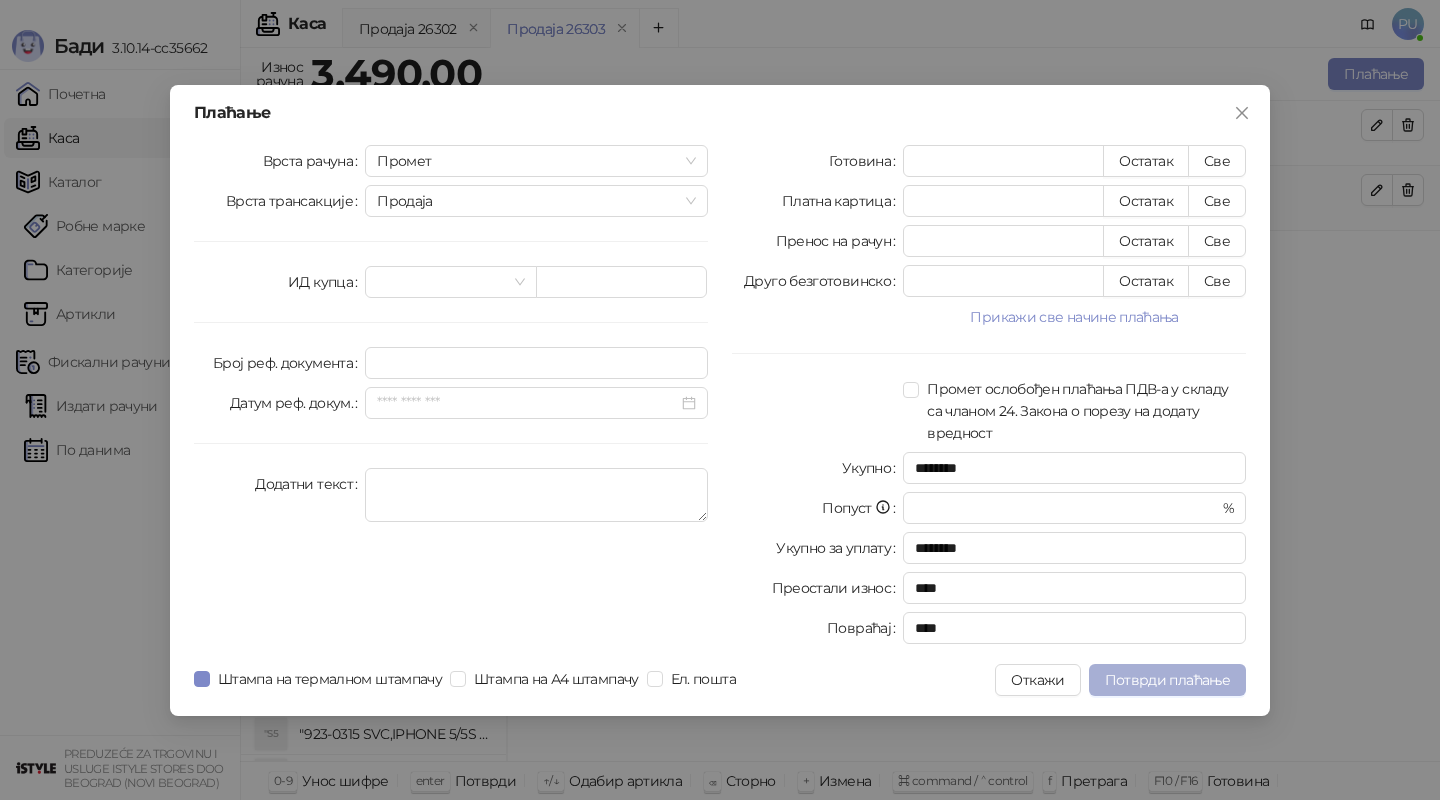 click on "Потврди плаћање" at bounding box center [1167, 680] 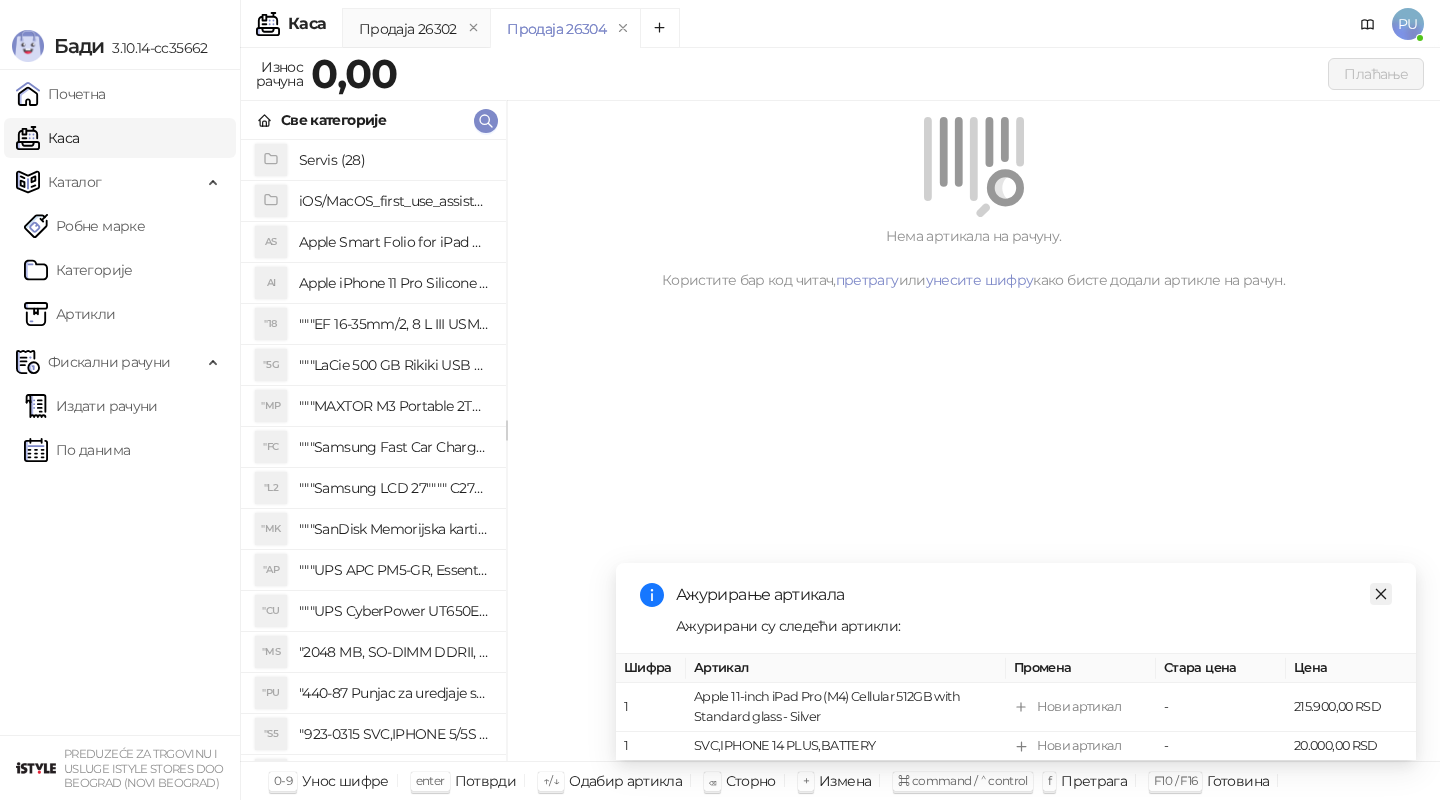 click 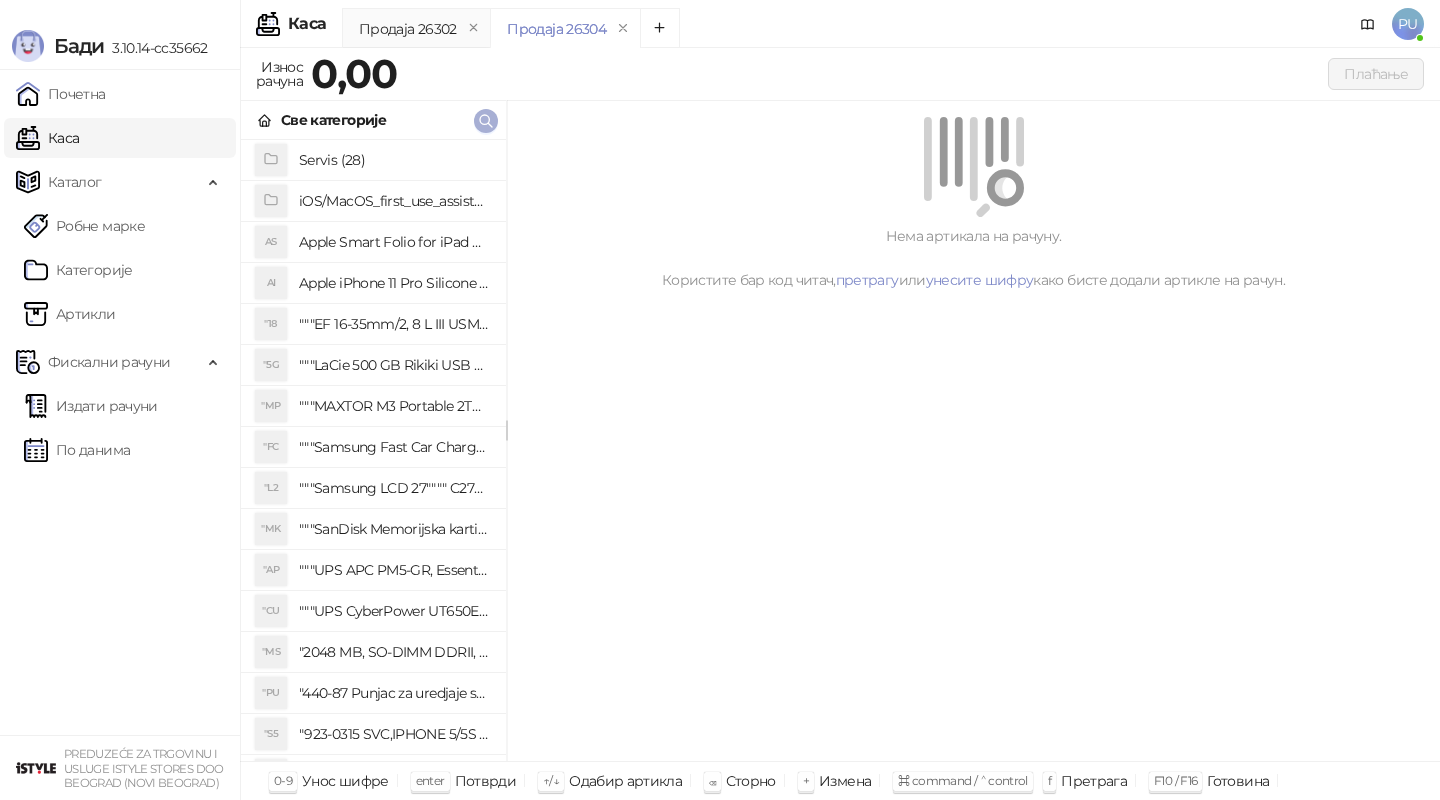 click 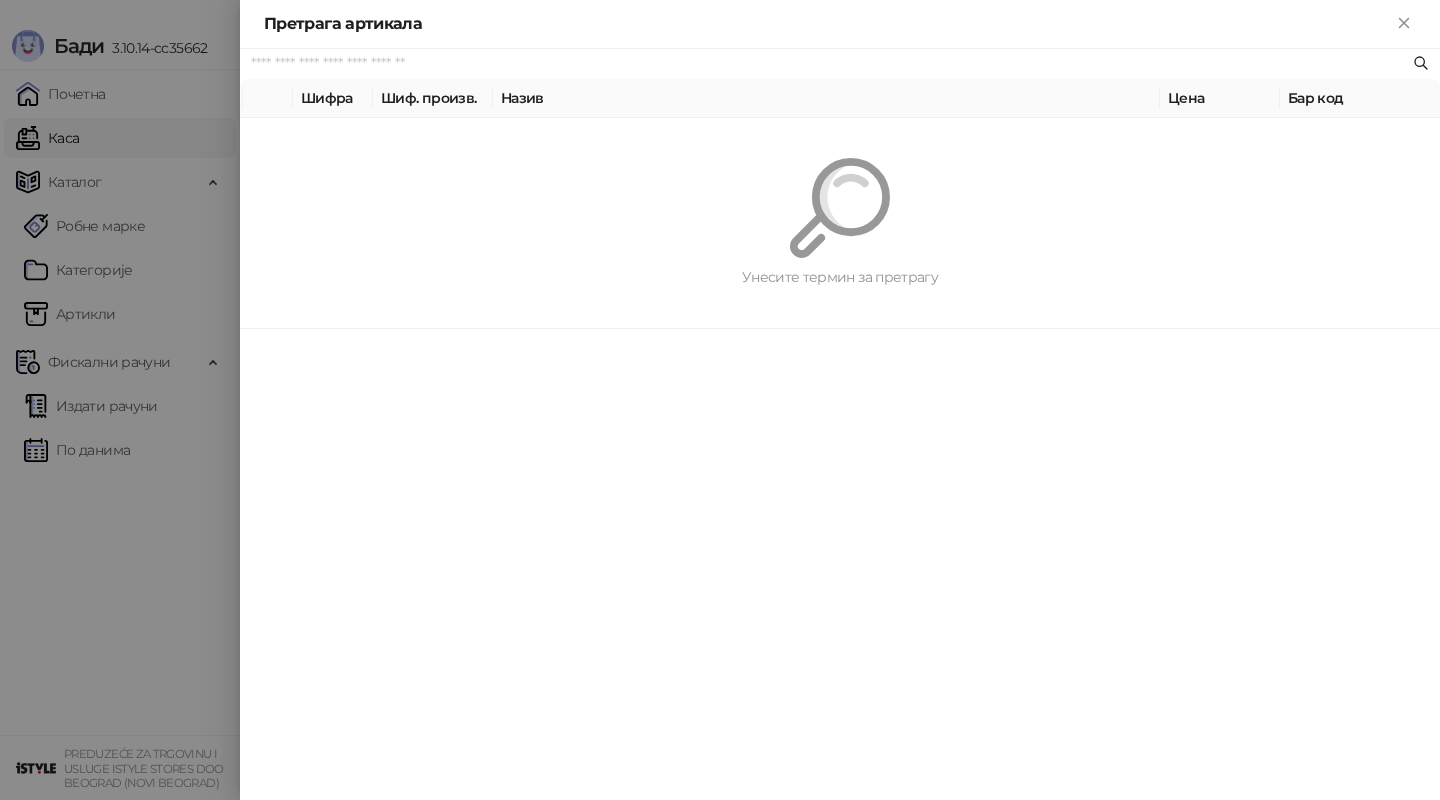 paste on "*********" 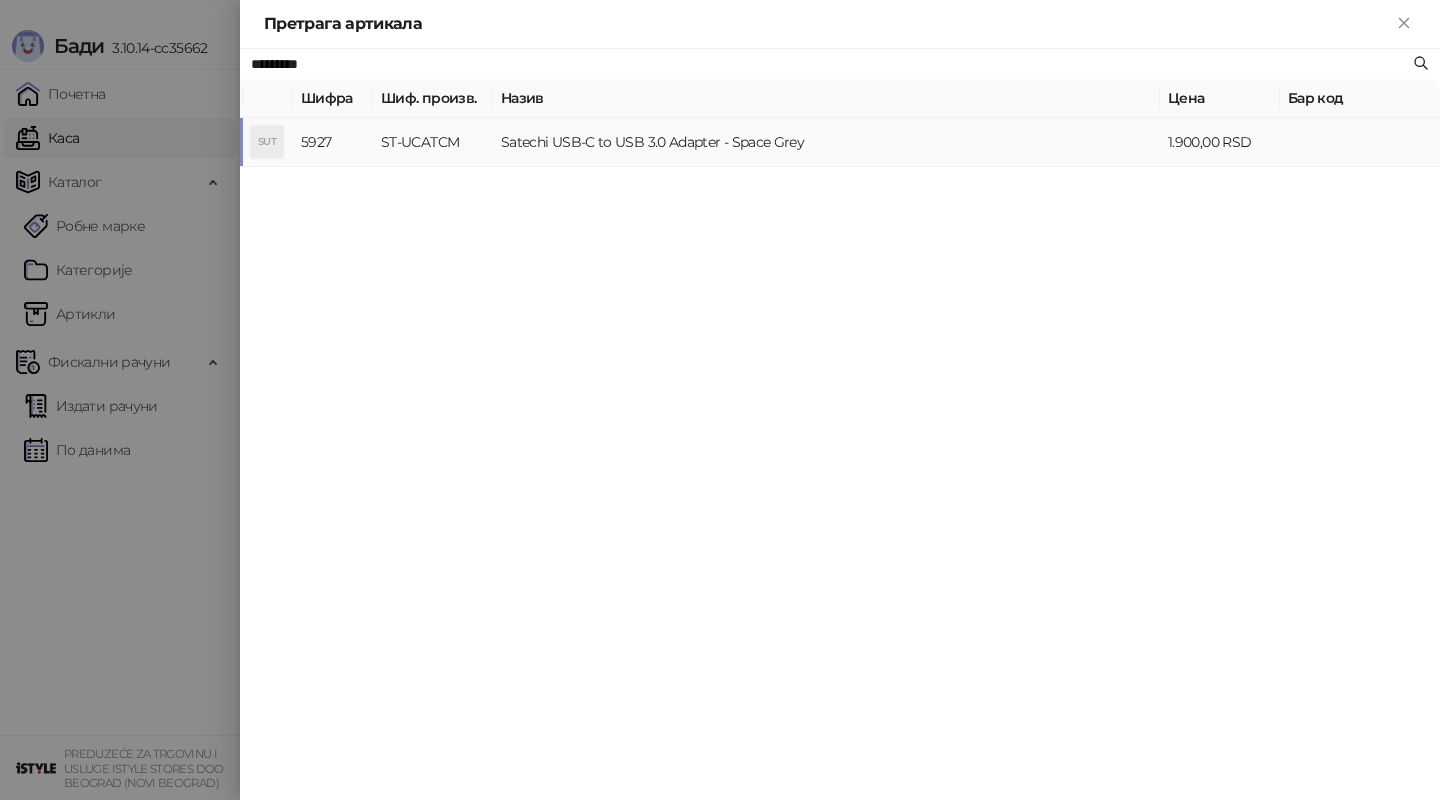 click on "Satechi USB-C to USB 3.0 Adapter - Space Grey" at bounding box center [826, 142] 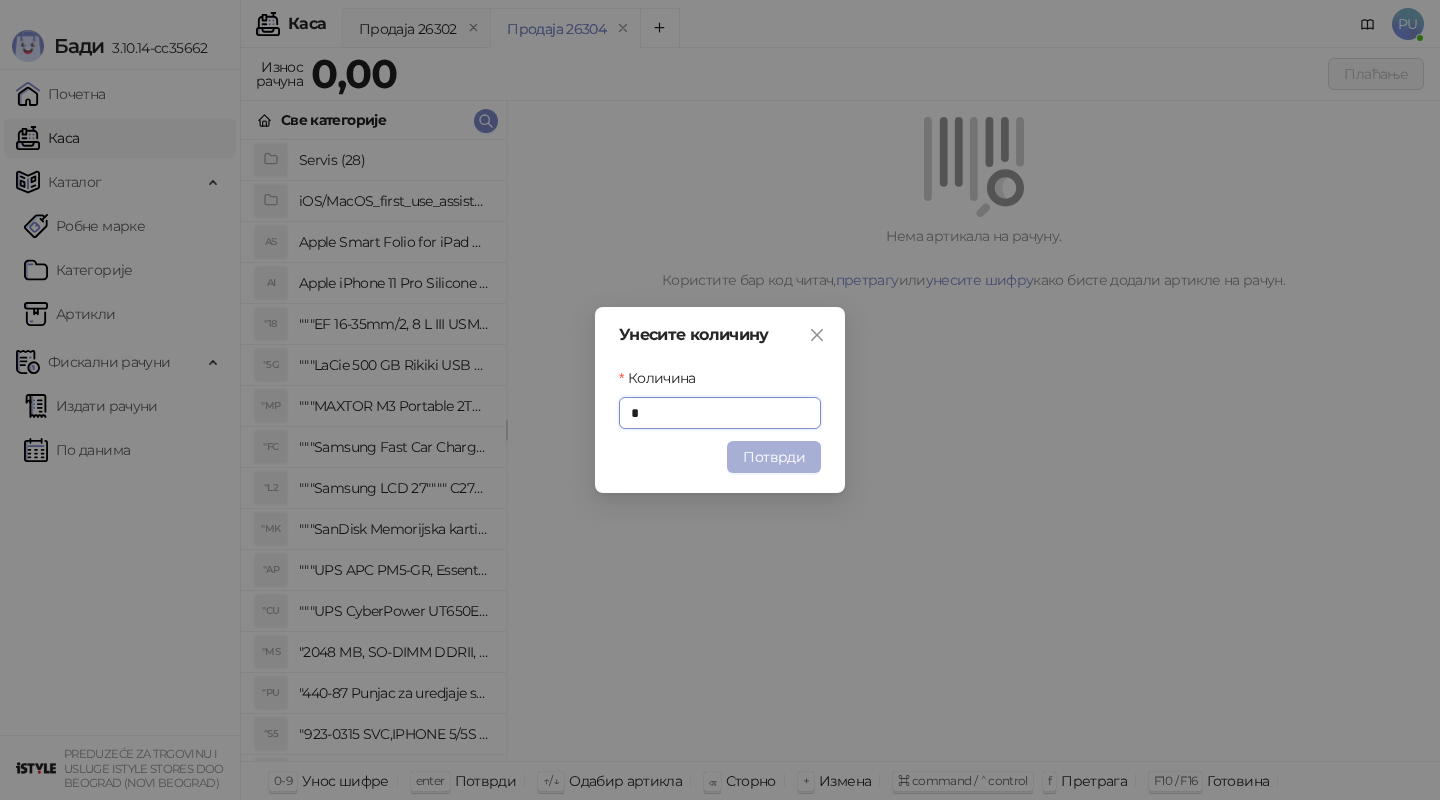 click on "Потврди" at bounding box center (774, 457) 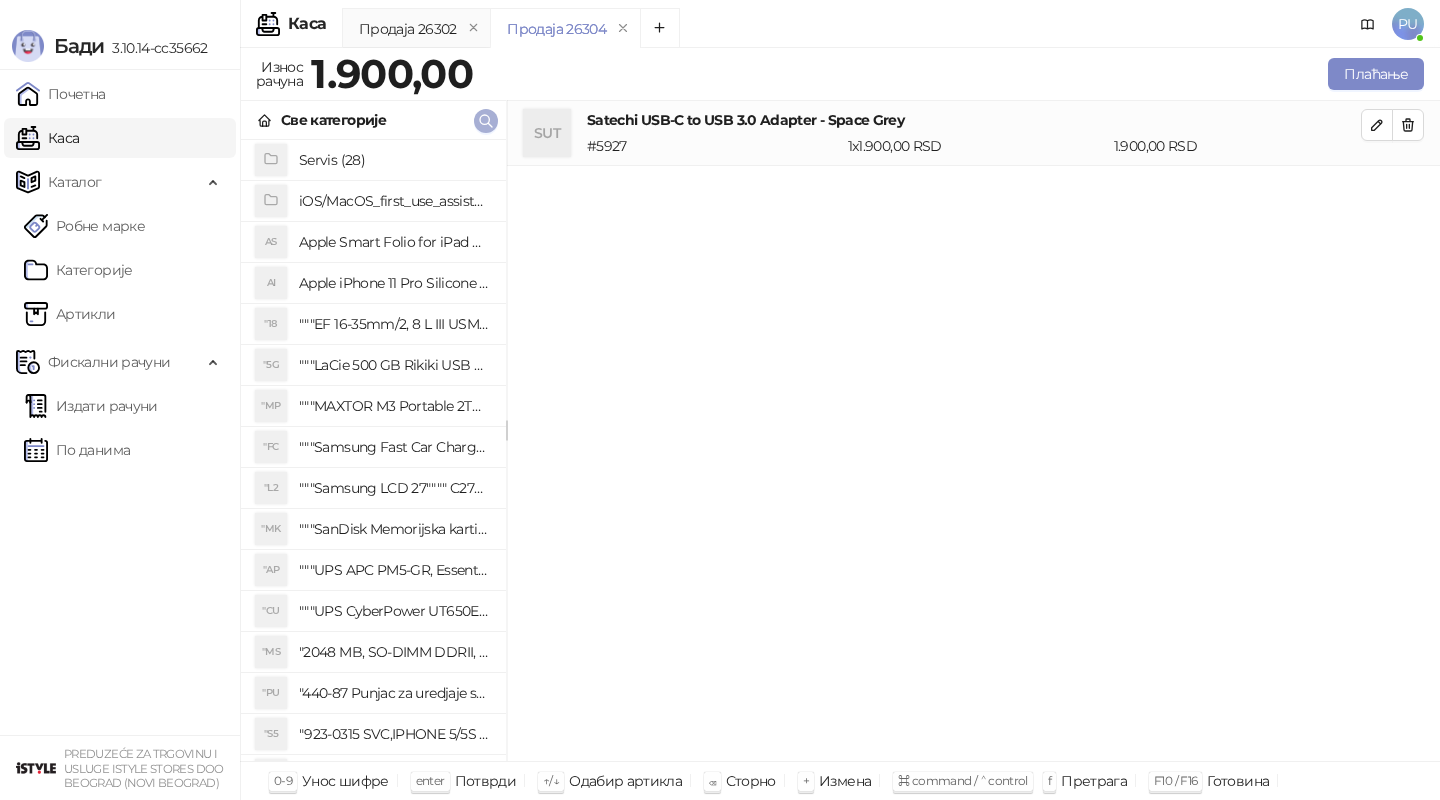 click 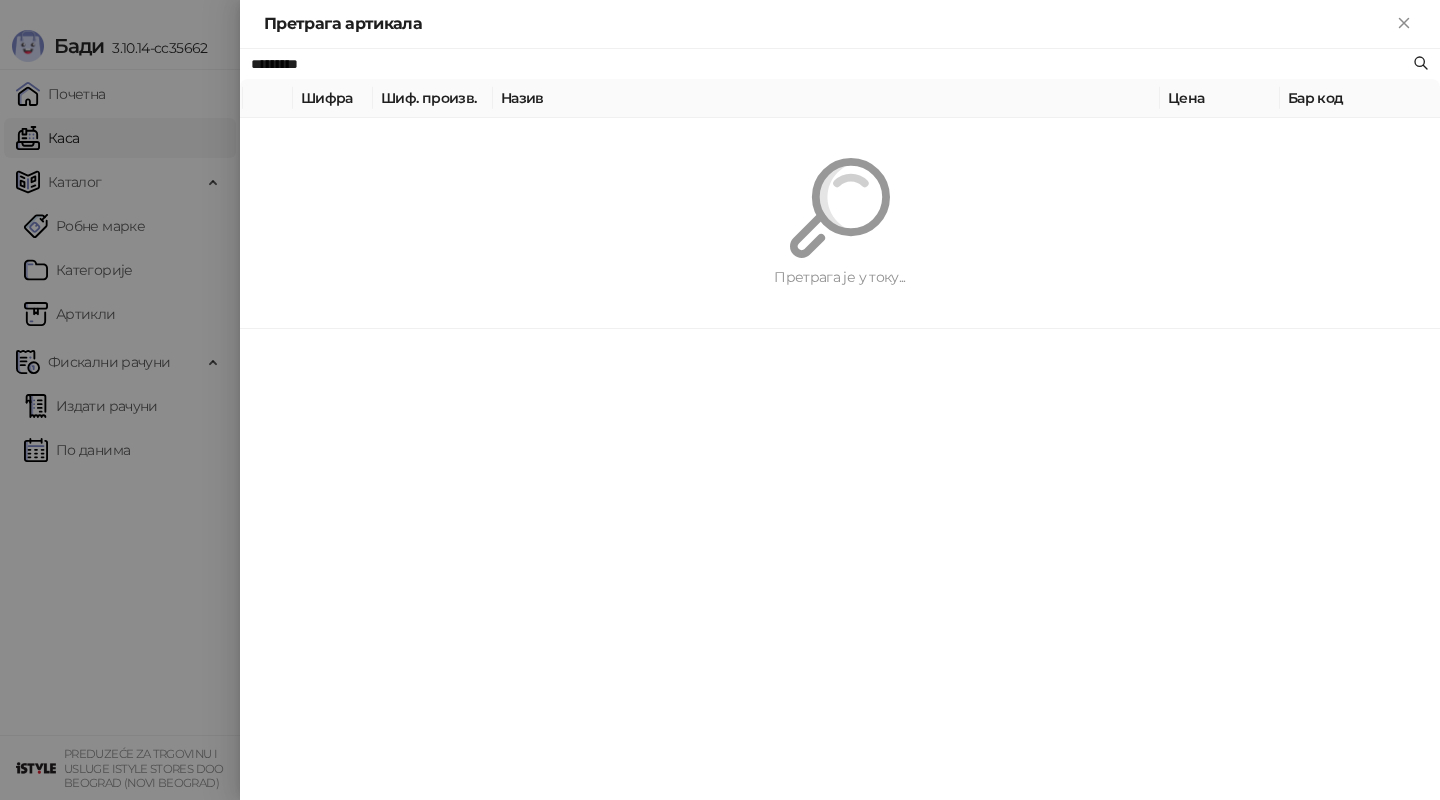 paste 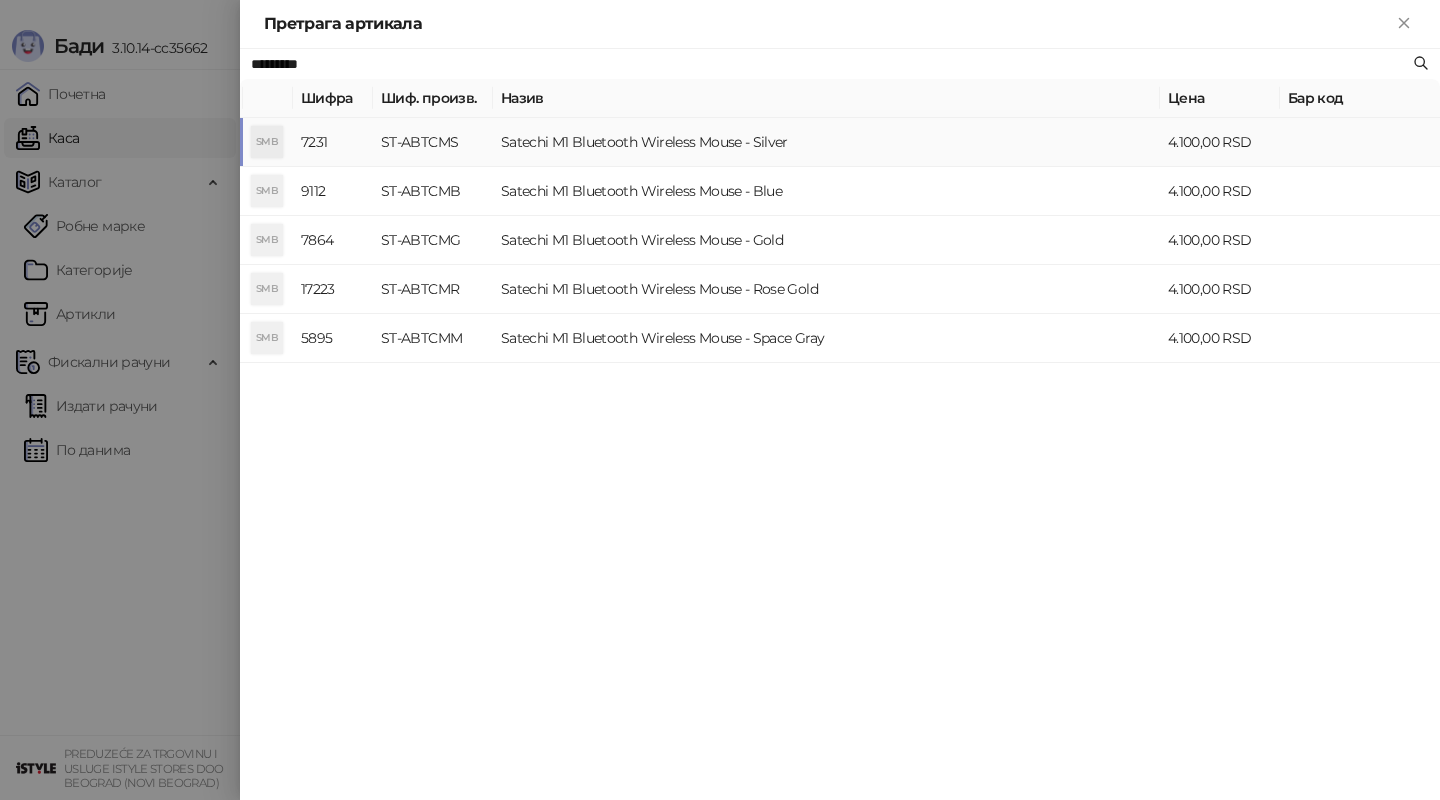 click on "Satechi M1 Bluetooth Wireless Mouse - Silver" at bounding box center [826, 142] 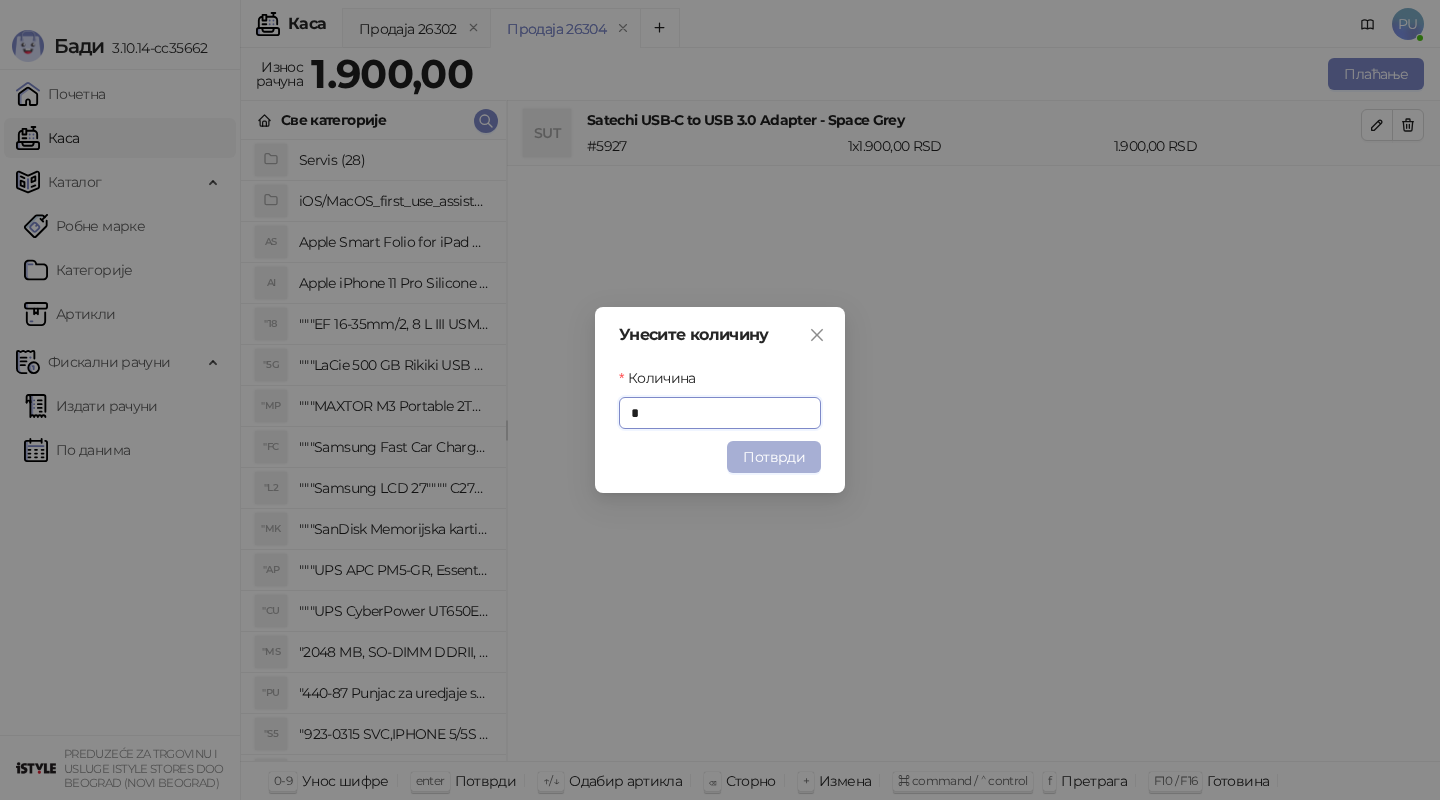 click on "Потврди" at bounding box center (774, 457) 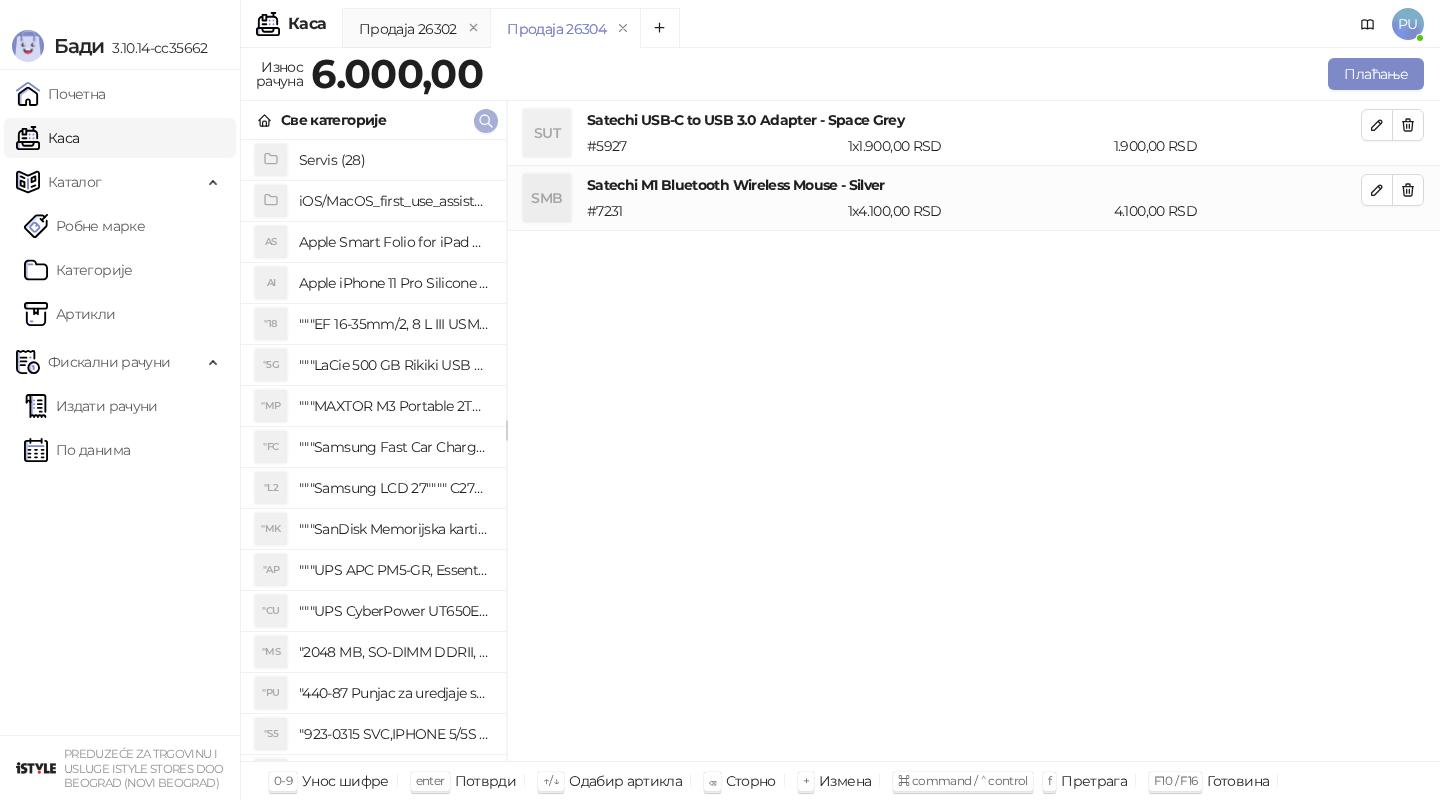click 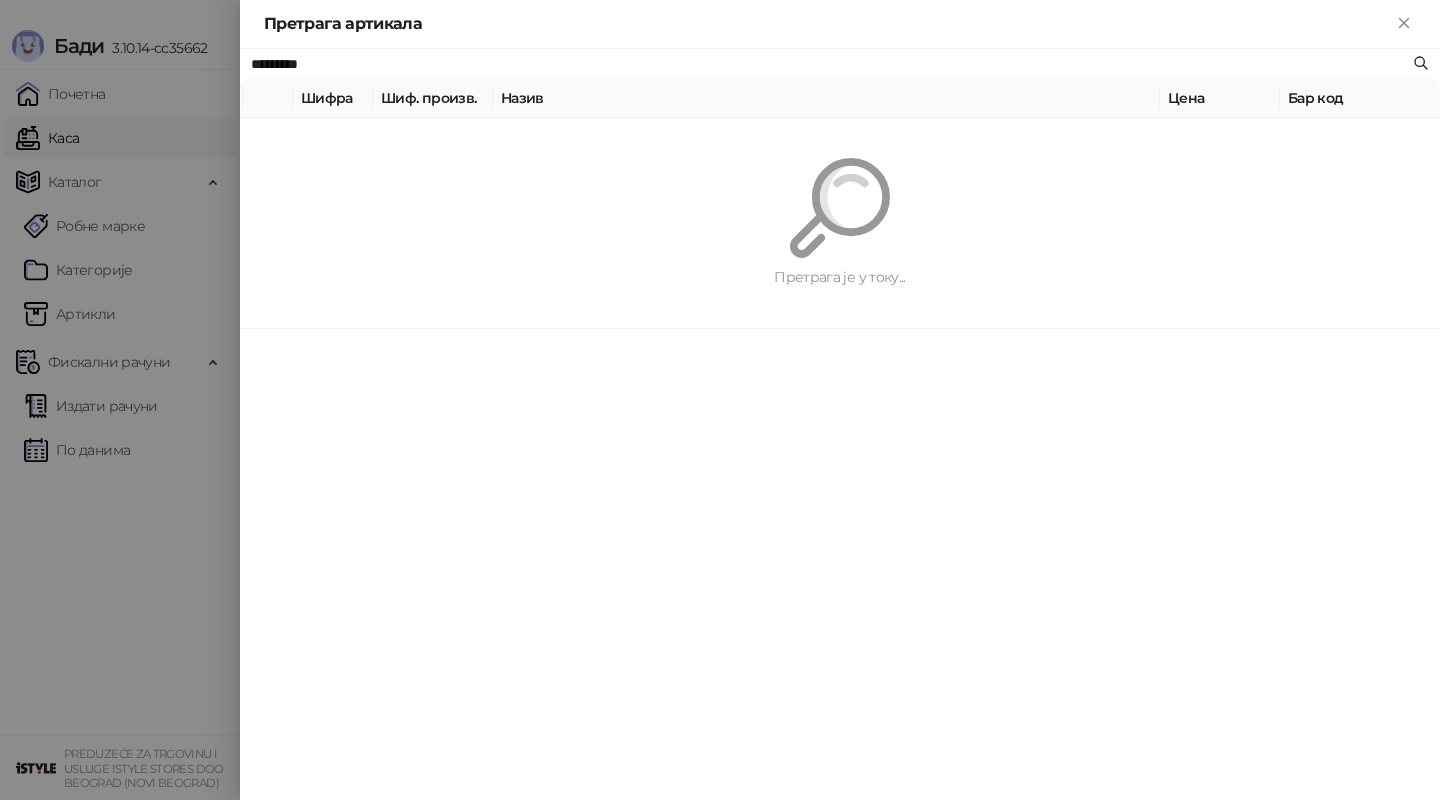 paste on "**********" 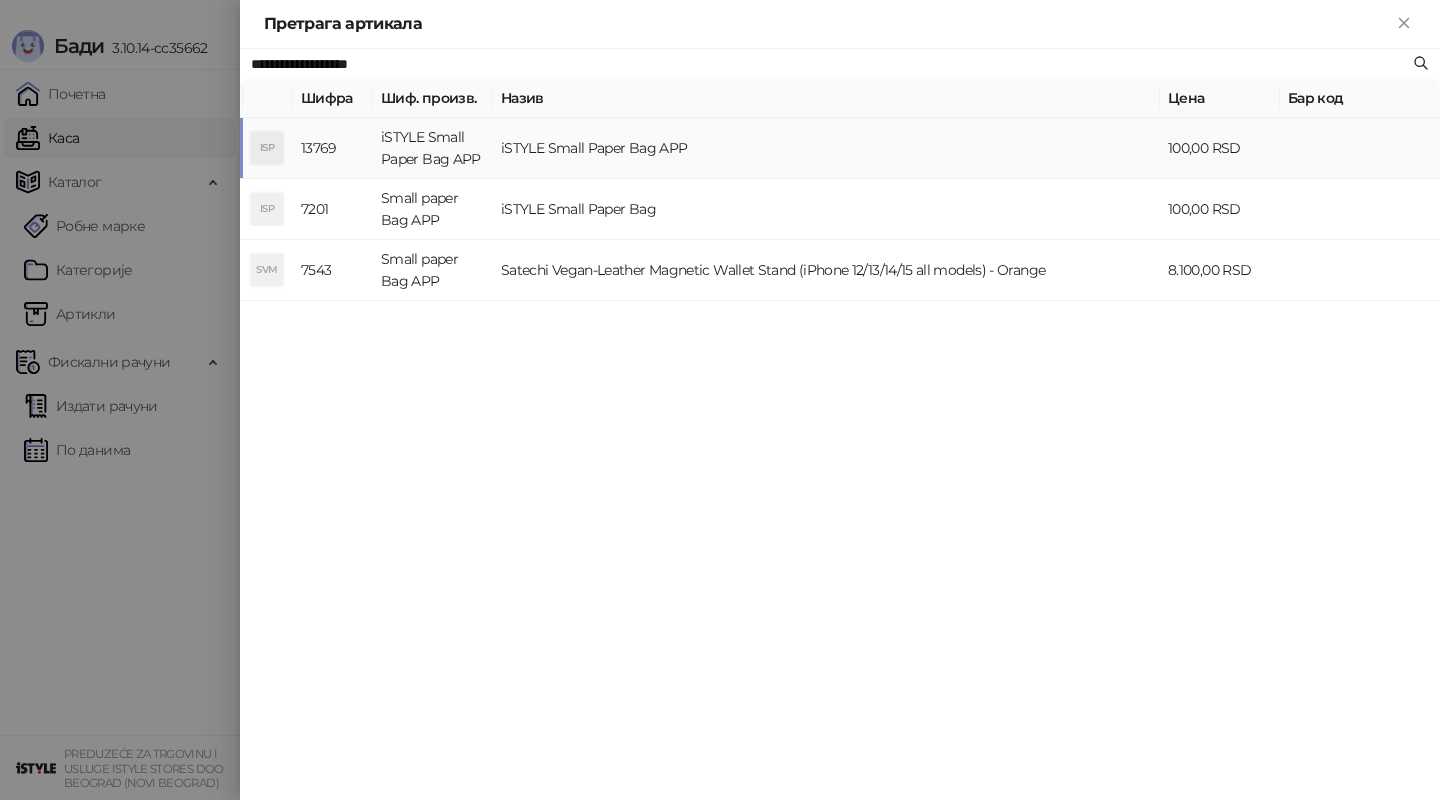 type on "**********" 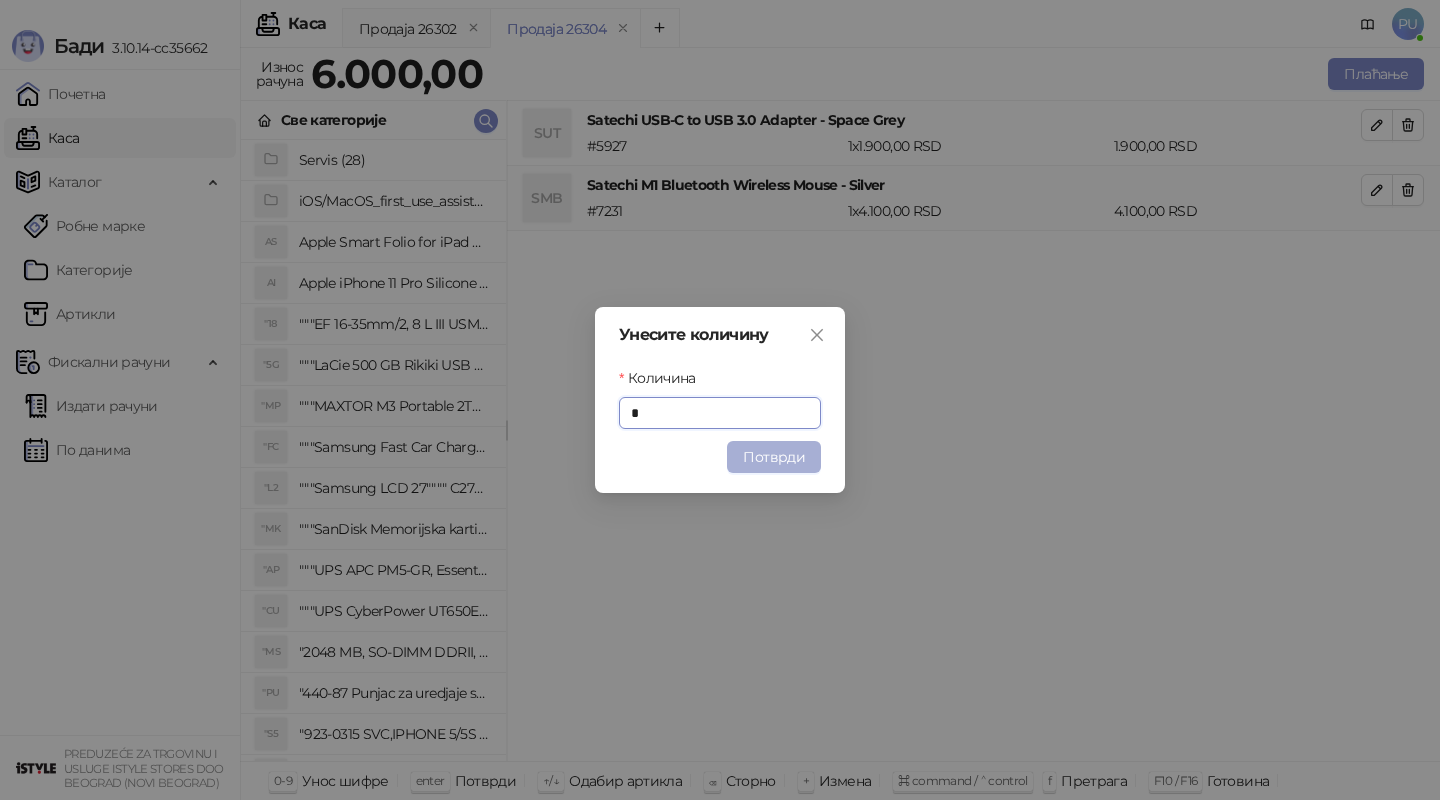 click on "Потврди" at bounding box center (774, 457) 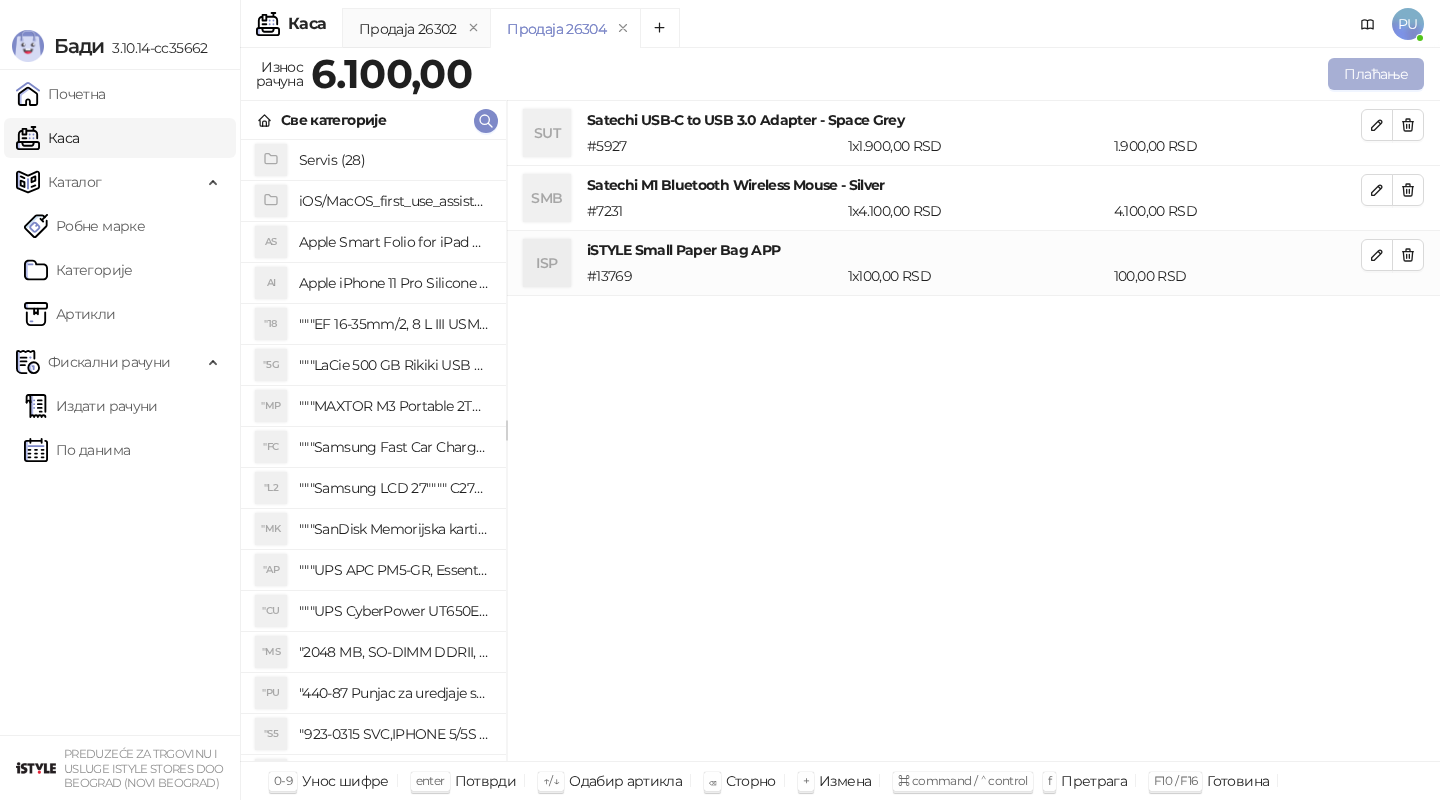 click on "Плаћање" at bounding box center [1376, 74] 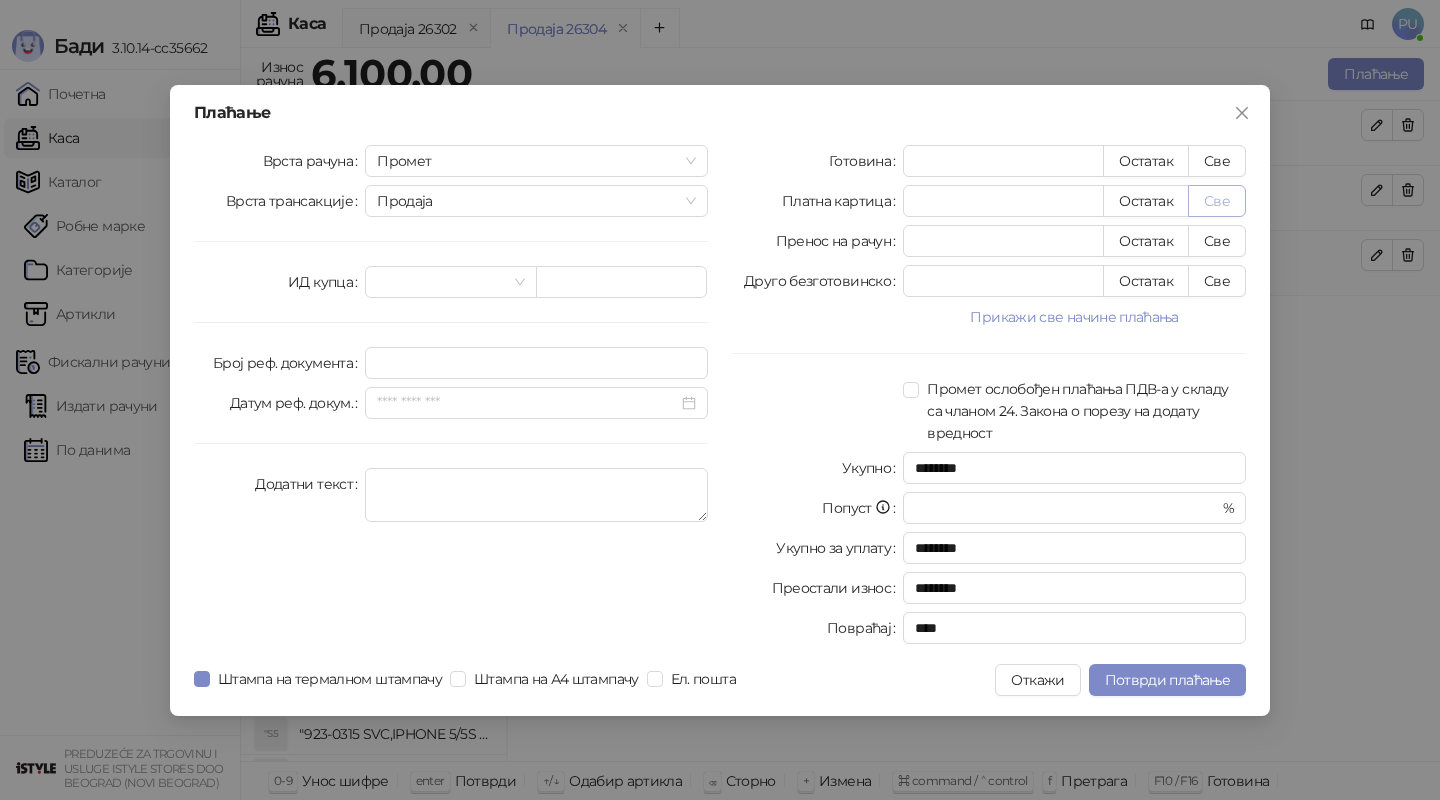 click on "Све" at bounding box center (1217, 201) 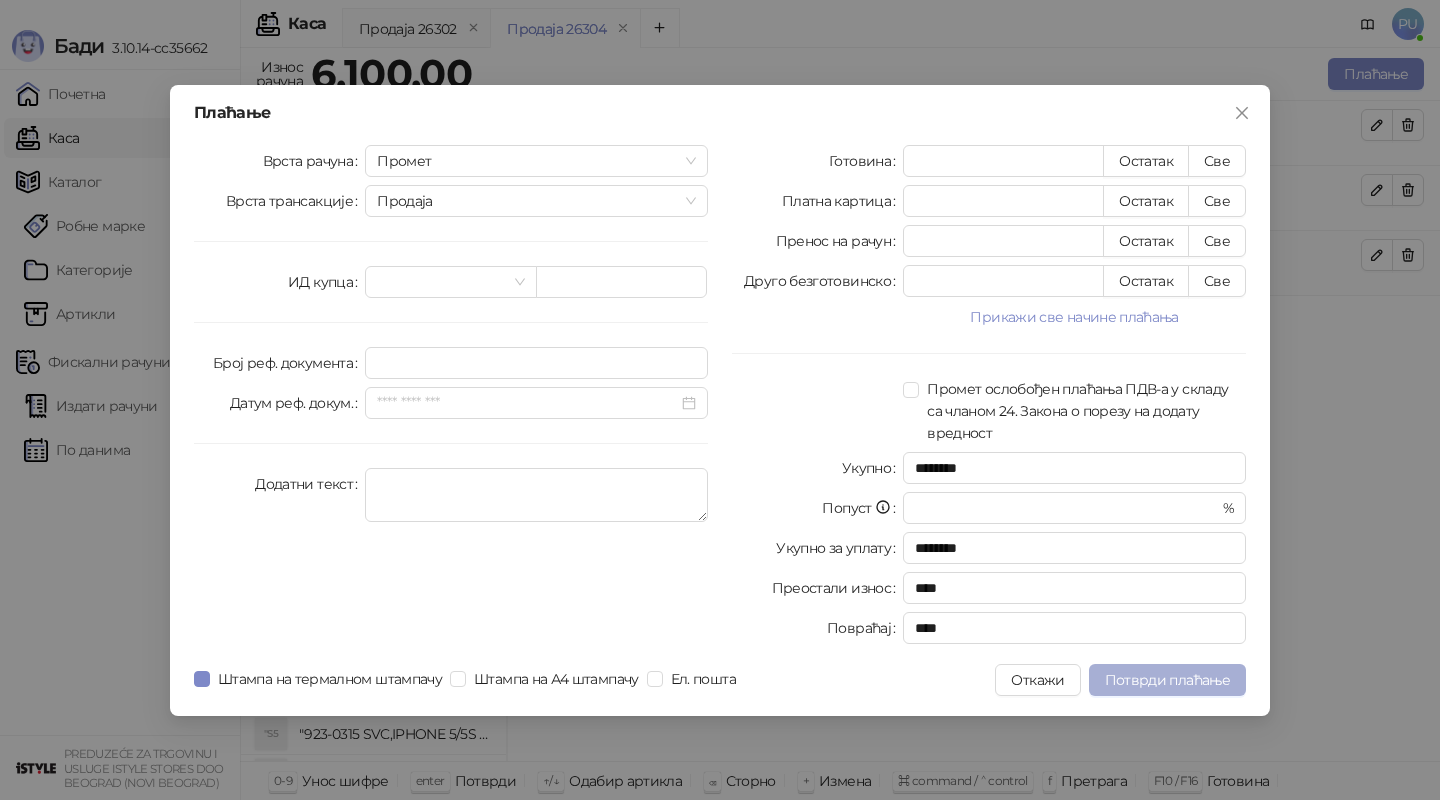 click on "Потврди плаћање" at bounding box center [1167, 680] 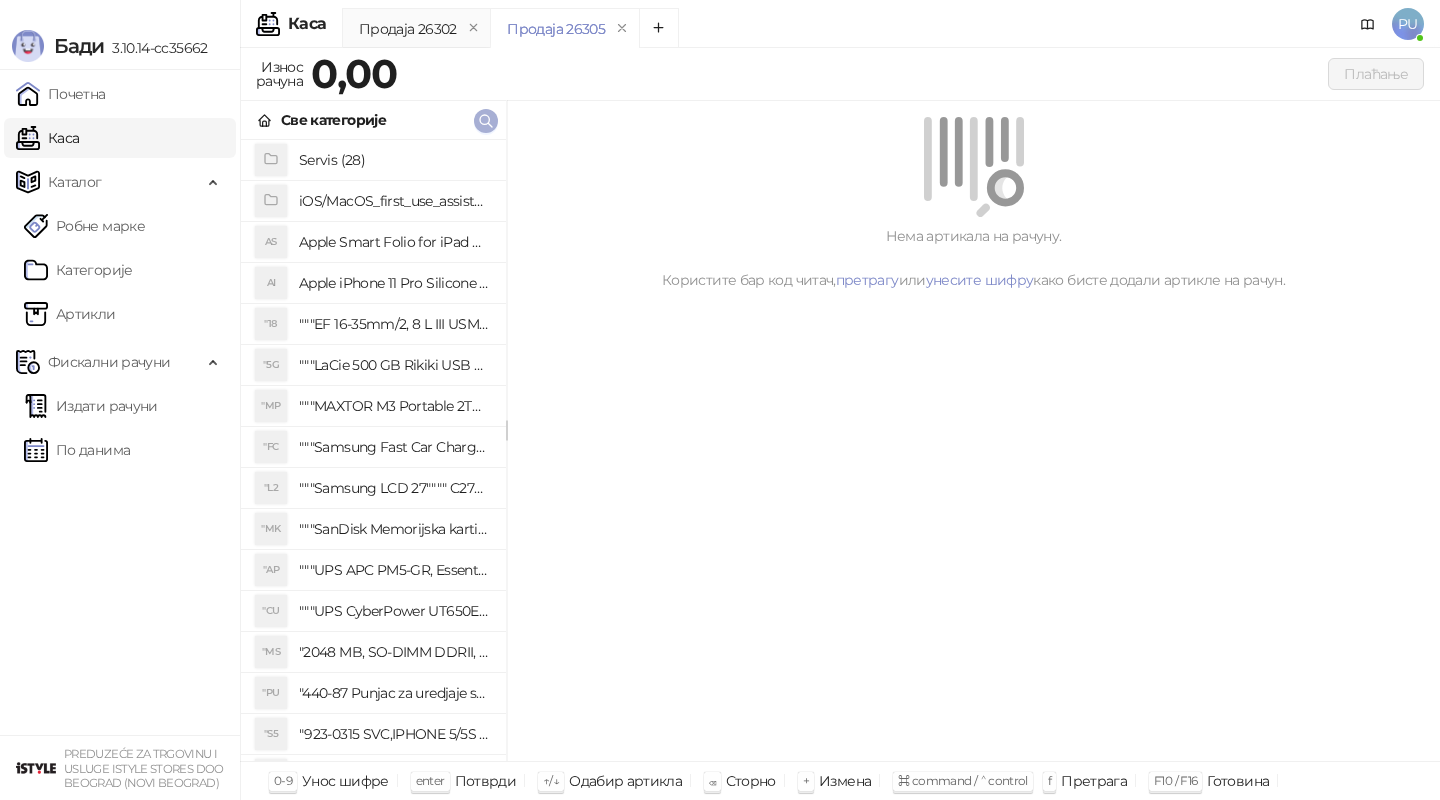click 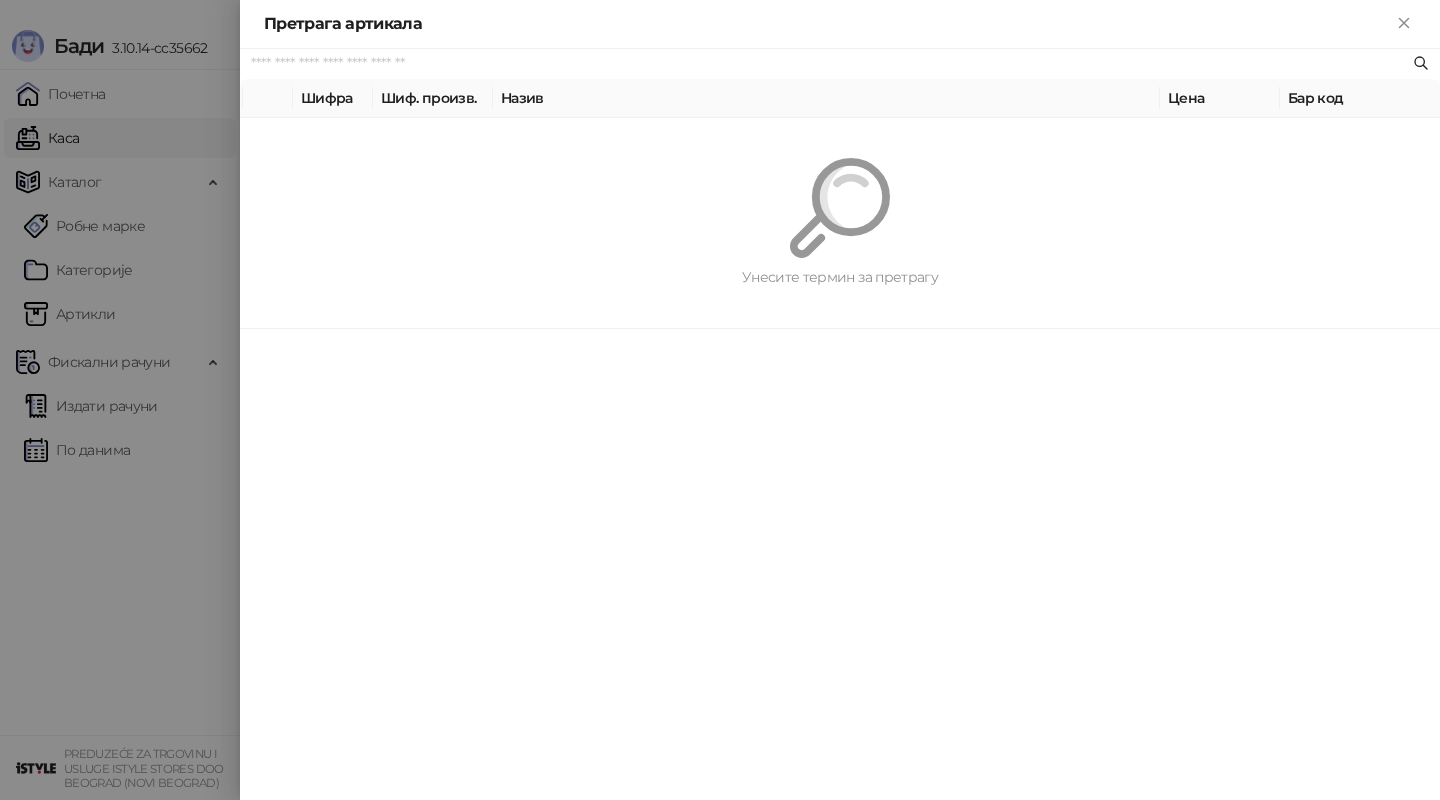 paste on "*********" 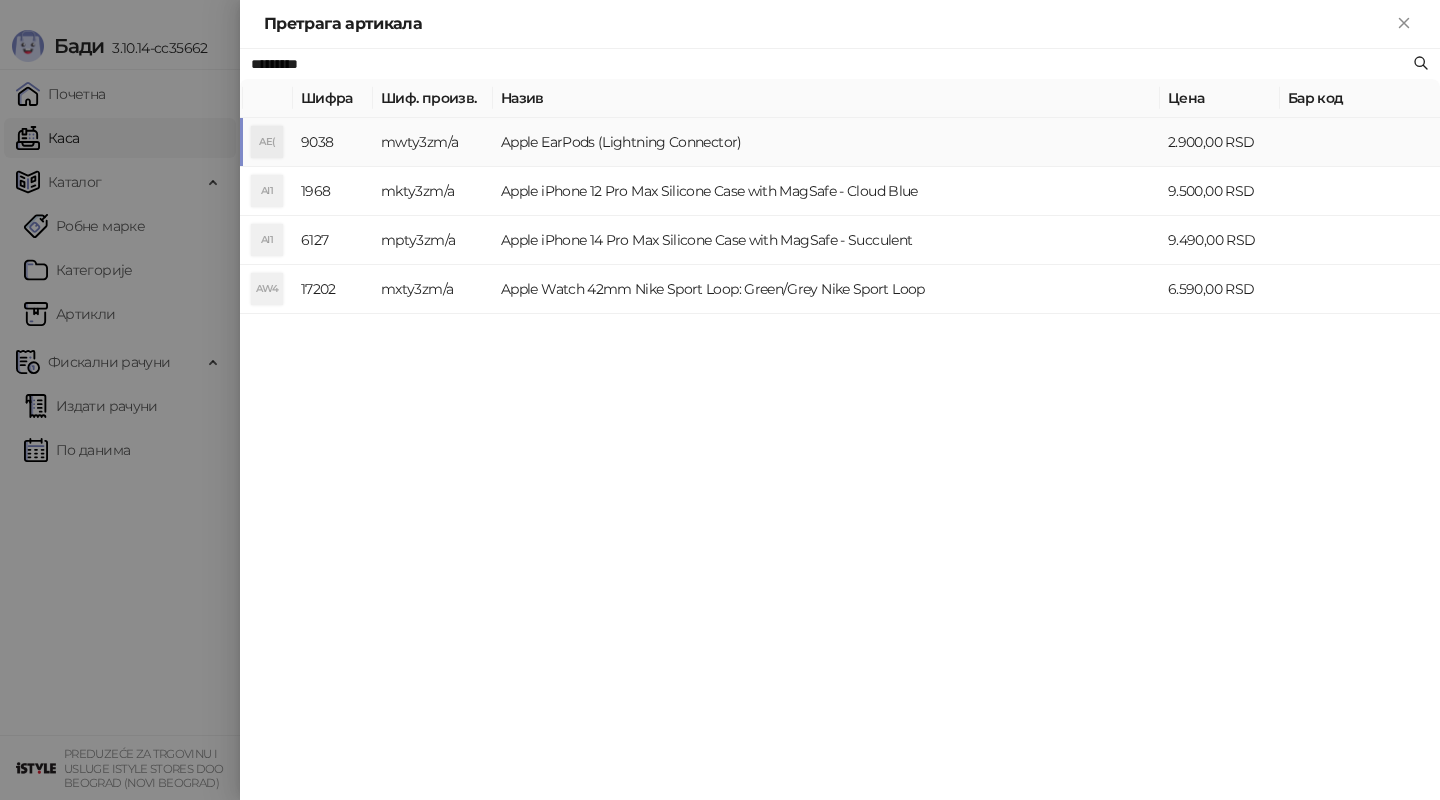 type on "*********" 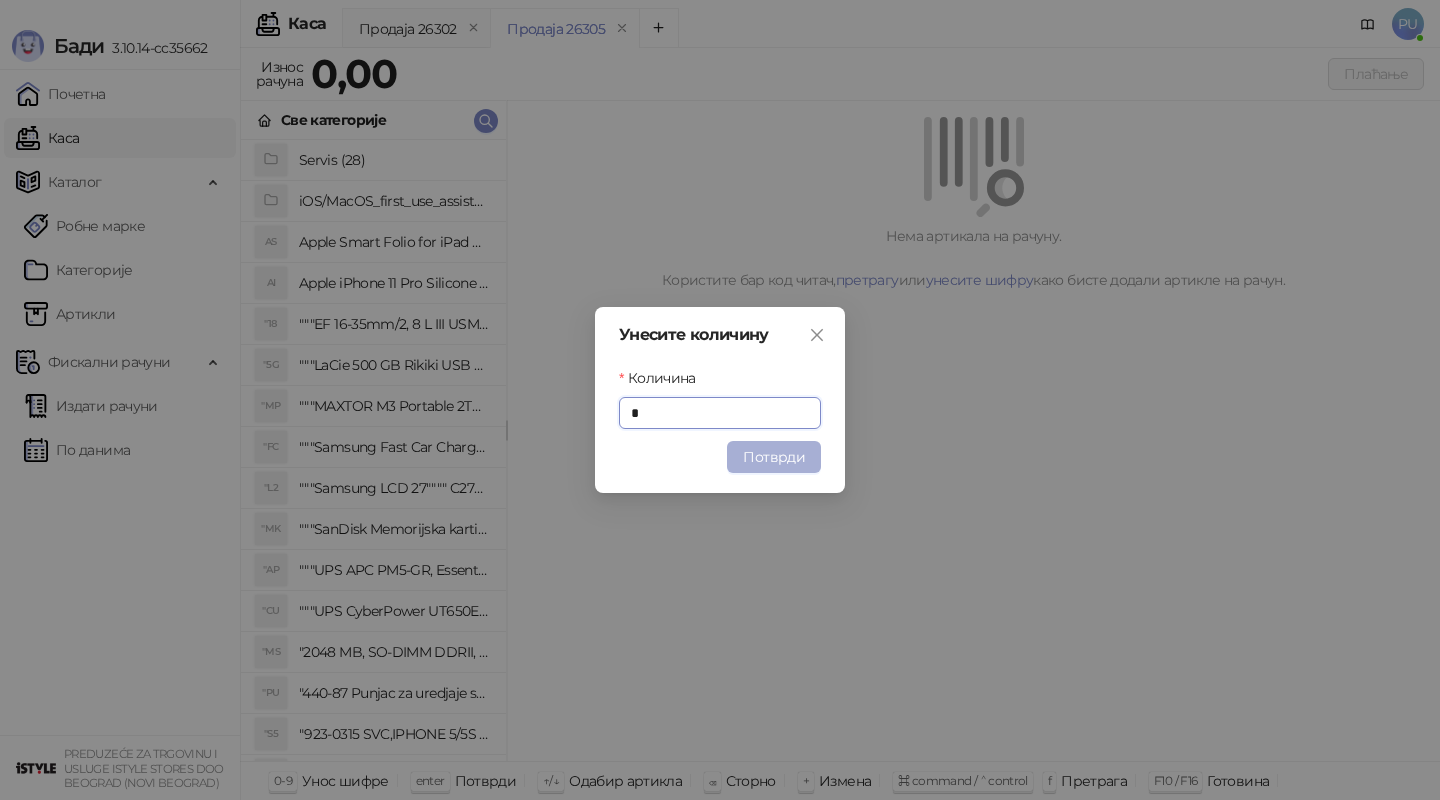 click on "Потврди" at bounding box center (774, 457) 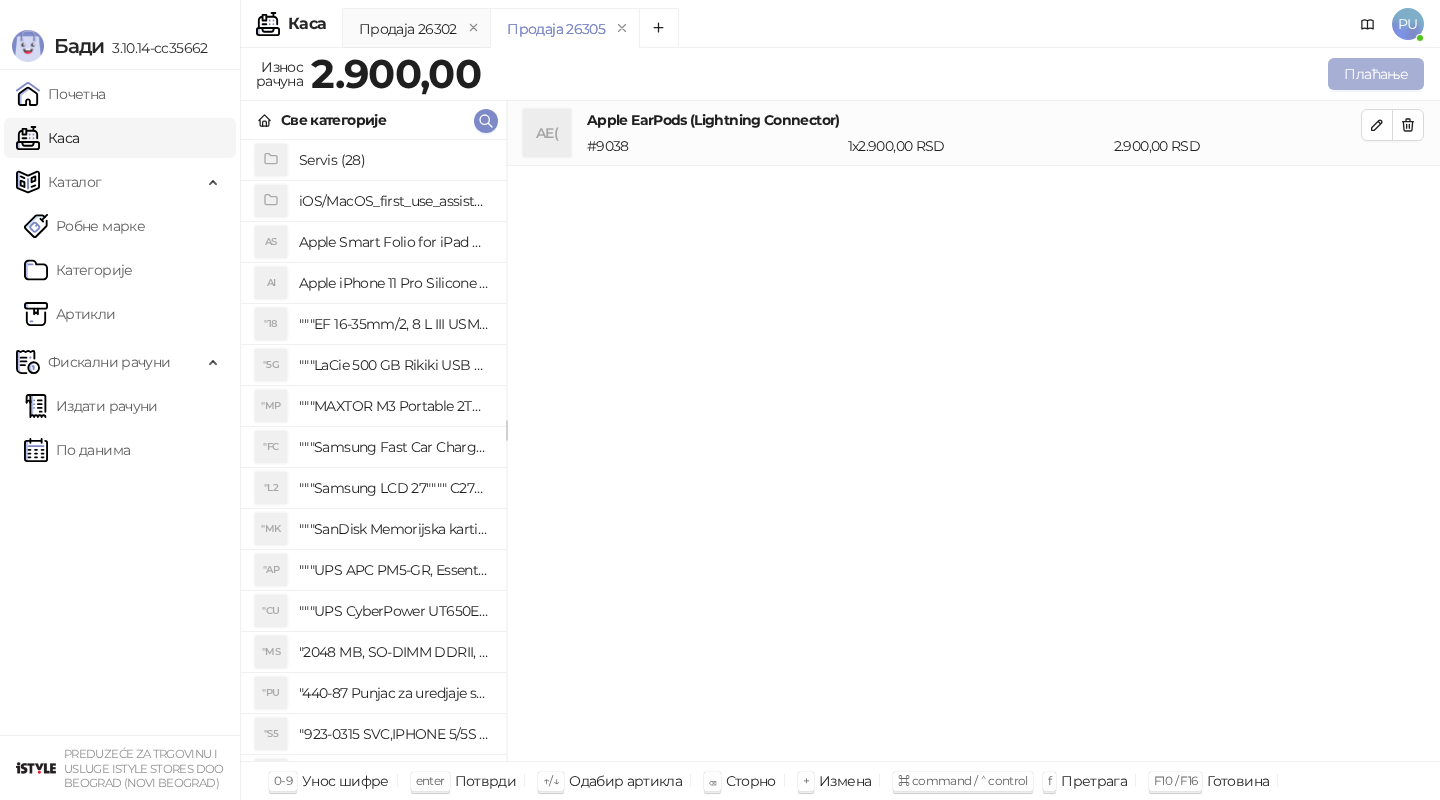 click on "Плаћање" at bounding box center [1376, 74] 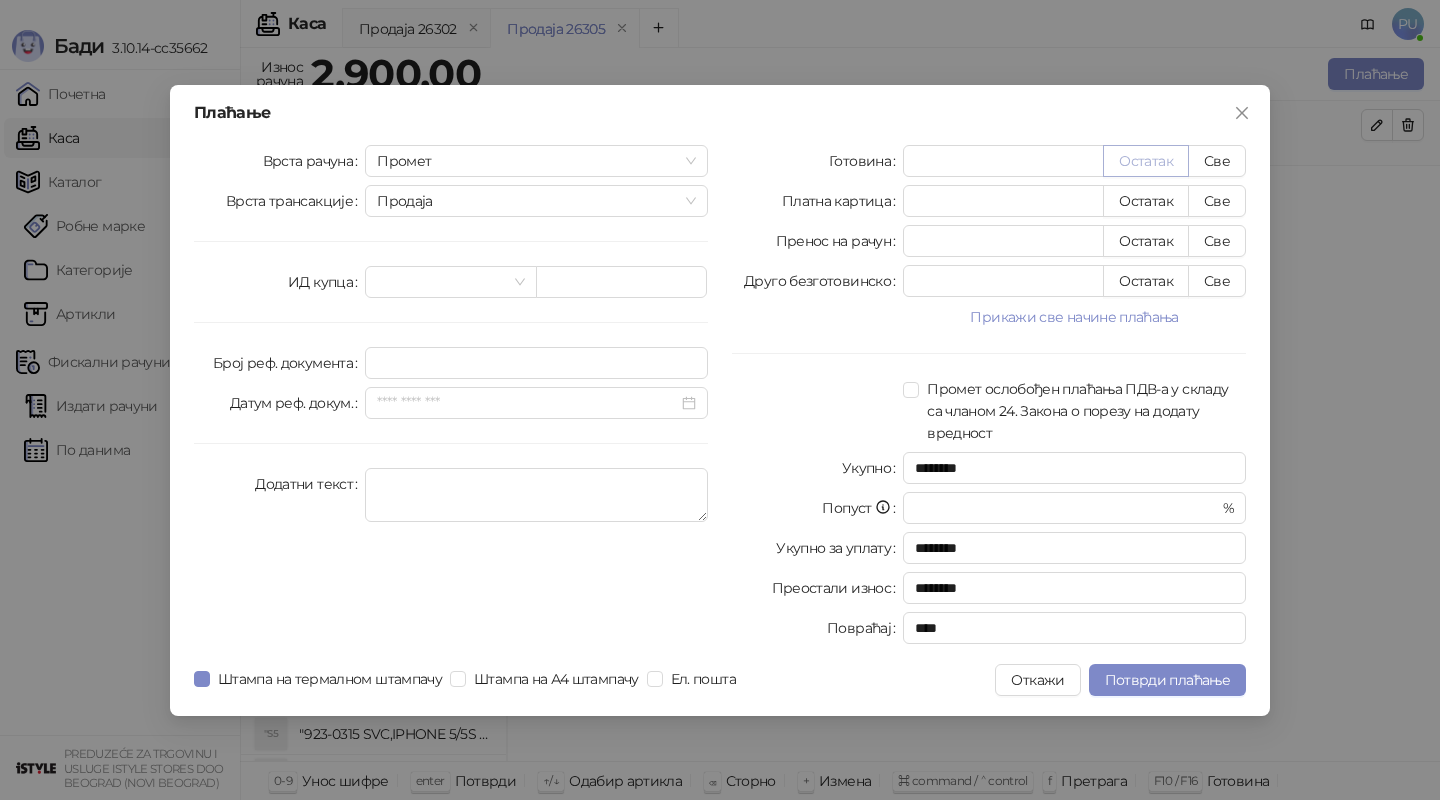 click on "Остатак" at bounding box center [1146, 161] 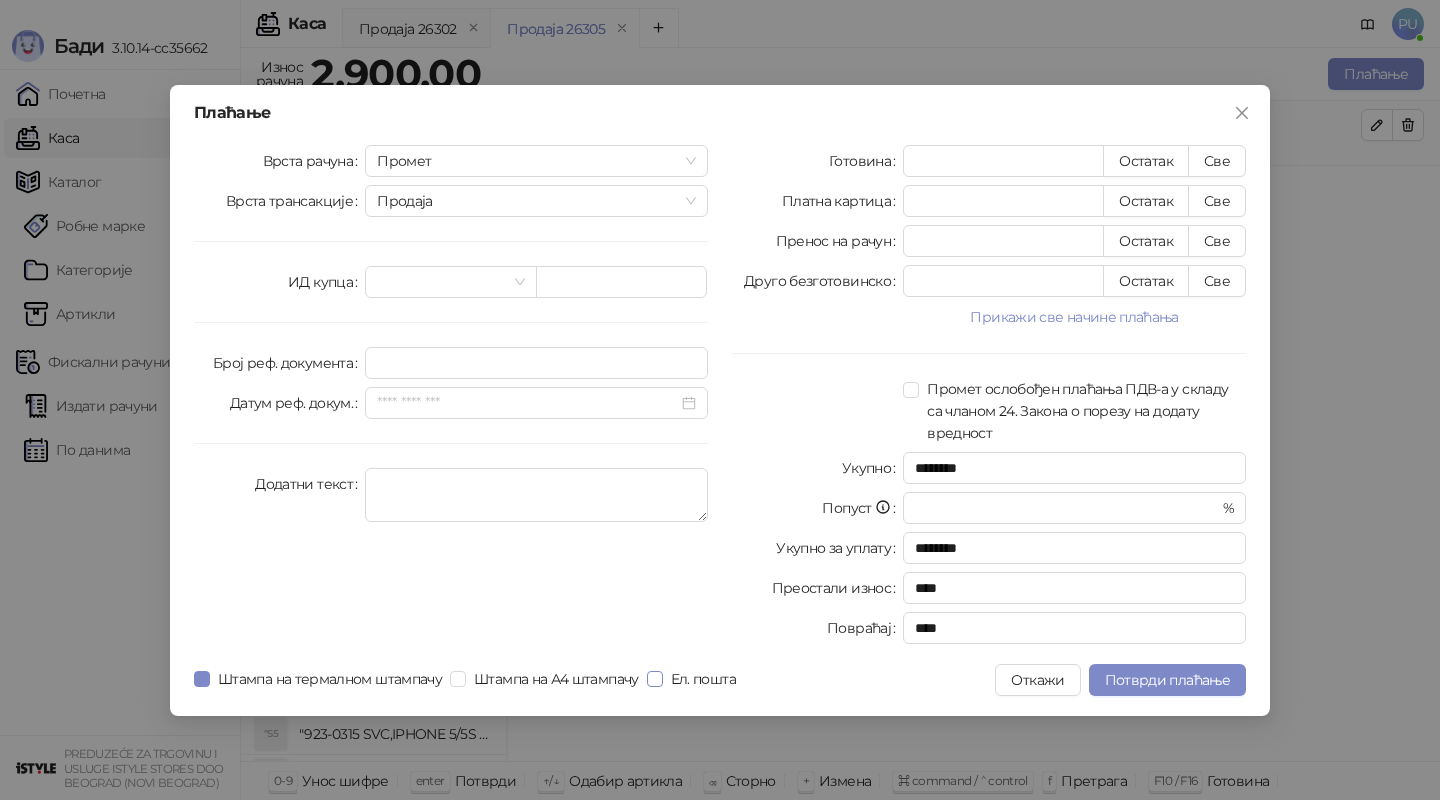 click on "Ел. пошта" at bounding box center (703, 679) 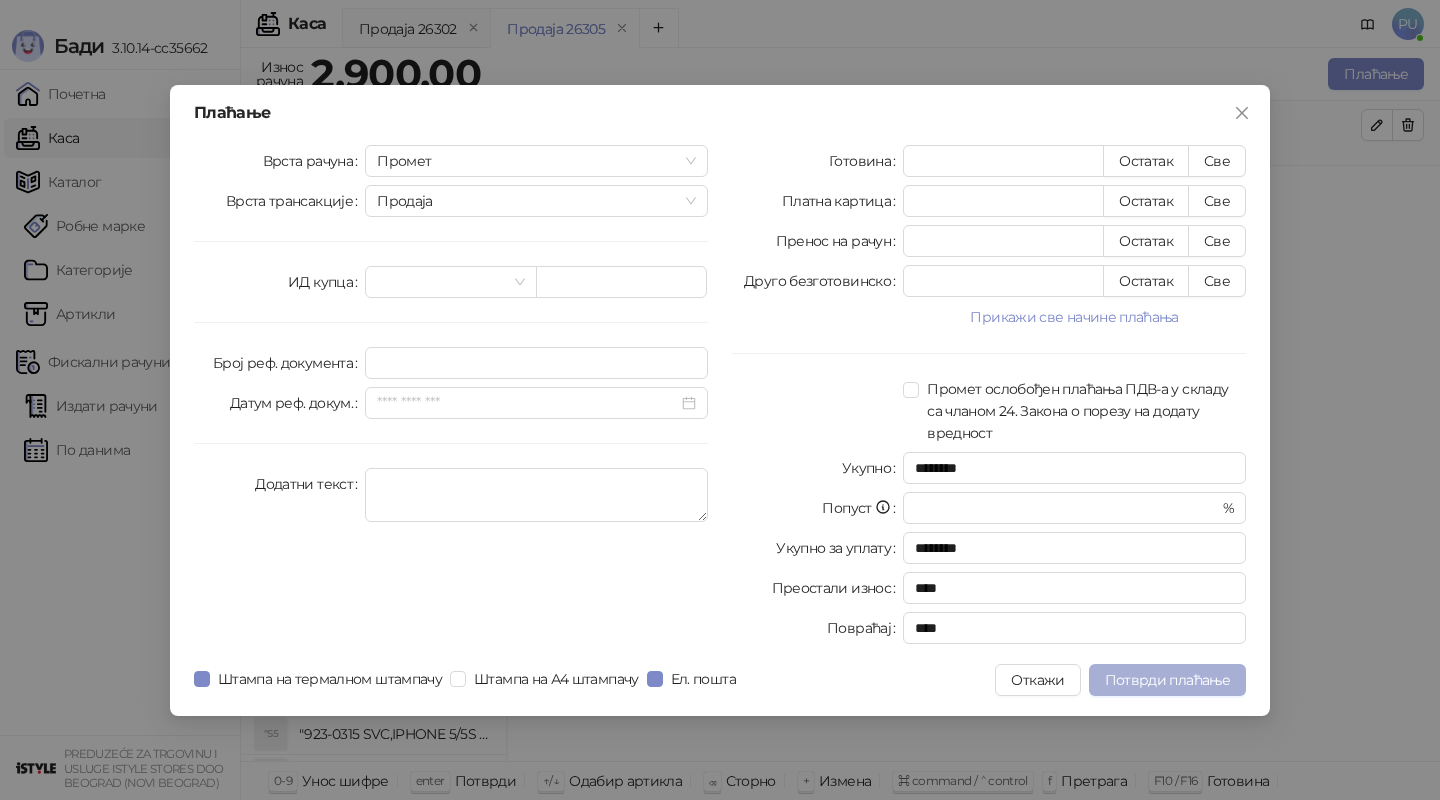click on "Потврди плаћање" at bounding box center [1167, 680] 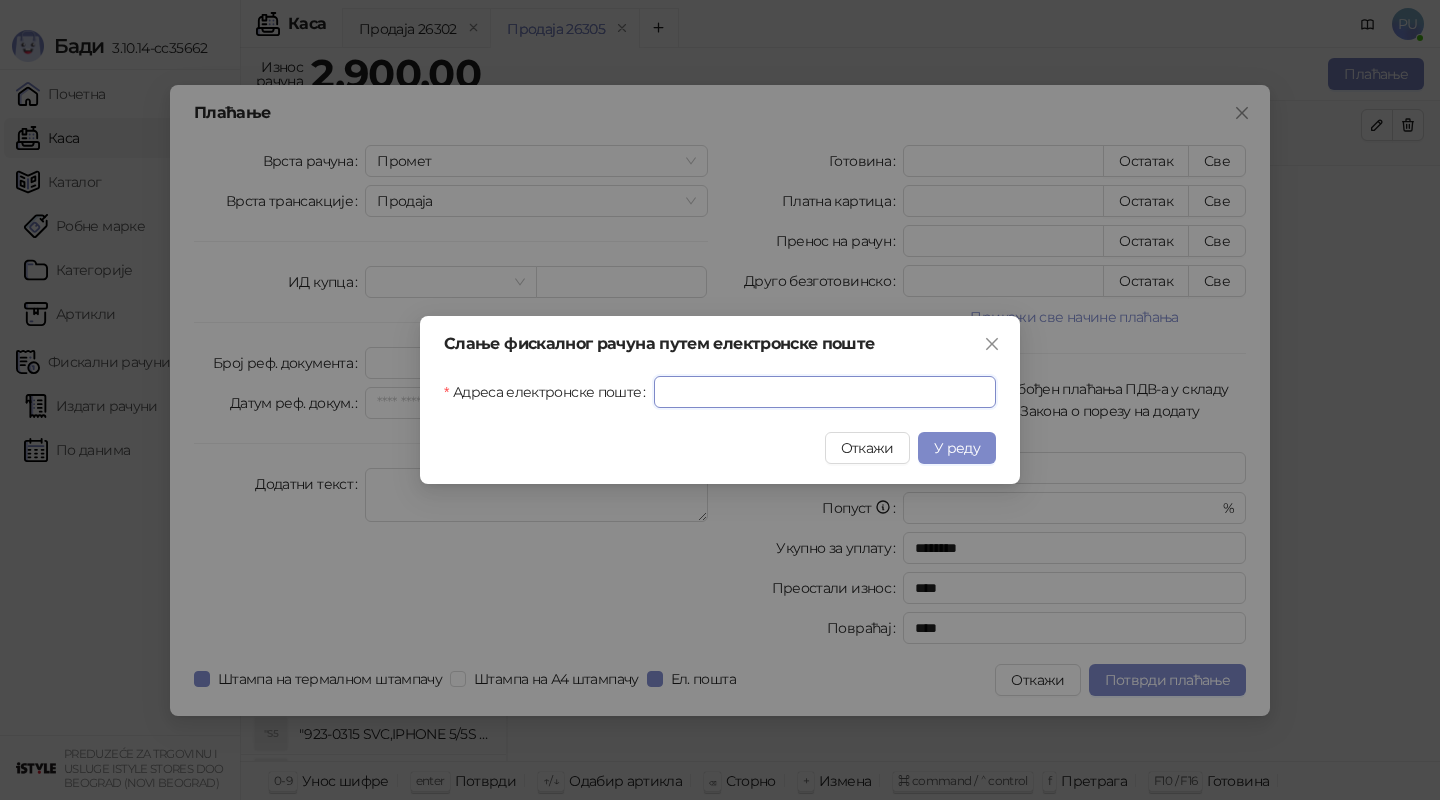 click on "Адреса електронске поште" at bounding box center (825, 392) 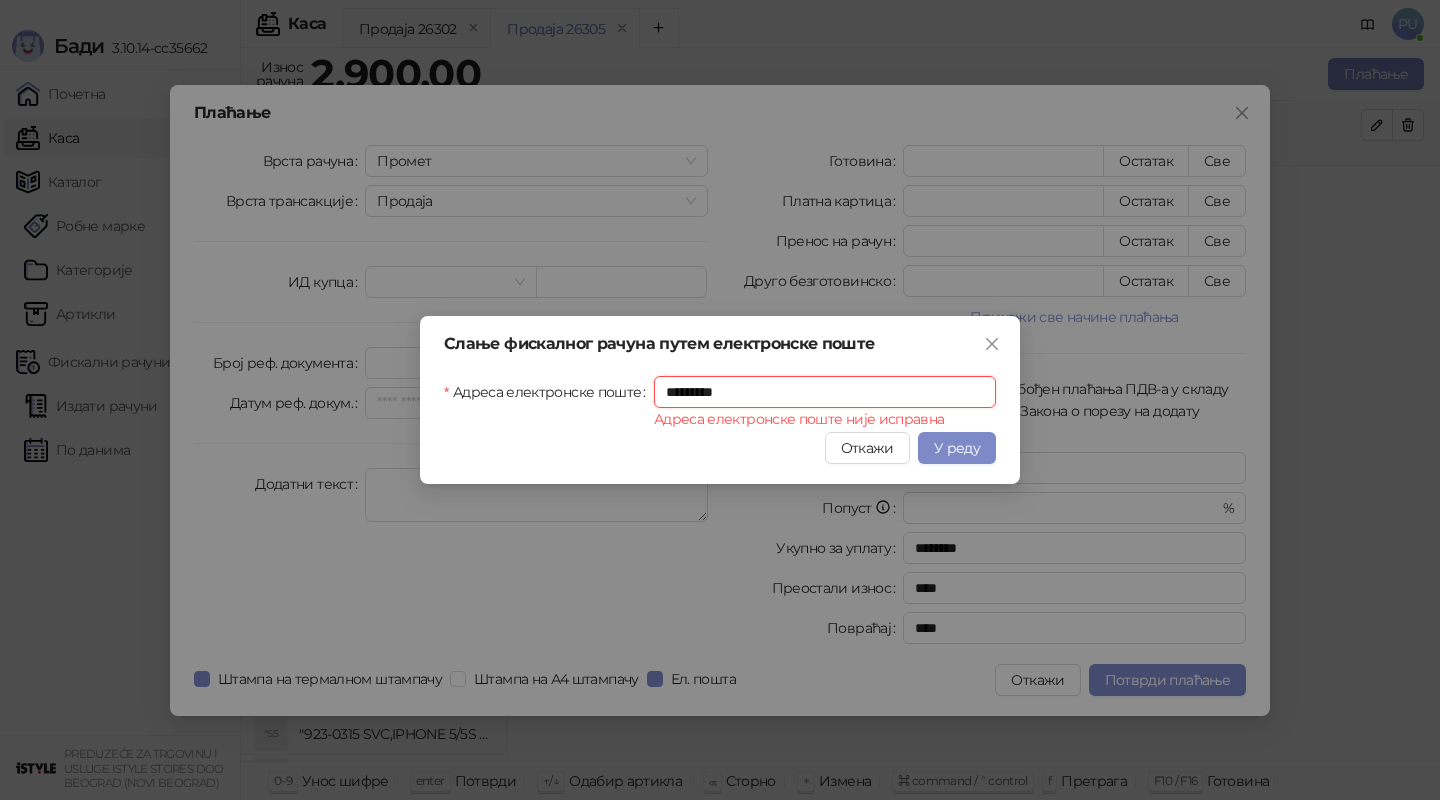 drag, startPoint x: 790, startPoint y: 388, endPoint x: 533, endPoint y: 388, distance: 257 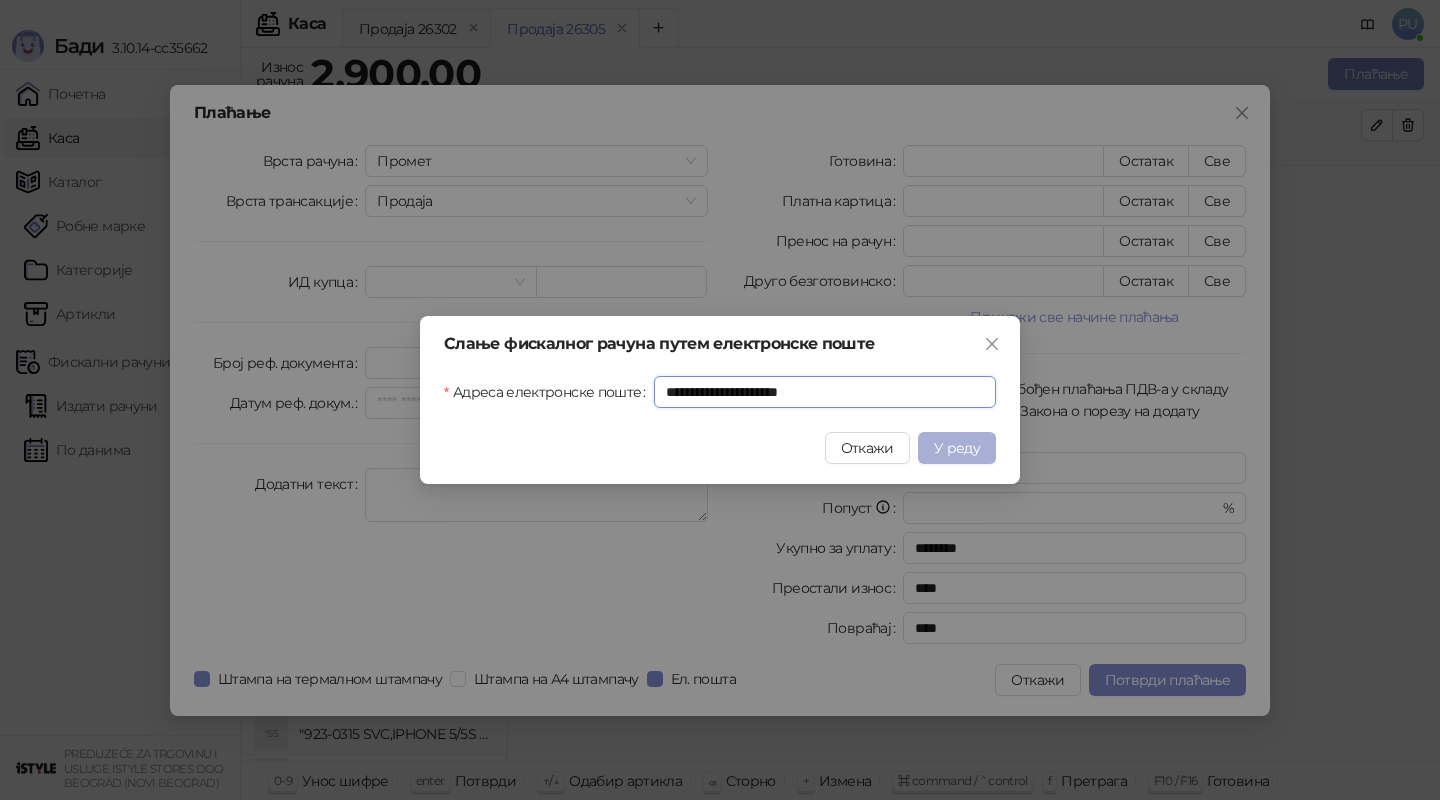 type on "**********" 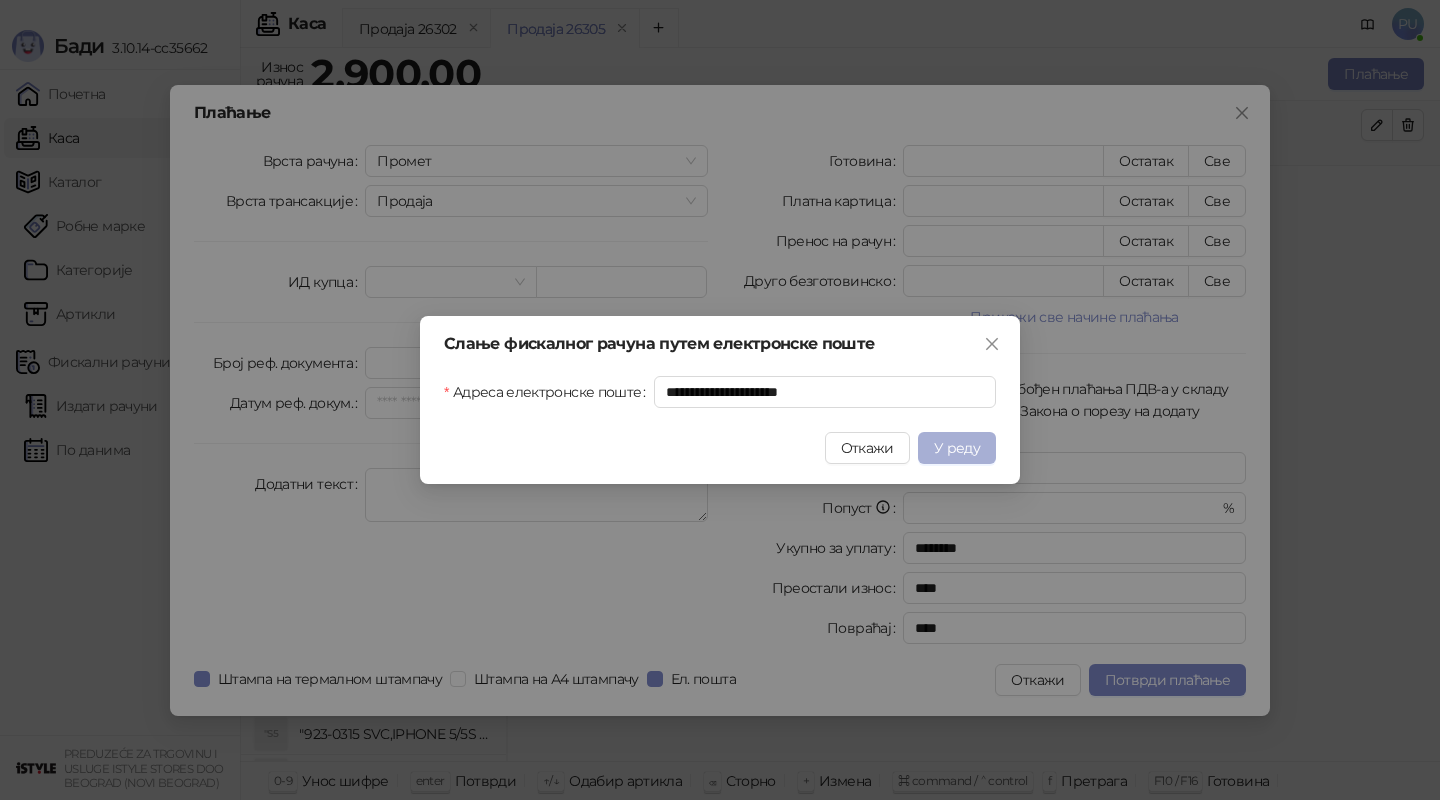 click on "У реду" at bounding box center (957, 448) 